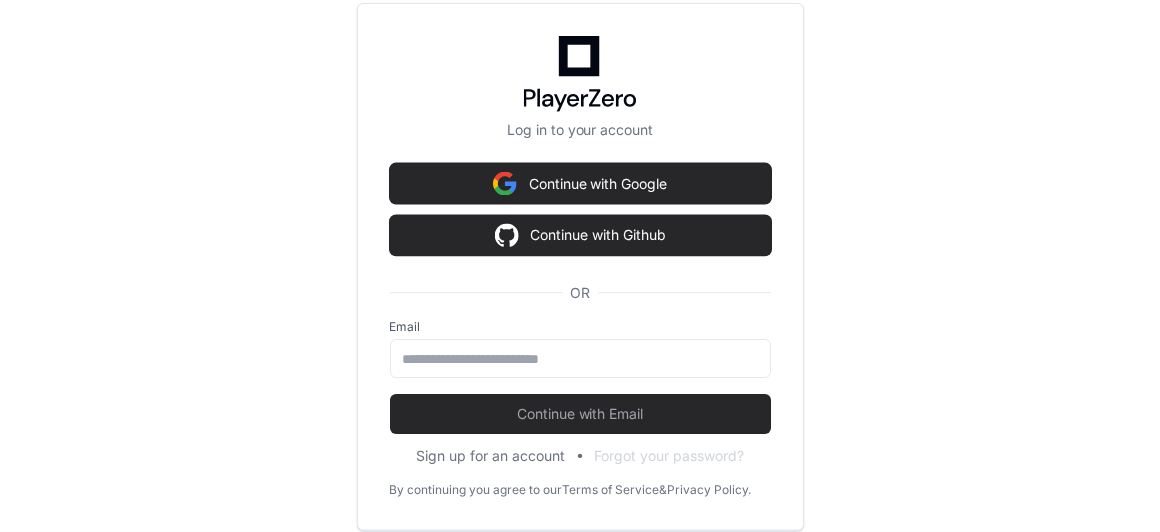 scroll, scrollTop: 0, scrollLeft: 0, axis: both 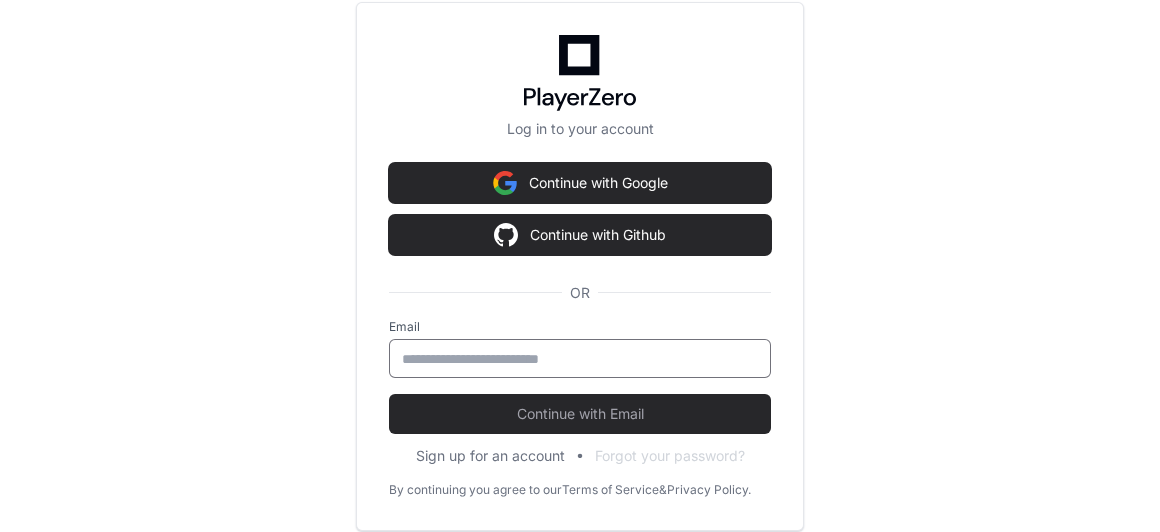 click at bounding box center [580, 359] 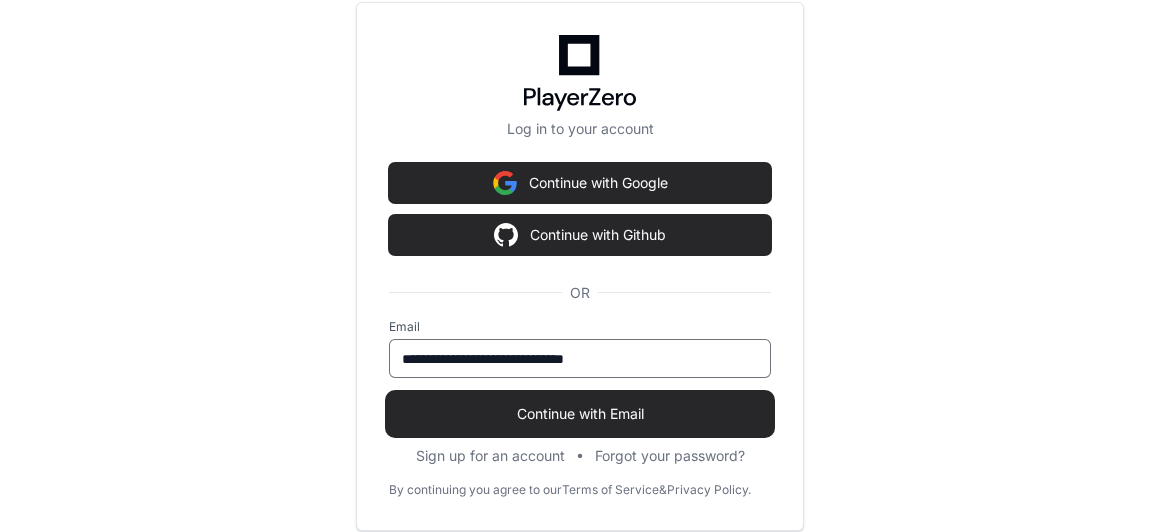 click on "Continue with Email" at bounding box center [580, 414] 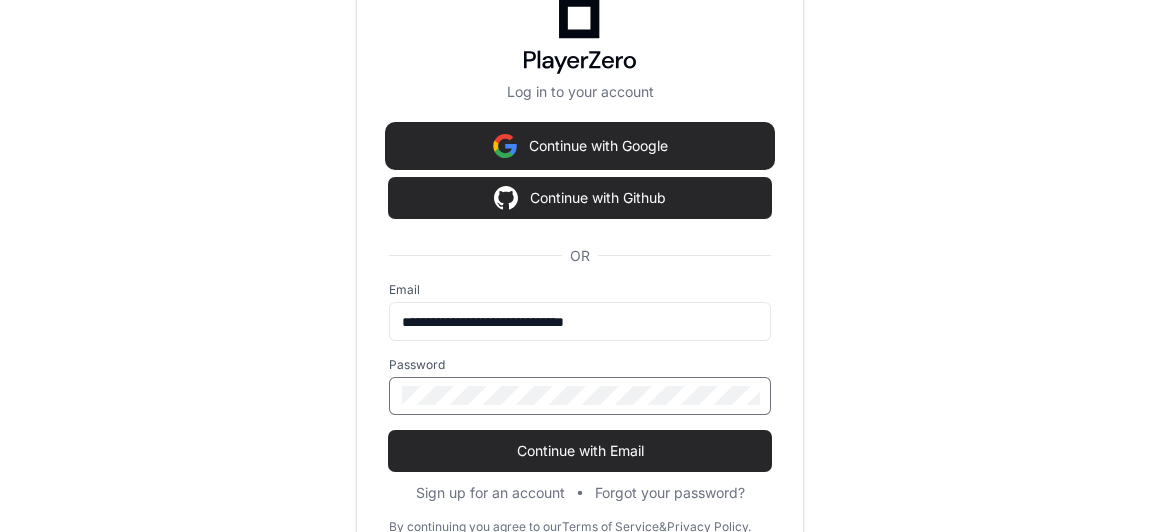 click on "Continue with Google" at bounding box center (580, 146) 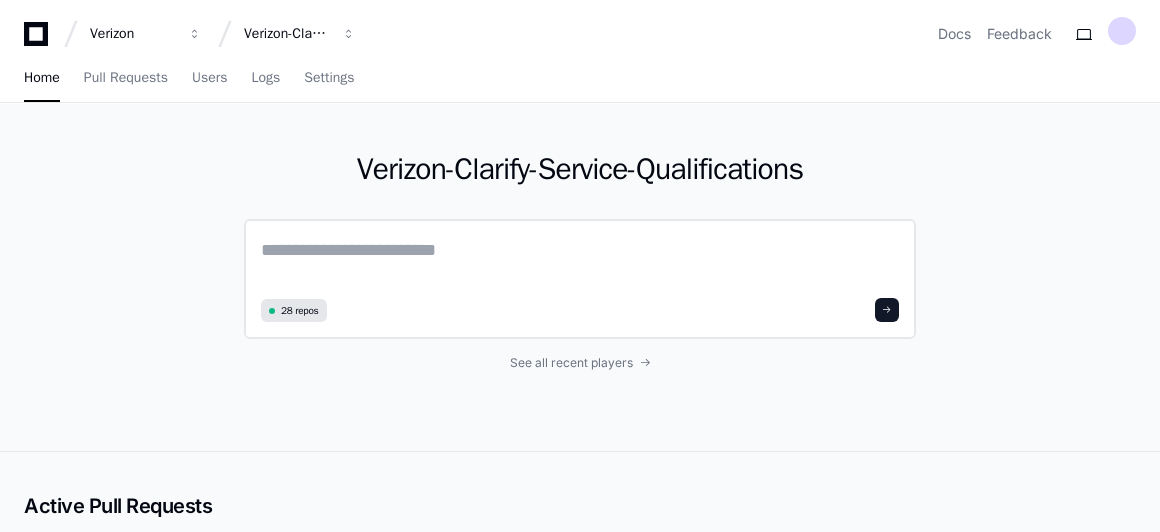 click 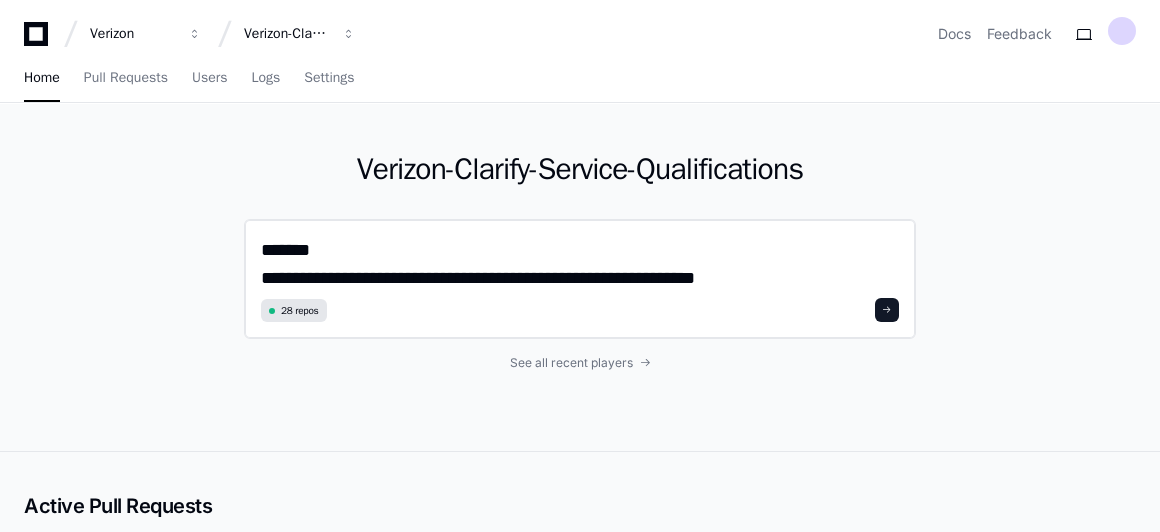 scroll, scrollTop: 0, scrollLeft: 0, axis: both 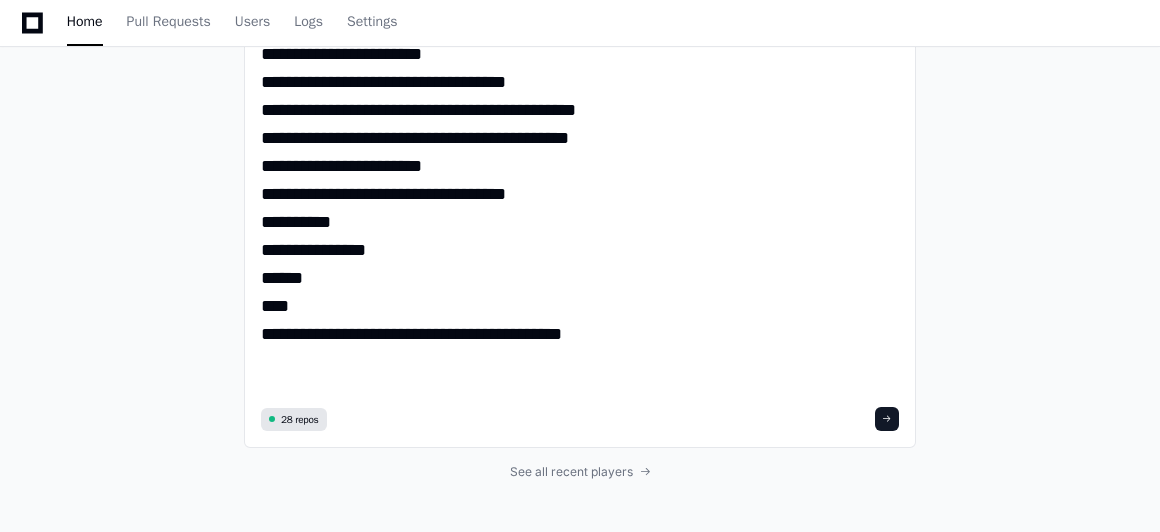 paste on "**********" 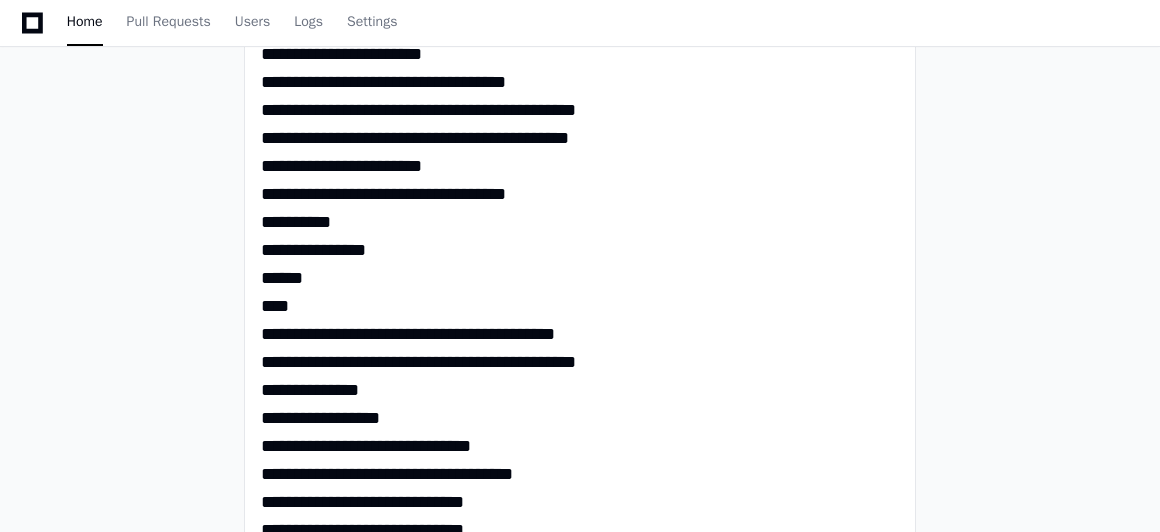 scroll, scrollTop: 0, scrollLeft: 0, axis: both 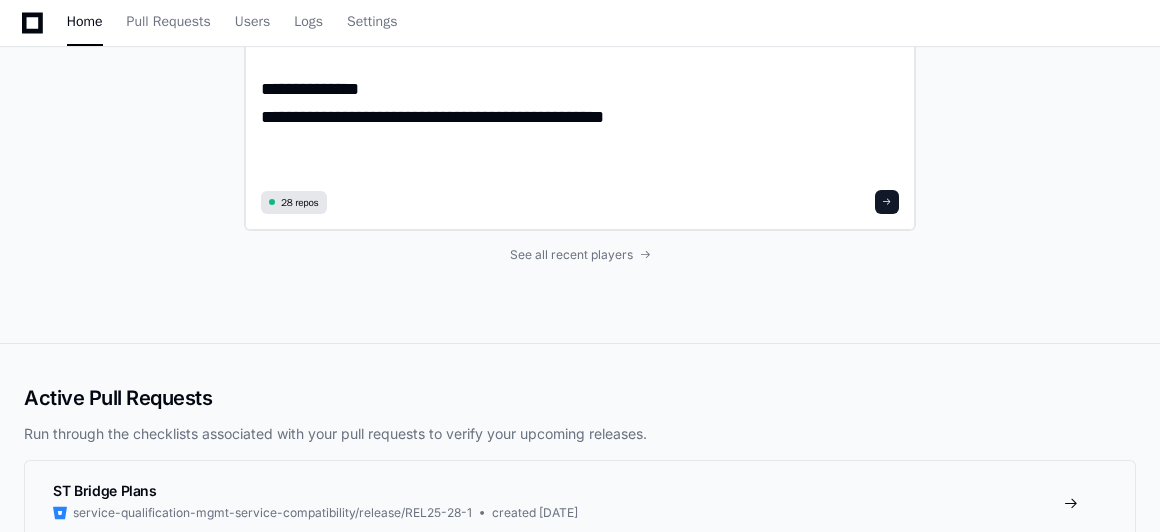 type on "**********" 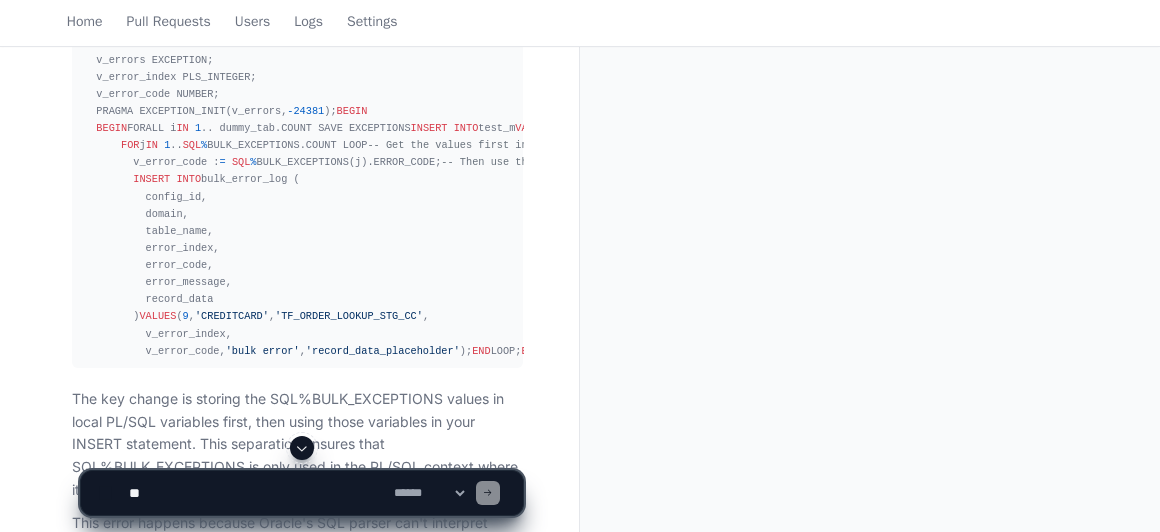 scroll, scrollTop: 1795, scrollLeft: 0, axis: vertical 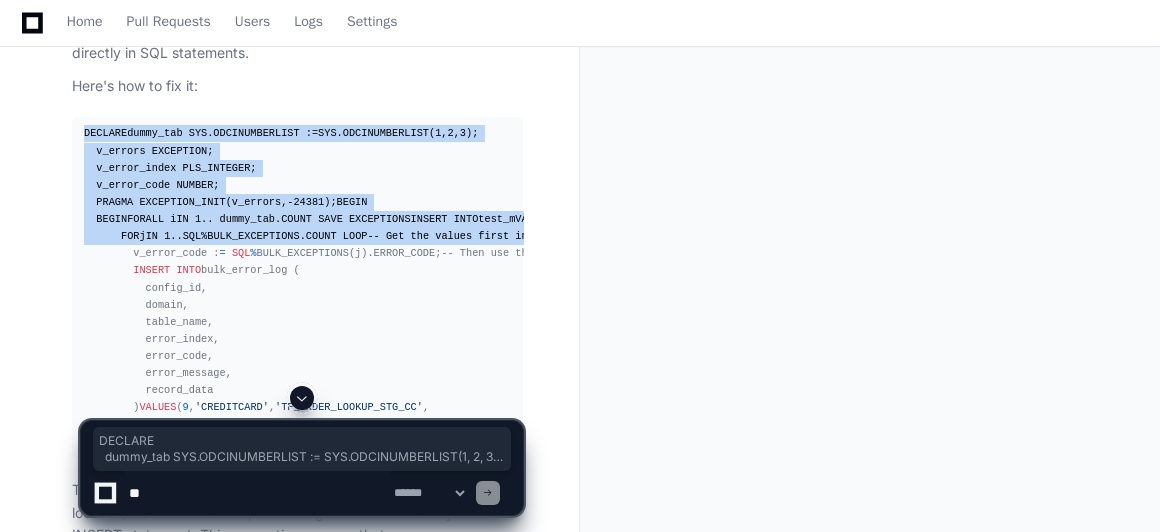 drag, startPoint x: 129, startPoint y: 142, endPoint x: 355, endPoint y: 385, distance: 331.85086 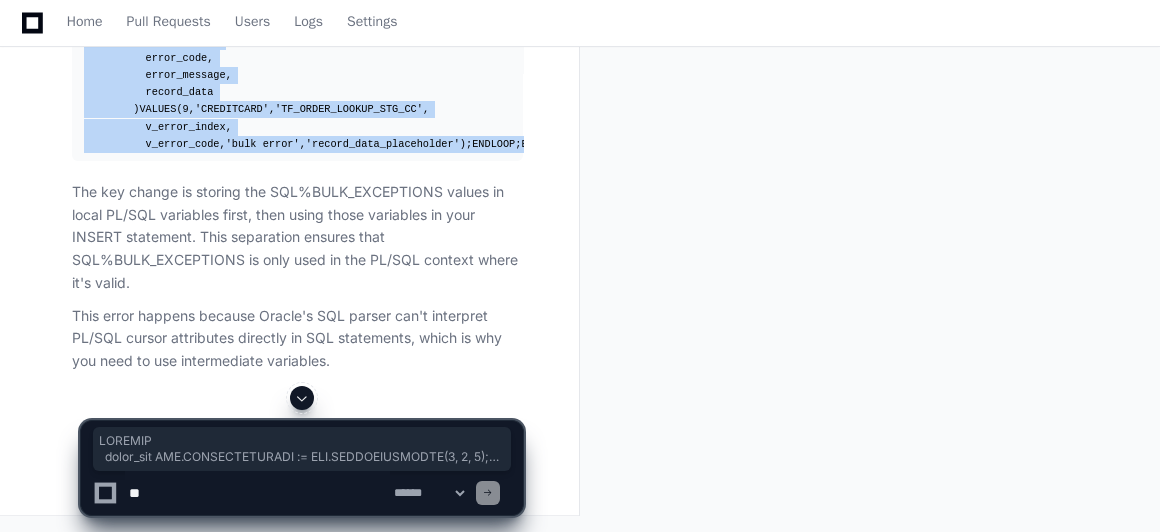 scroll, scrollTop: 2431, scrollLeft: 0, axis: vertical 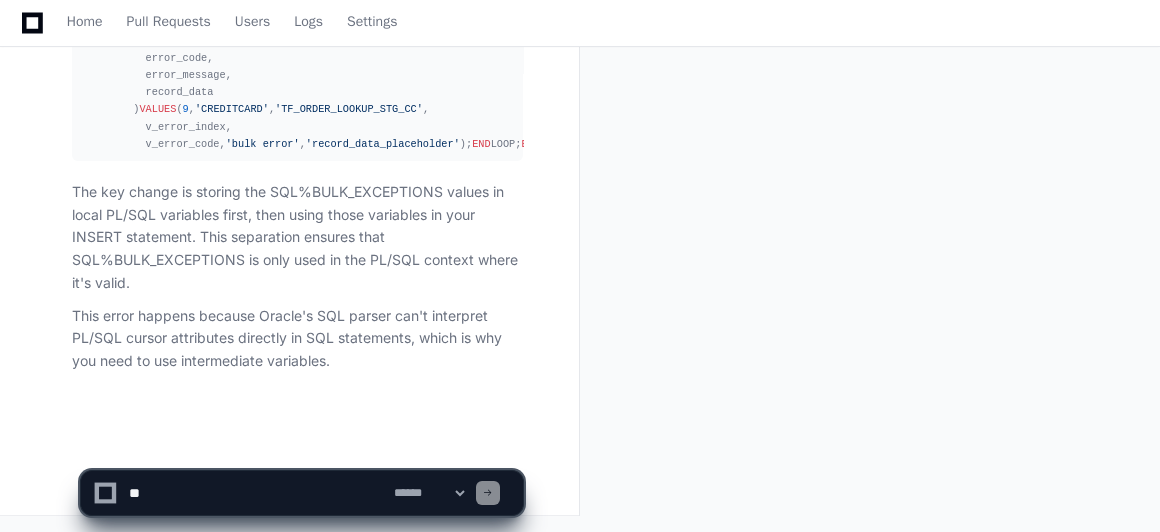 click 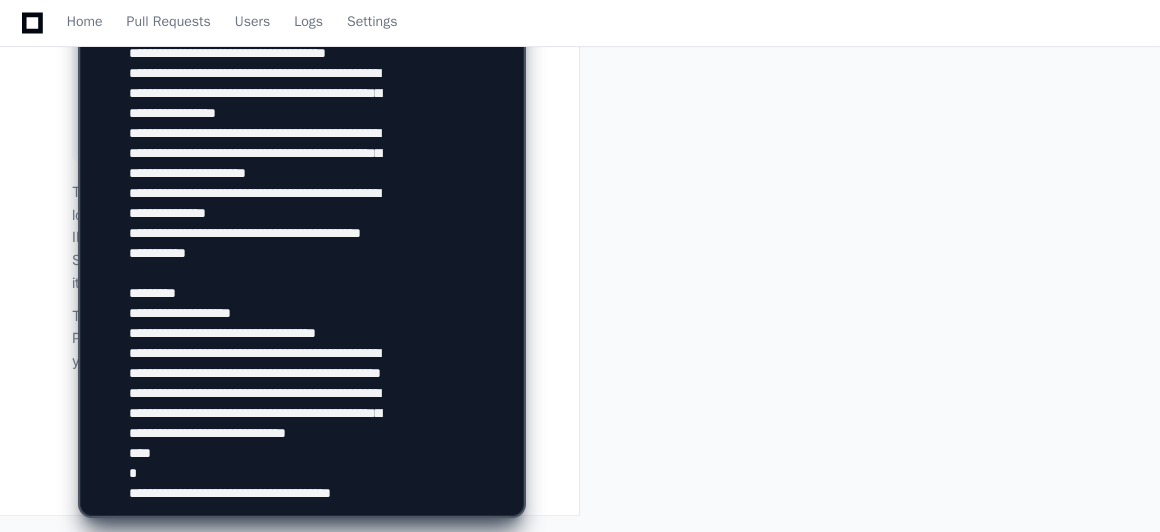 scroll, scrollTop: 1866, scrollLeft: 0, axis: vertical 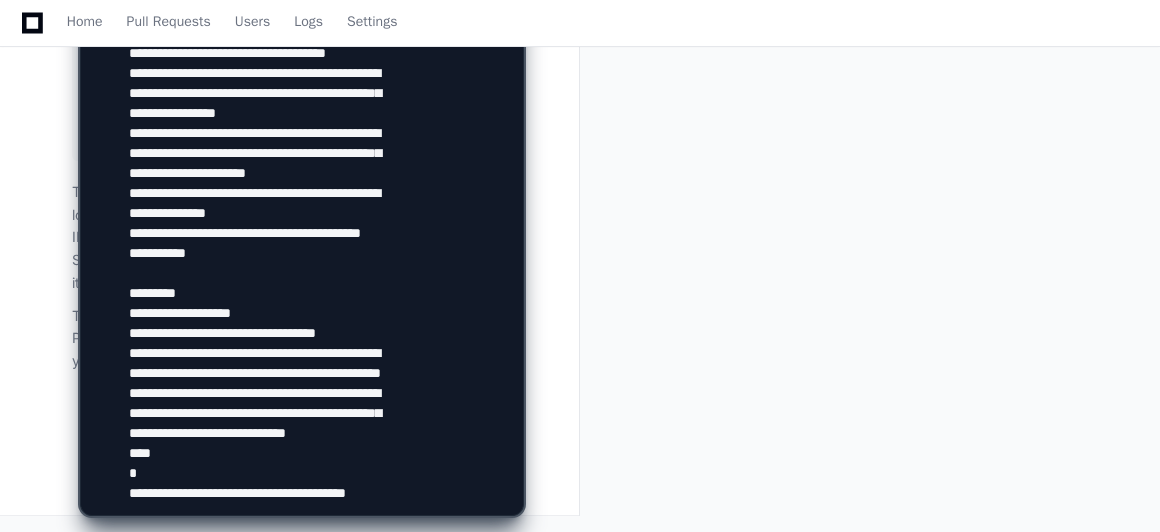 paste on "**********" 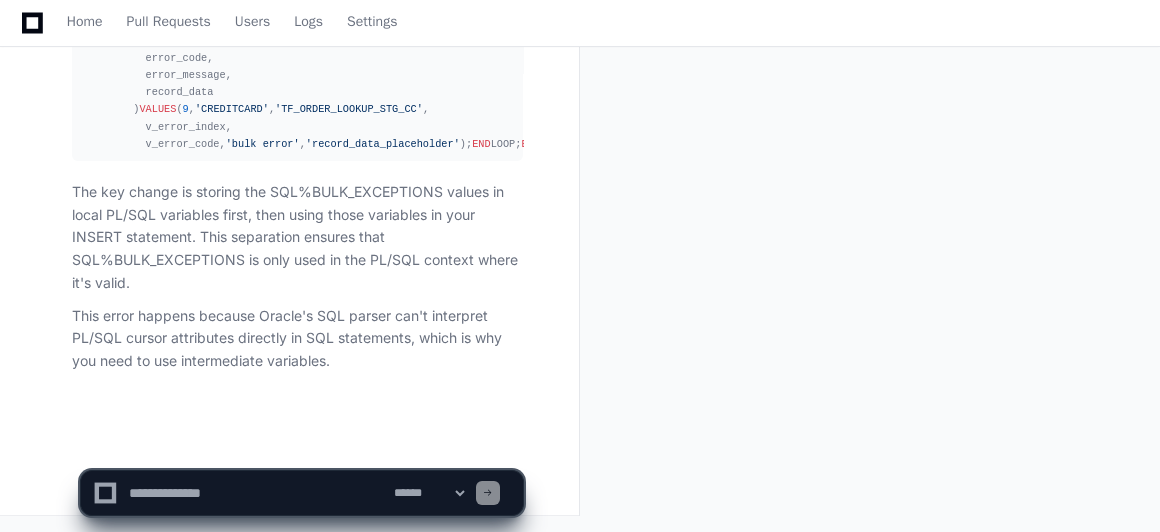 scroll, scrollTop: 0, scrollLeft: 0, axis: both 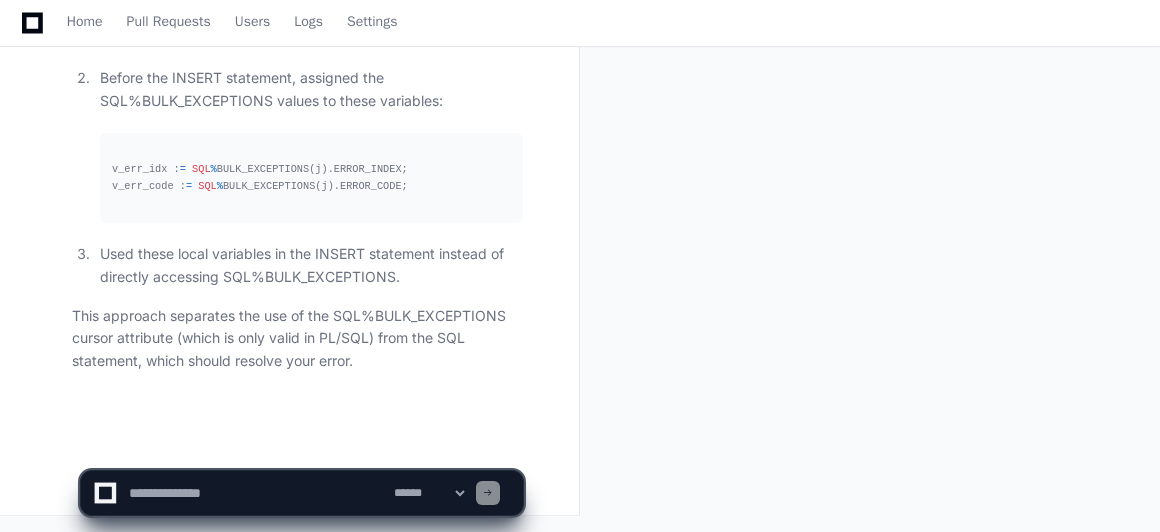 click 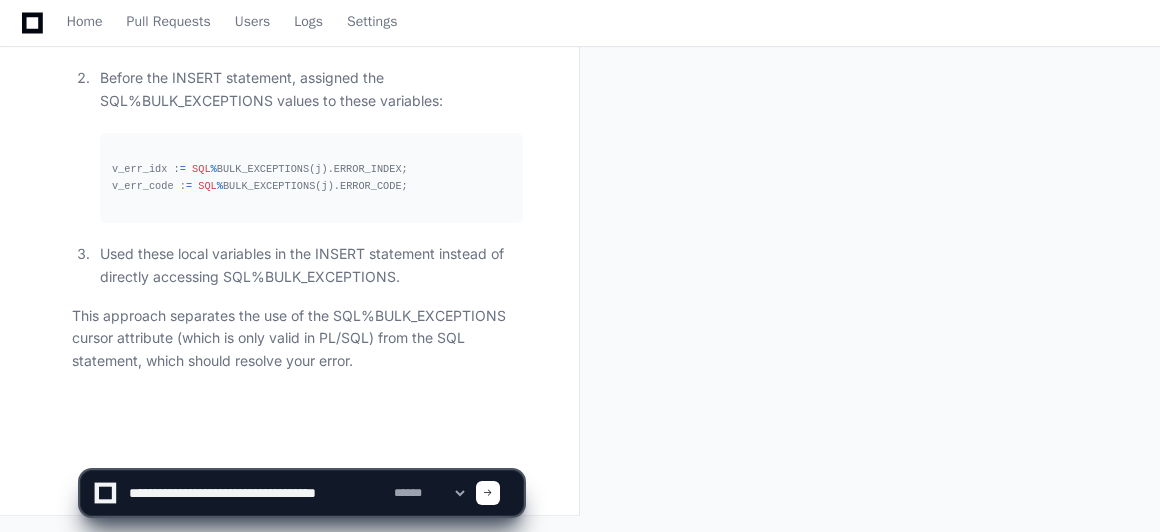 type on "**********" 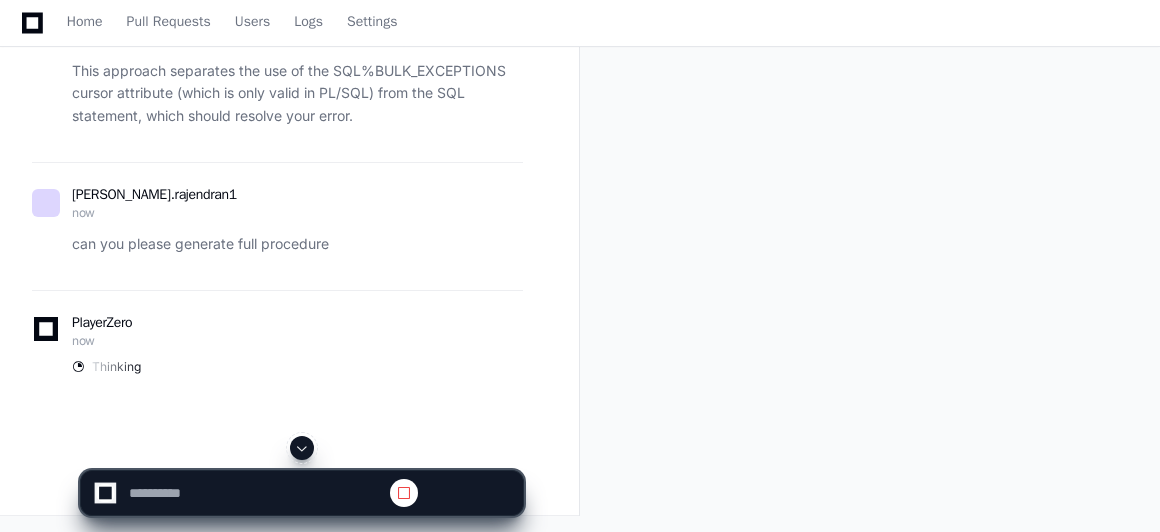 scroll, scrollTop: 0, scrollLeft: 0, axis: both 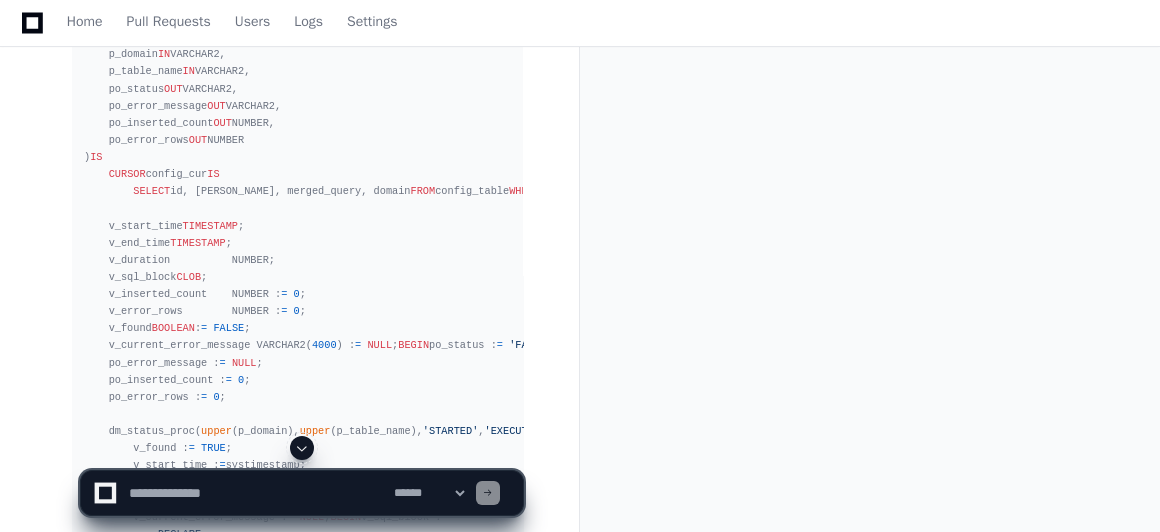 click 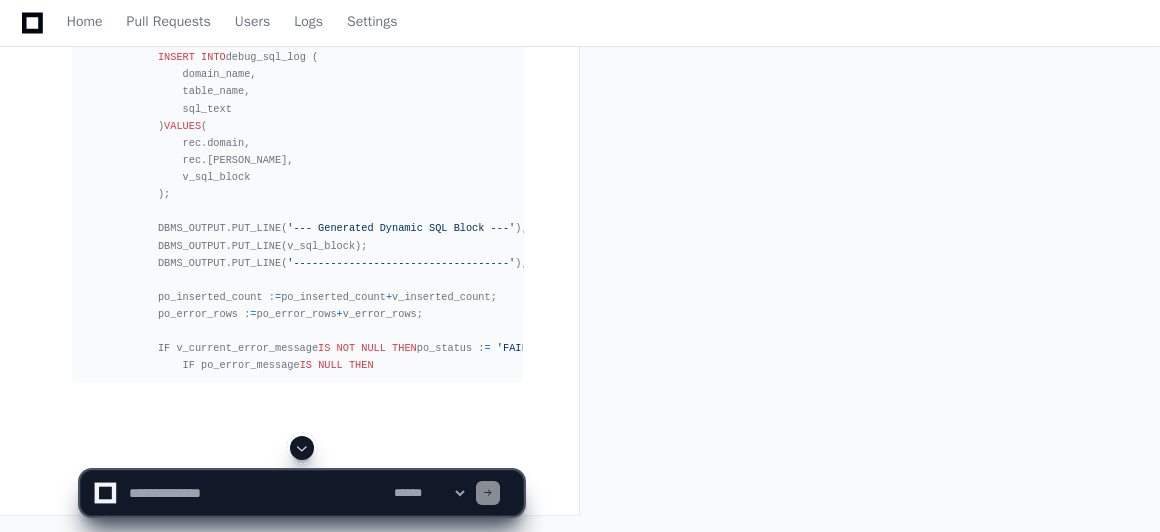 click 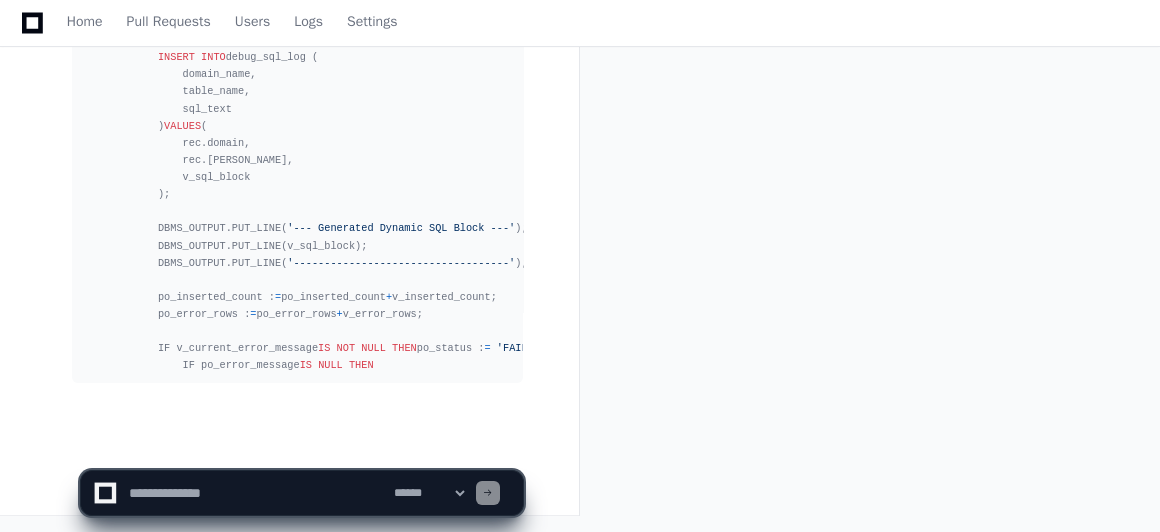 scroll, scrollTop: 13661, scrollLeft: 0, axis: vertical 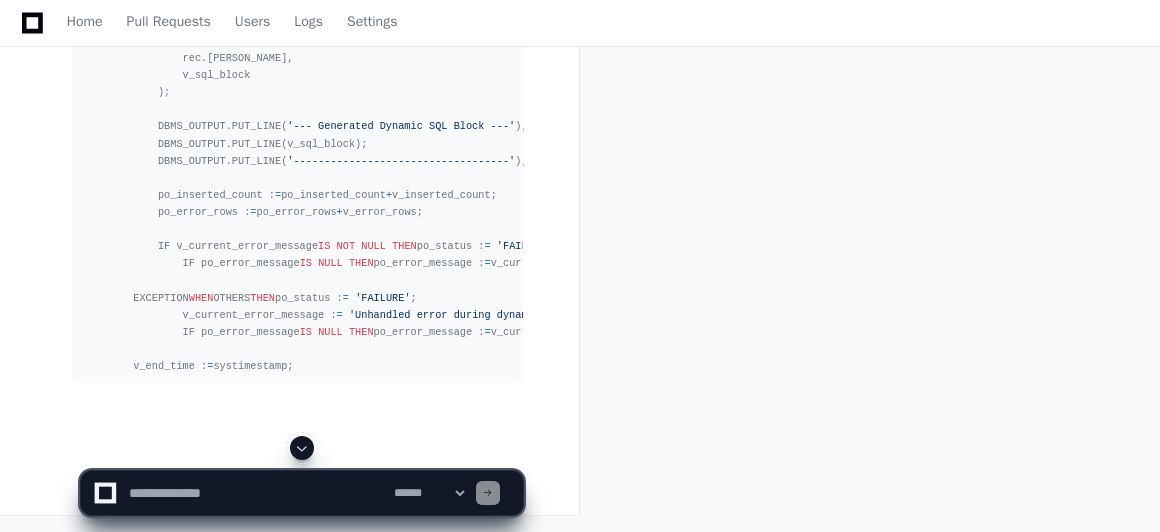 click 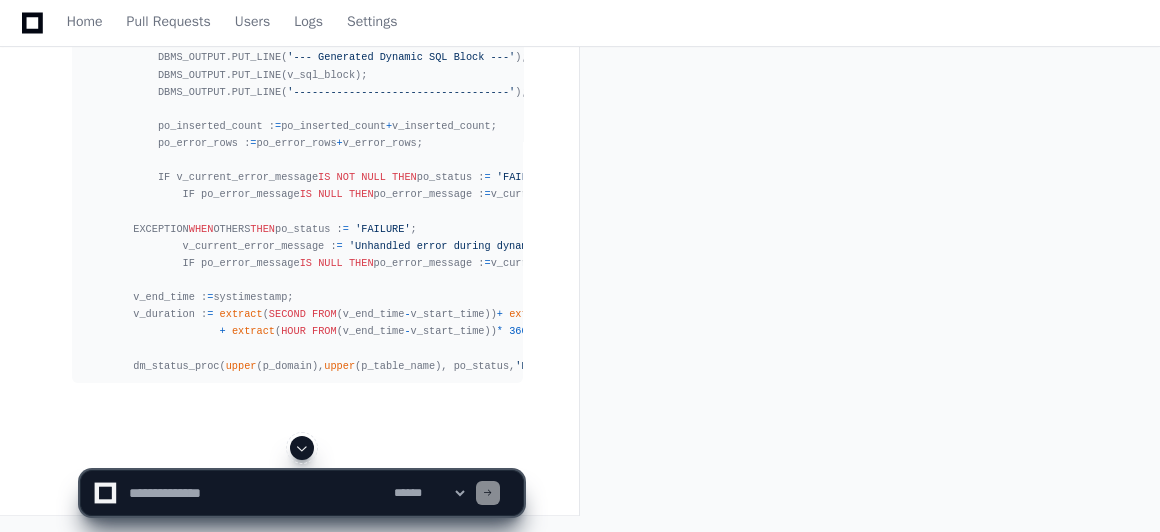 click 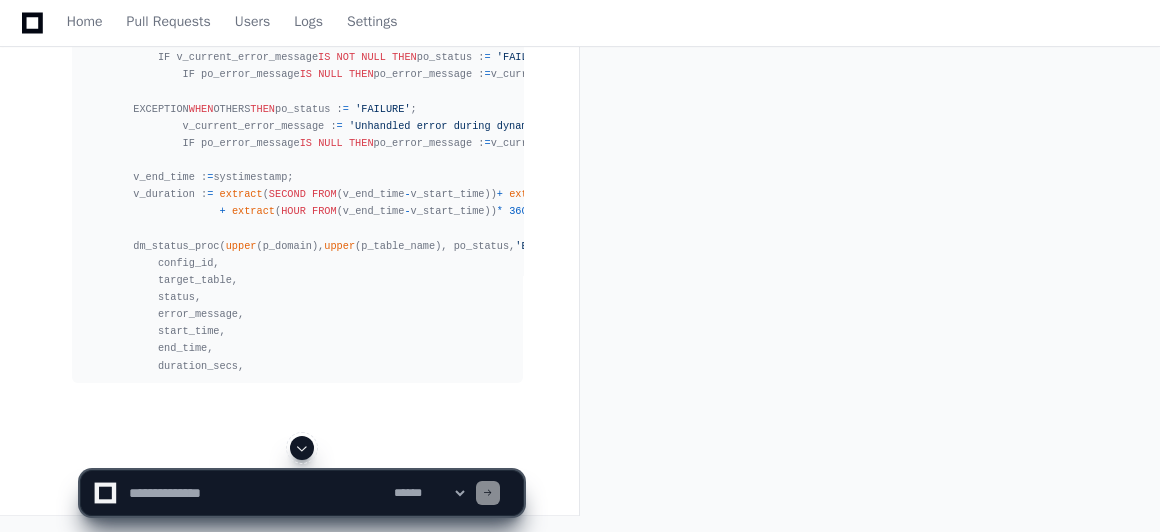 click 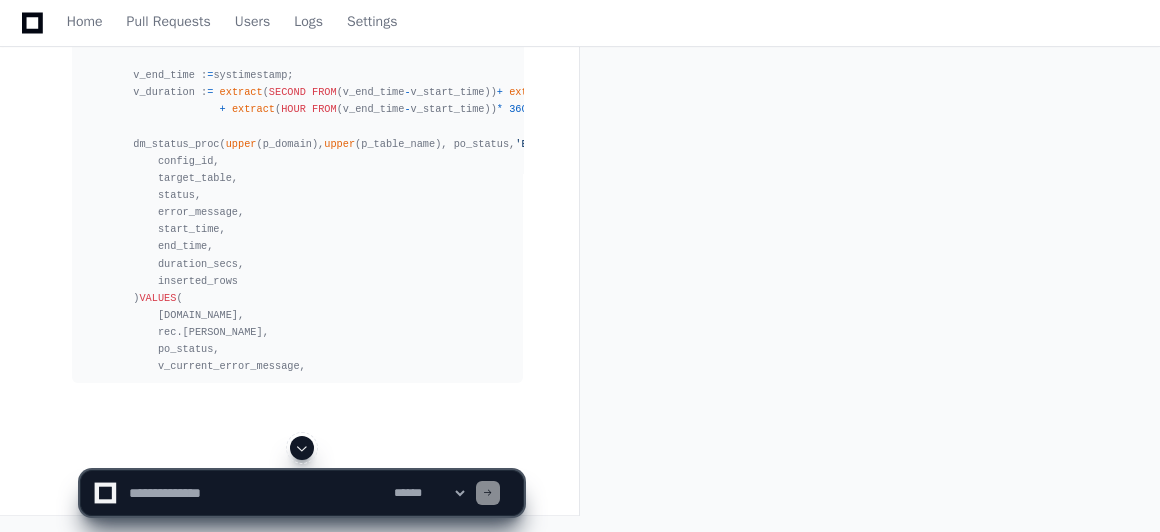 click 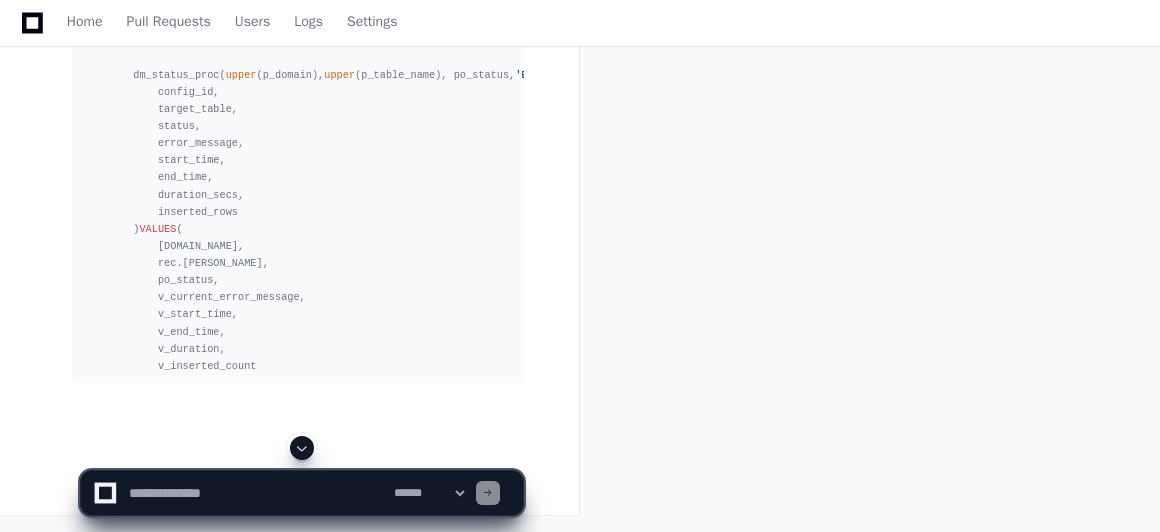 click 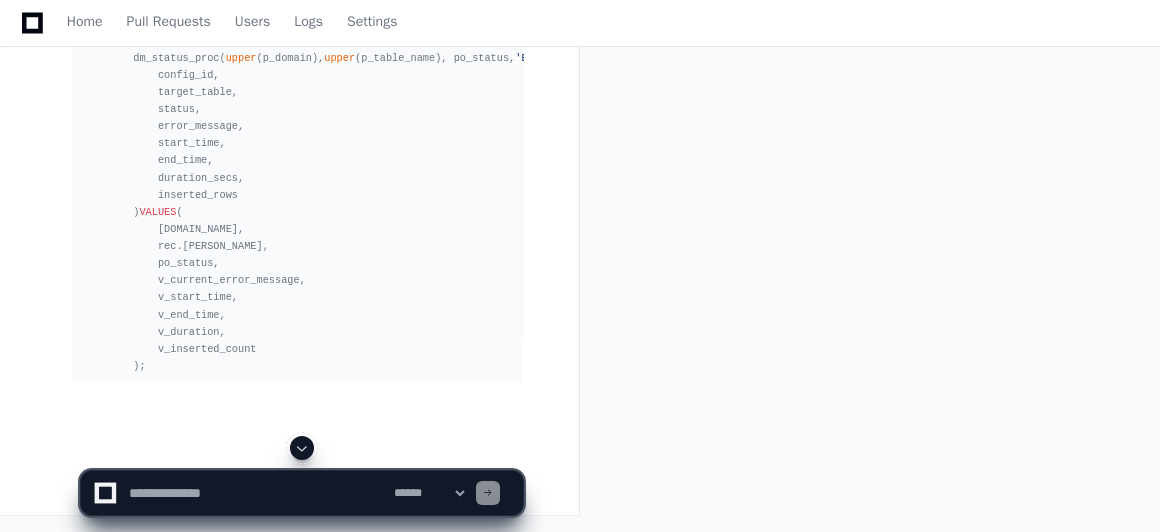 scroll, scrollTop: 14449, scrollLeft: 0, axis: vertical 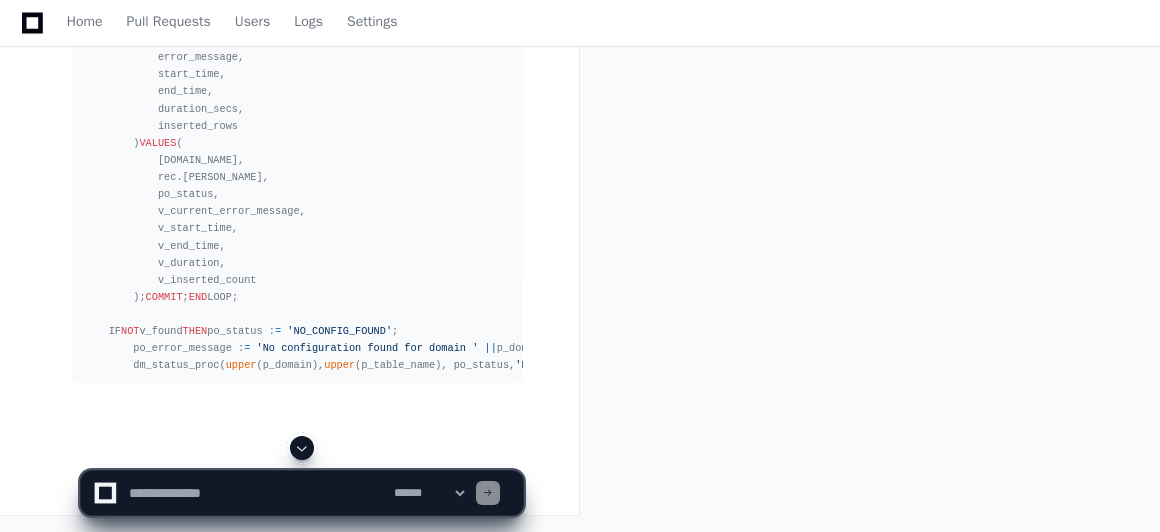 click 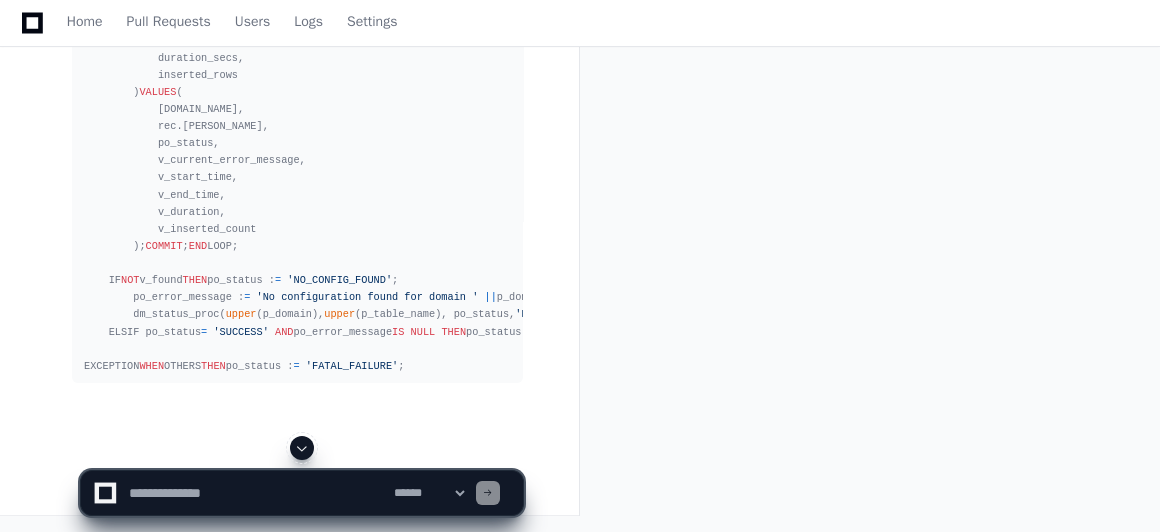 click 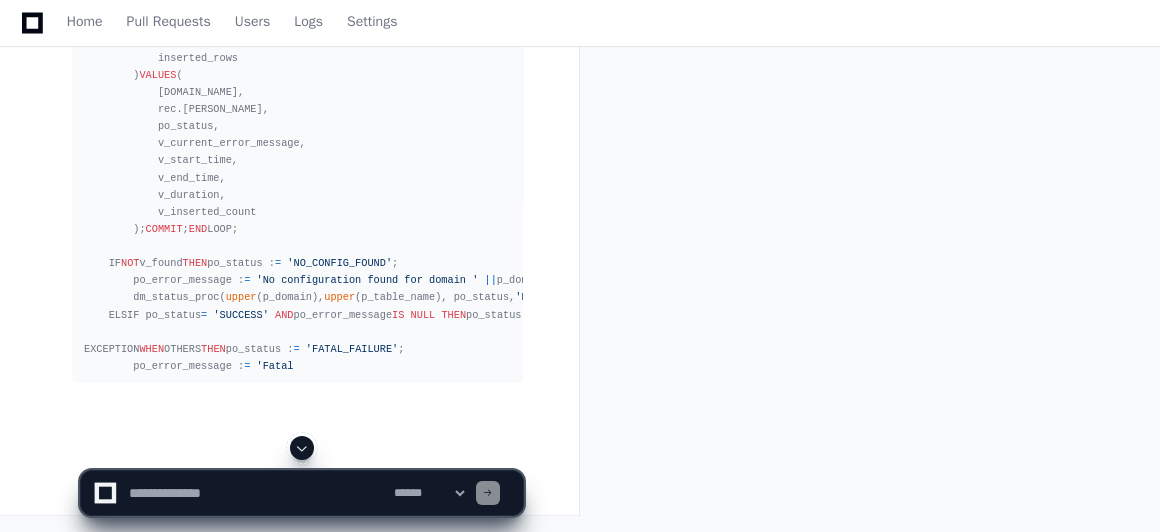scroll, scrollTop: 14706, scrollLeft: 0, axis: vertical 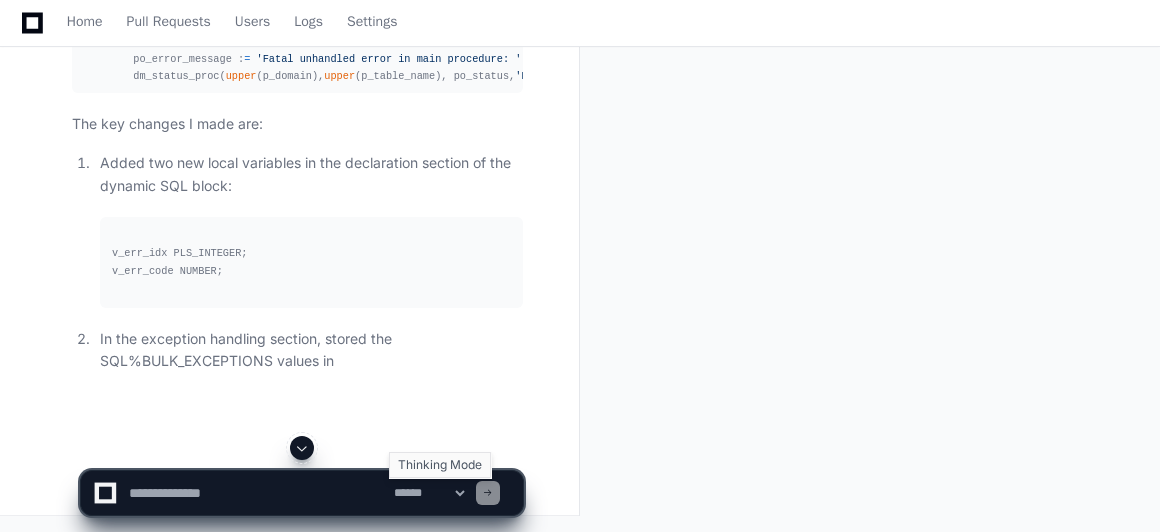 click on "**********" at bounding box center [429, 493] 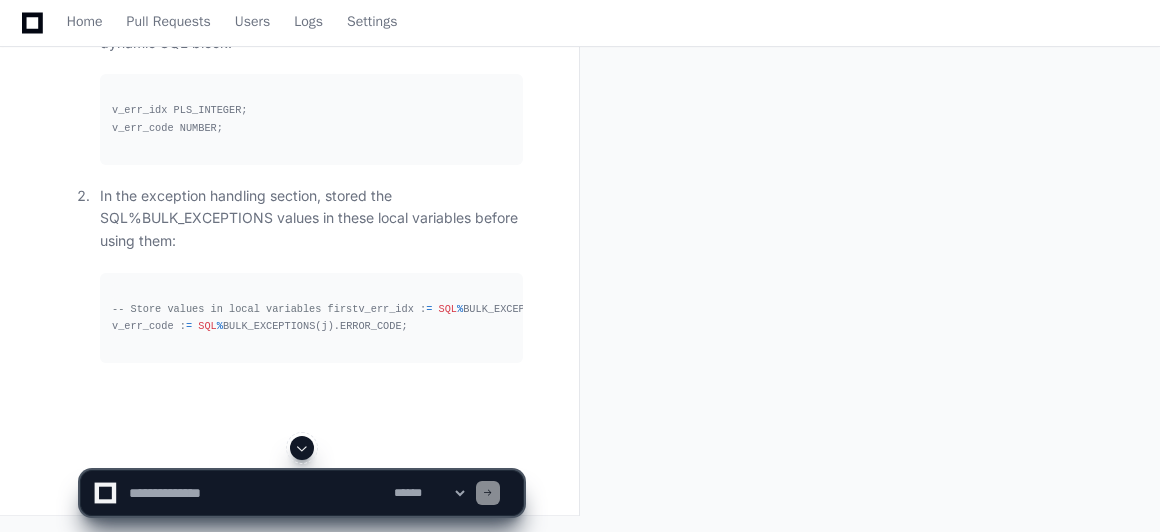 click on "**********" at bounding box center [429, 493] 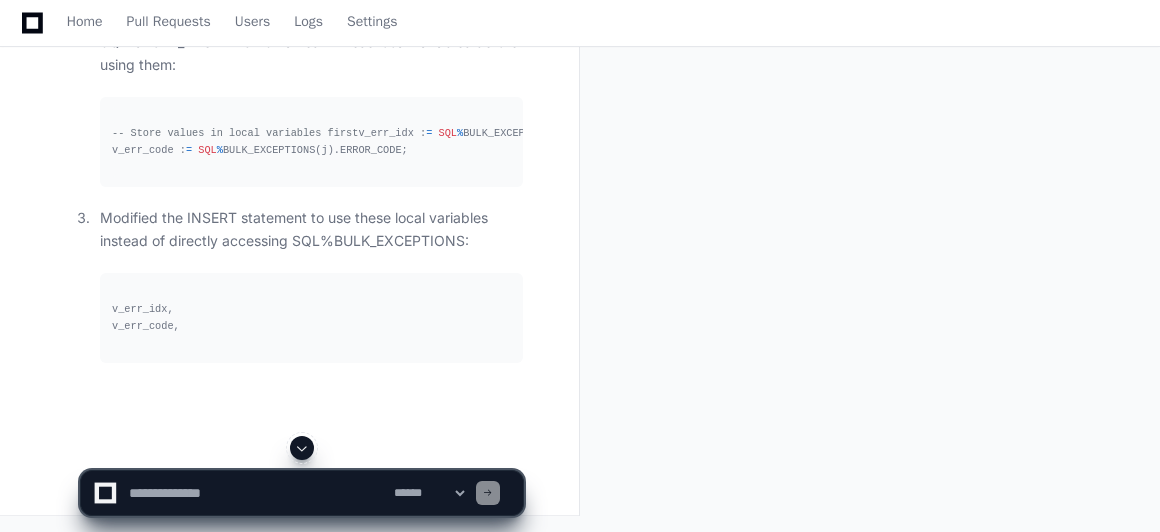 click 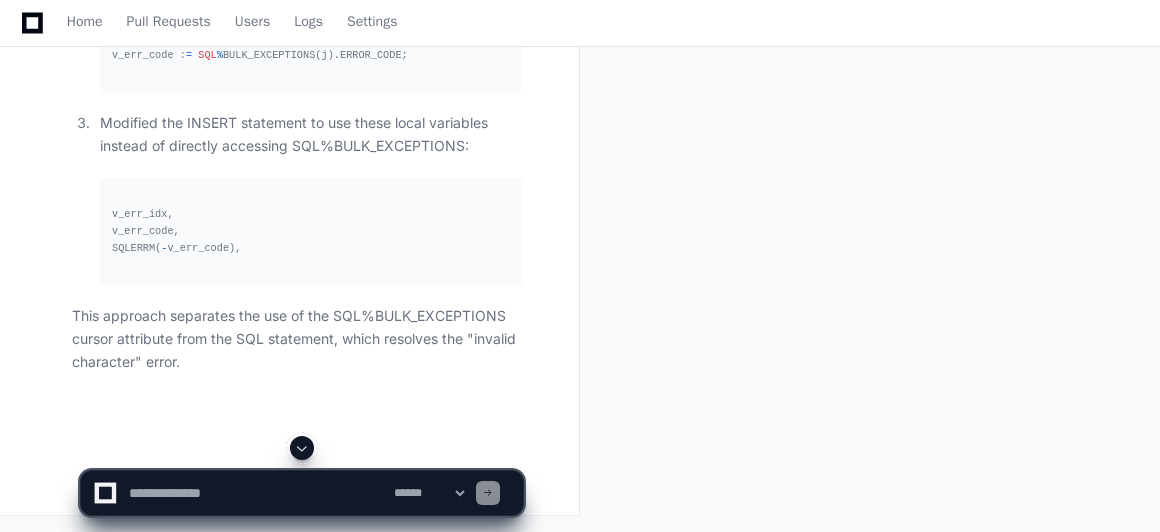 click 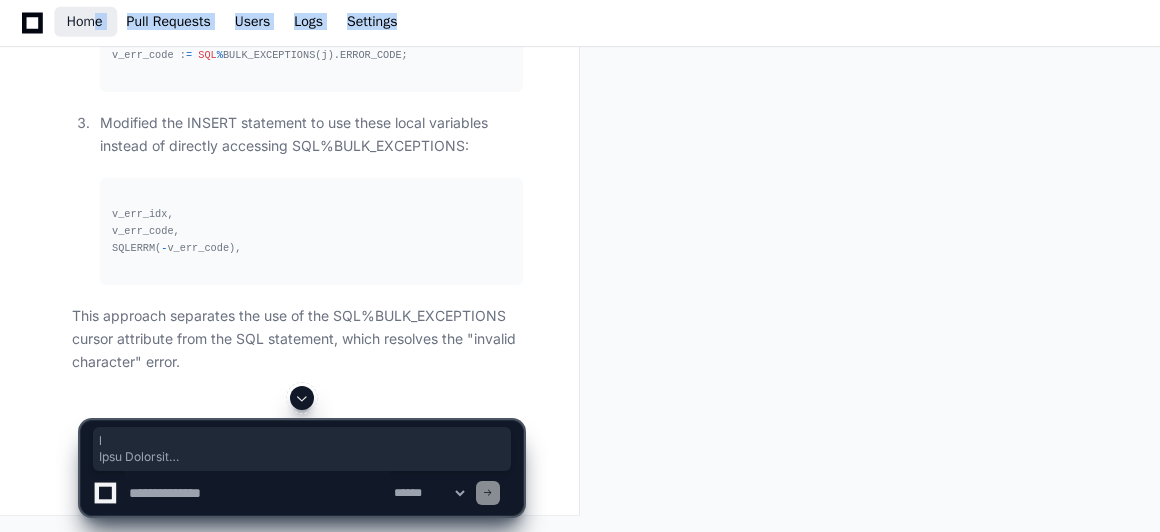 drag, startPoint x: 93, startPoint y: 194, endPoint x: 98, endPoint y: 42, distance: 152.08221 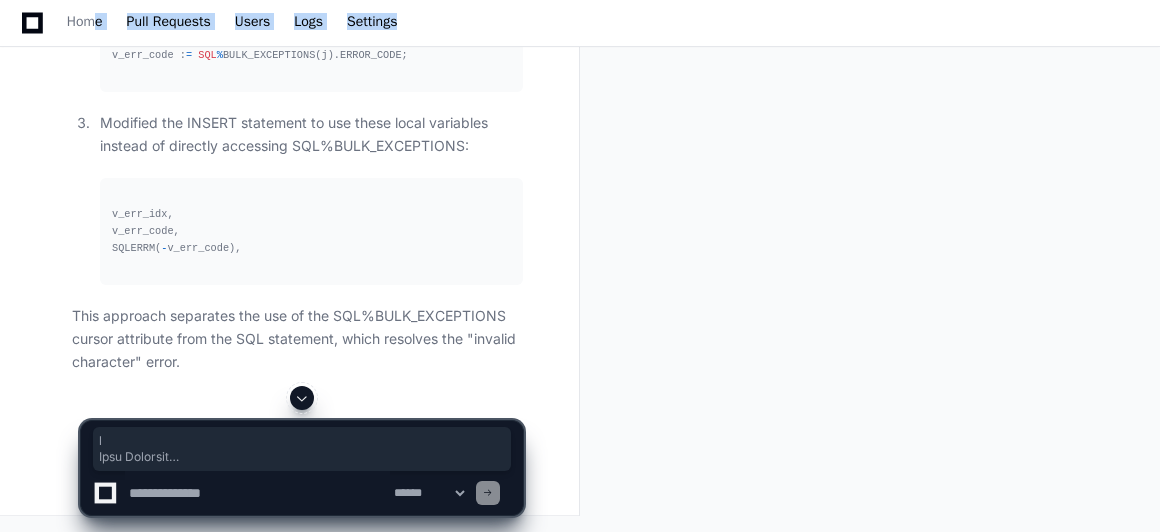 scroll, scrollTop: 14752, scrollLeft: 0, axis: vertical 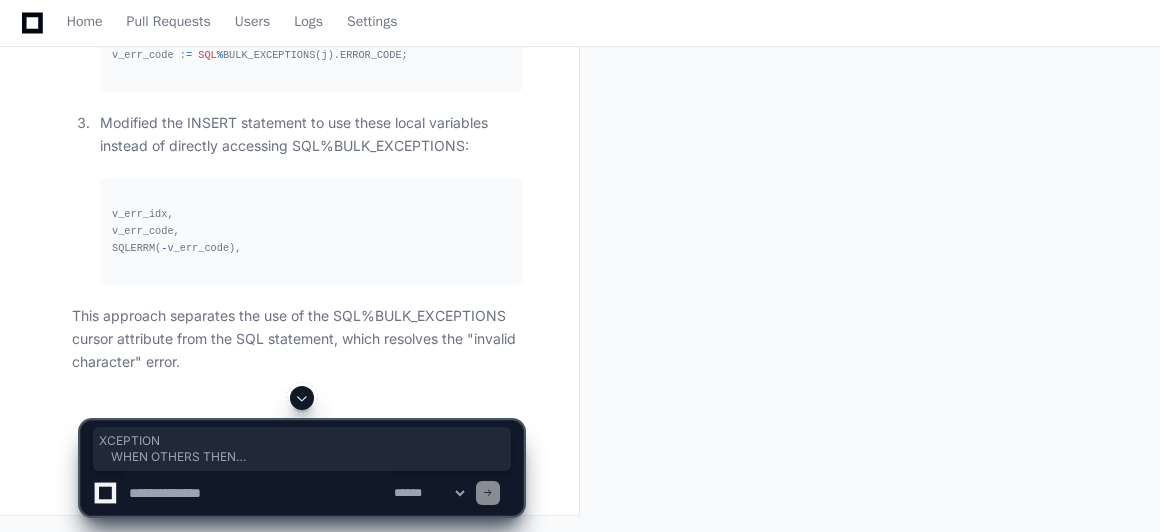 drag, startPoint x: 98, startPoint y: 373, endPoint x: 89, endPoint y: 263, distance: 110.36757 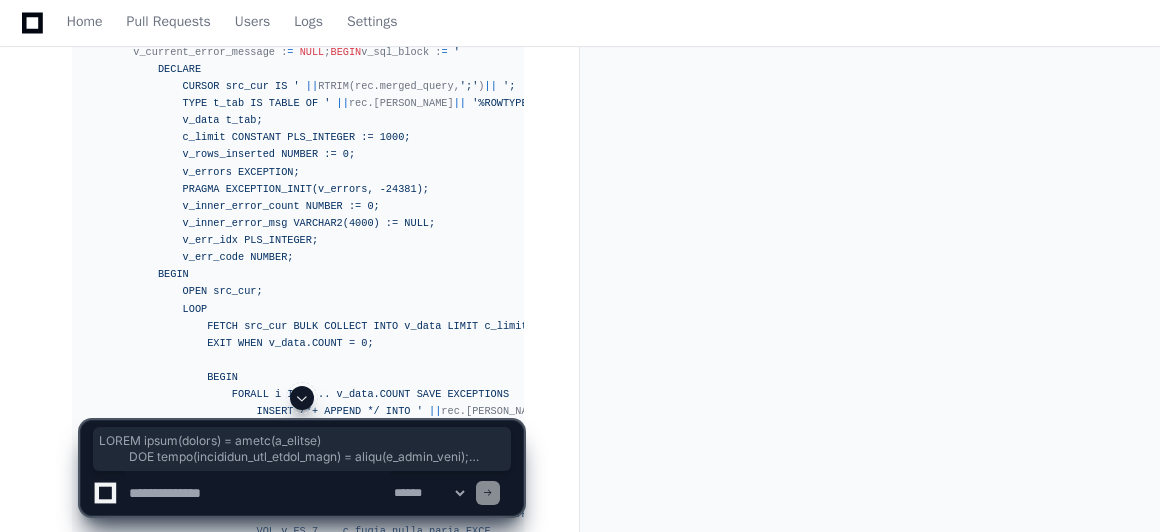 scroll, scrollTop: 11803, scrollLeft: 0, axis: vertical 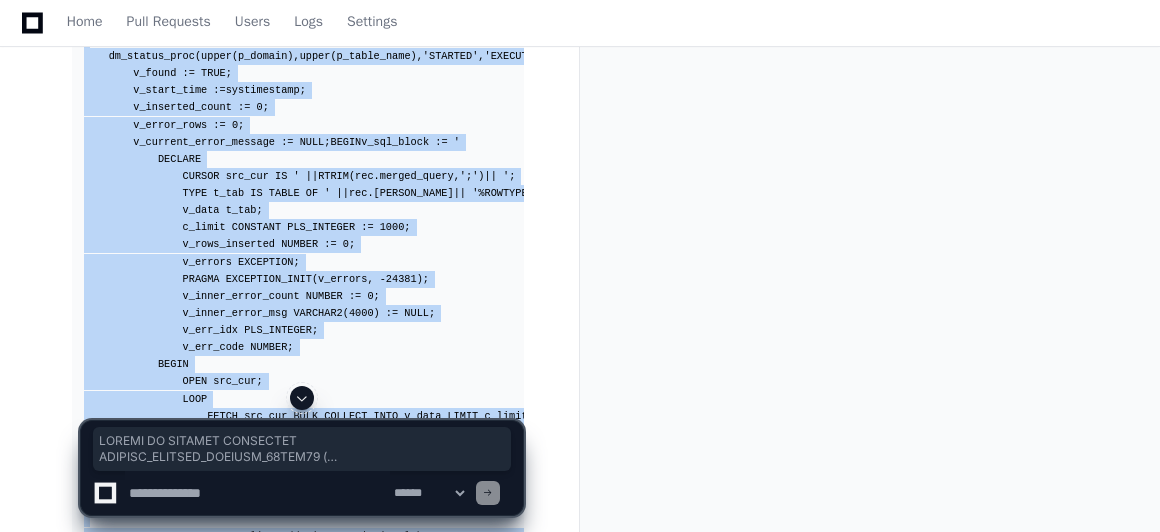 copy on "CREATE   OR  REPLACE  PROCEDURE  EXECUTE_DYNAMIC_INSERTS_[DATE] (
p_domain             IN  VARCHAR2,
p_table_name         IN  VARCHAR2,
po_status            OUT  VARCHAR2,
po_error_message     OUT  VARCHAR2,
po_inserted_count    OUT  NUMBER,
po_error_rows        OUT  NUMBER
)  IS
CURSOR  config_cur  IS
SELECT  id, cassandra_rep_table_name, merged_query, domain
FROM  config_table
WHERE   upper (domain)  =   upper (p_domain)
AND   upper (cassandra_rep_table_name)  =   upper (p_table_name);
v_start_time         TIMESTAMP ;
v_end_time           TIMESTAMP ;
v_duration          NUMBER;
v_sql_block          CLOB ;
v_inserted_count    NUMBER : =   0 ;
v_error_rows        NUMBER : =   0 ;
v_found              BOOLEAN  : =   FALSE ;
v_current_error_message VARCHAR2( 4000 ) : =   NULL ;
BEGIN
po_status : =   'FAILURE' ;
po_error_message : =   NULL ;
po_inserted_count : =   0 ;
po_error_rows : =   0 ..." 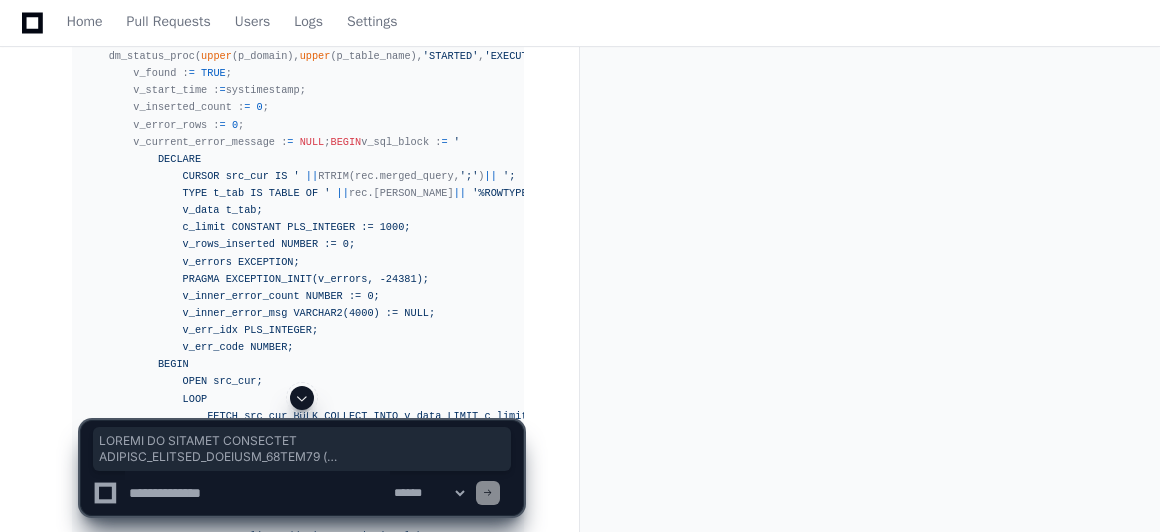 click 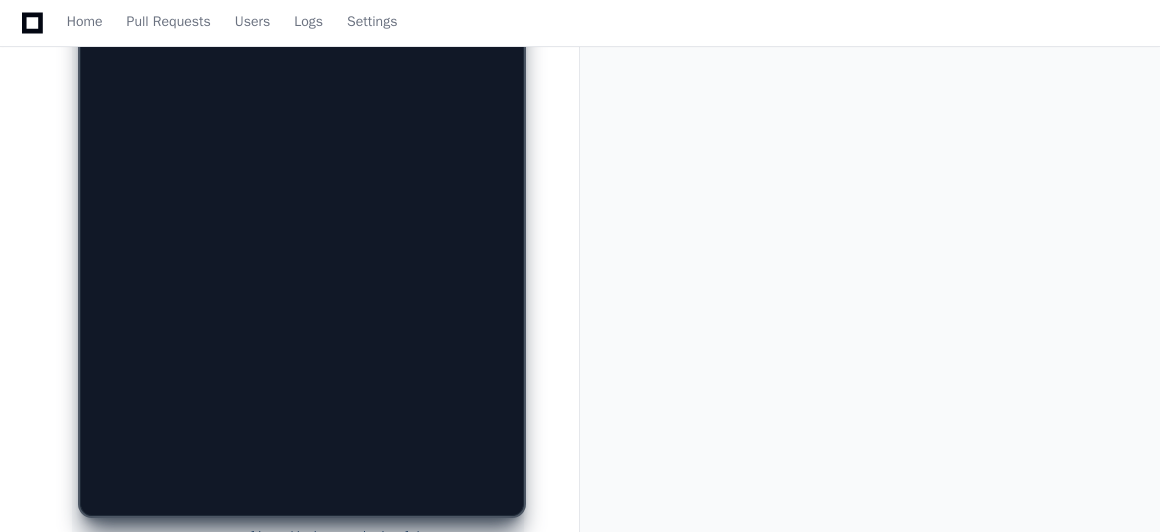 scroll, scrollTop: 0, scrollLeft: 0, axis: both 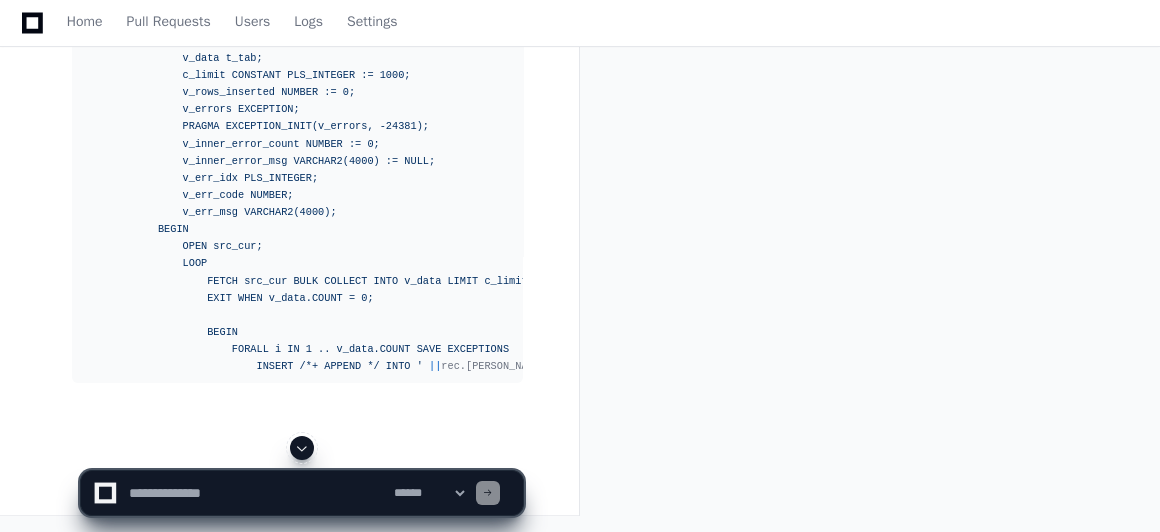 click 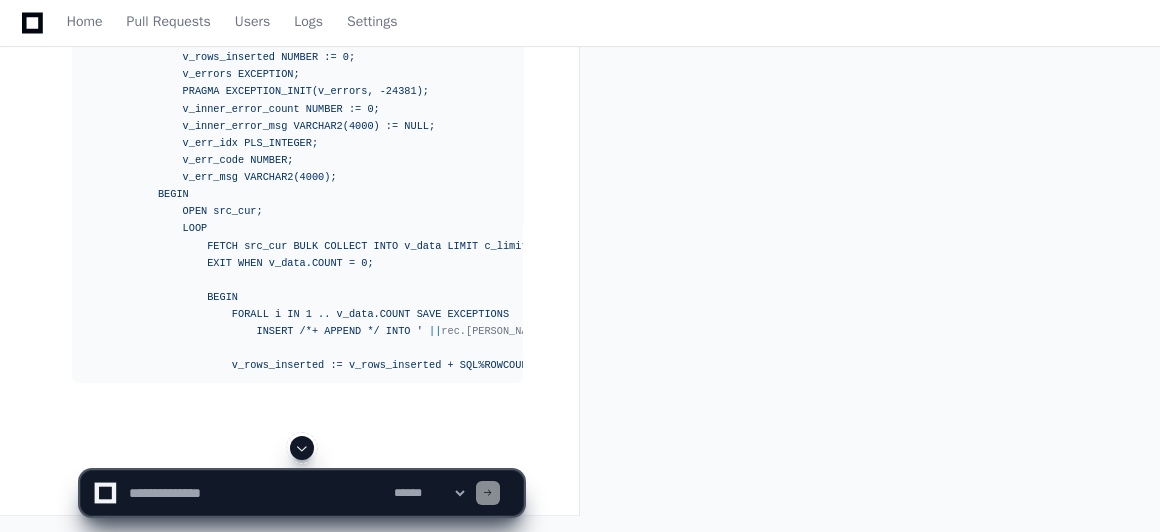 scroll, scrollTop: 23794, scrollLeft: 0, axis: vertical 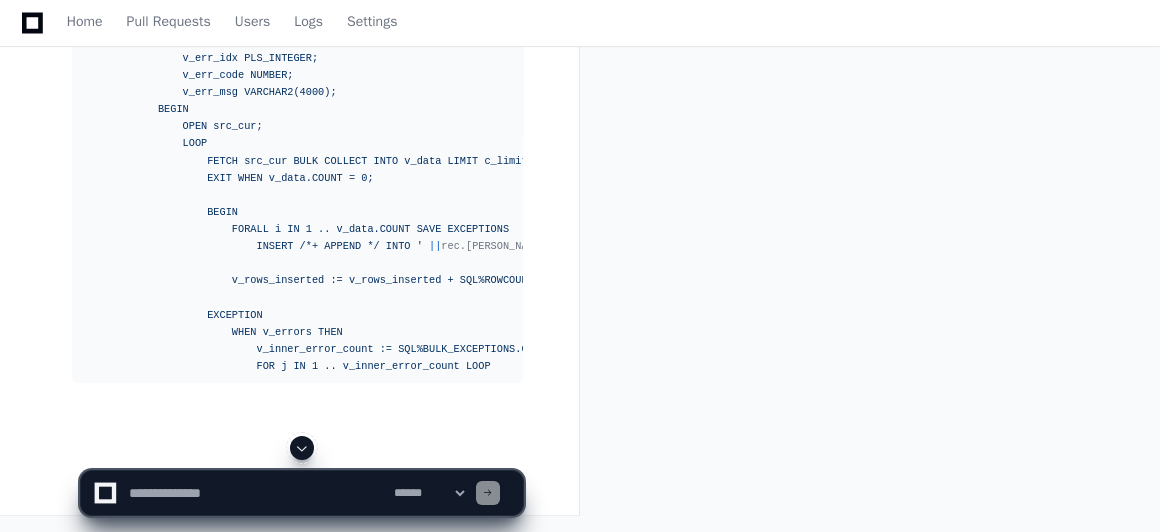 click 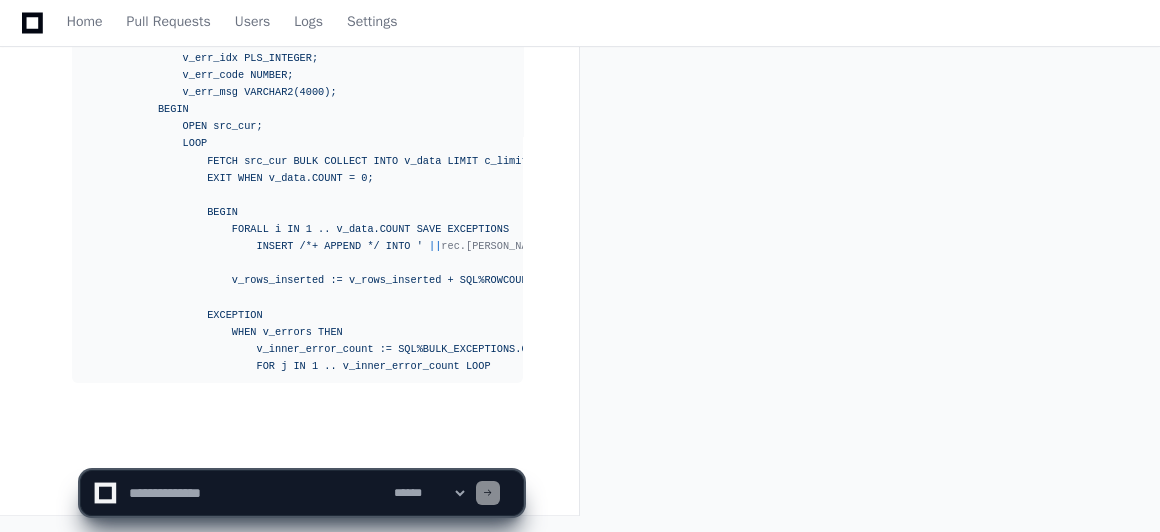 scroll, scrollTop: 23896, scrollLeft: 0, axis: vertical 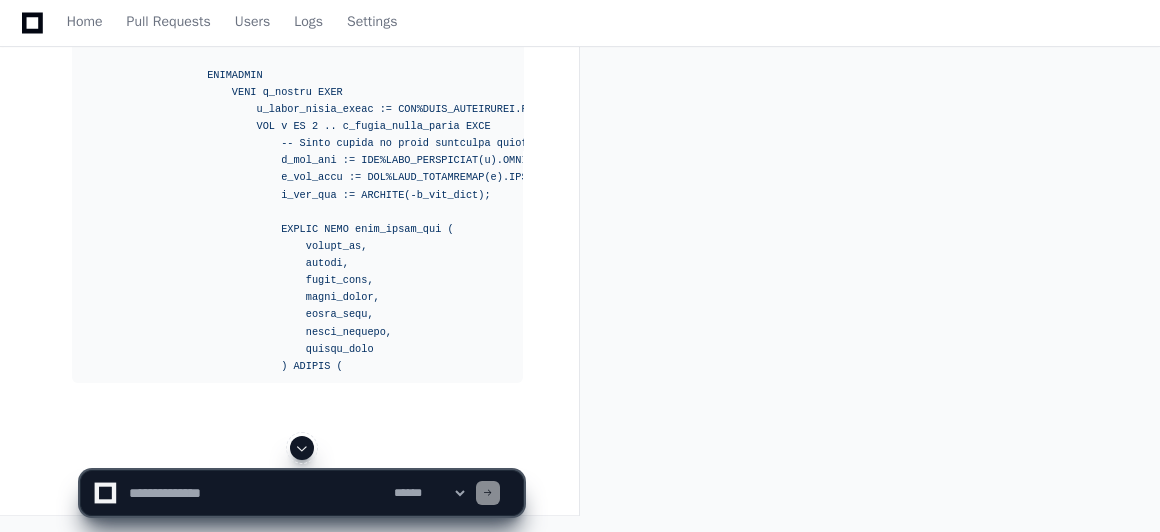 click 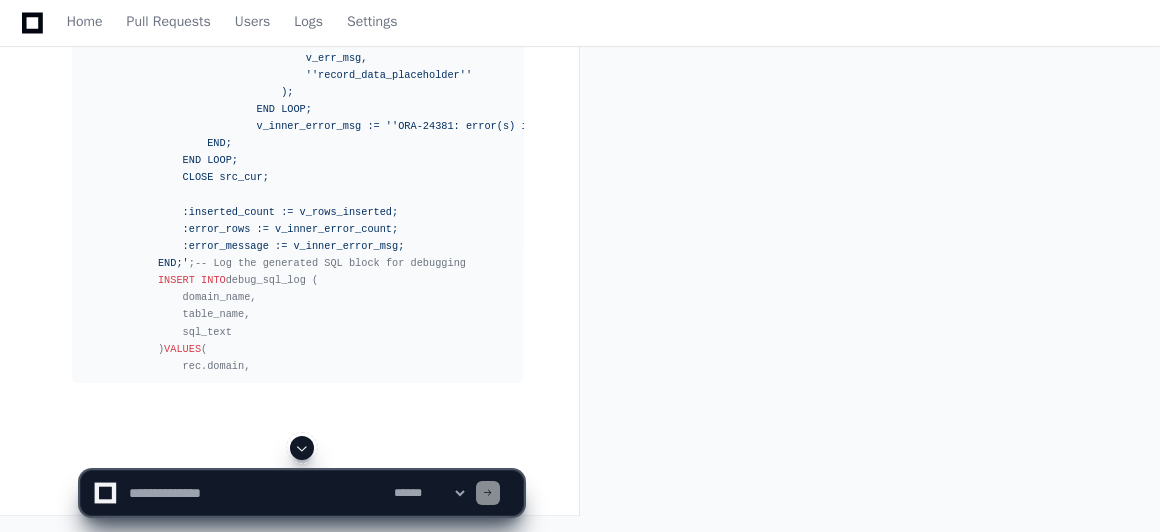 click 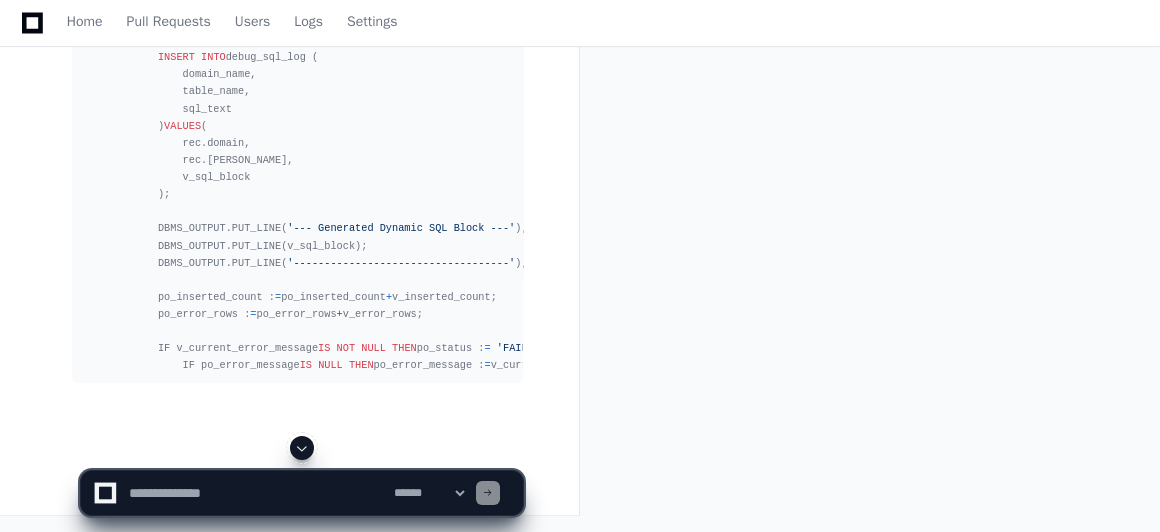 click 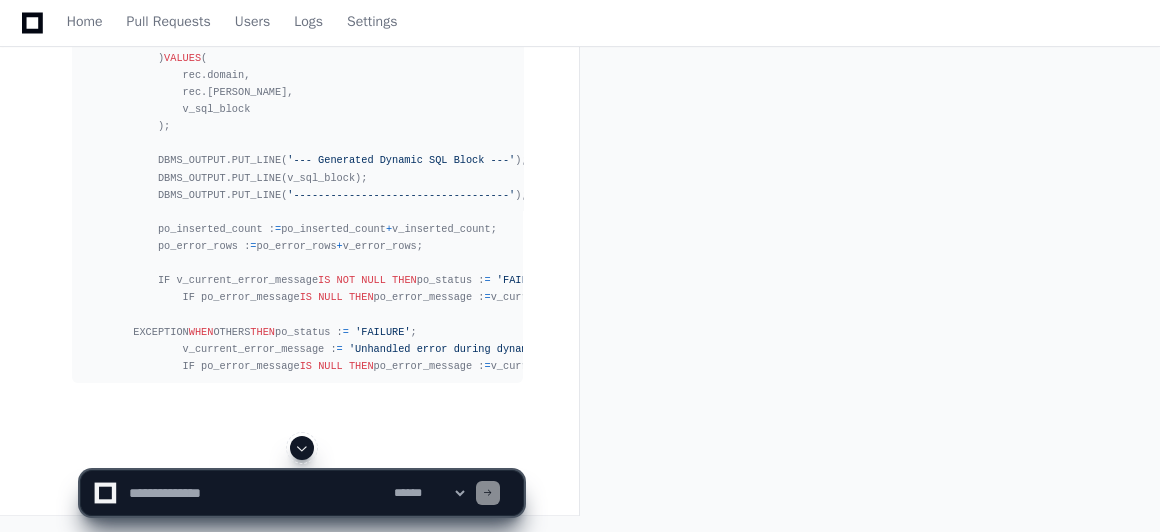 click 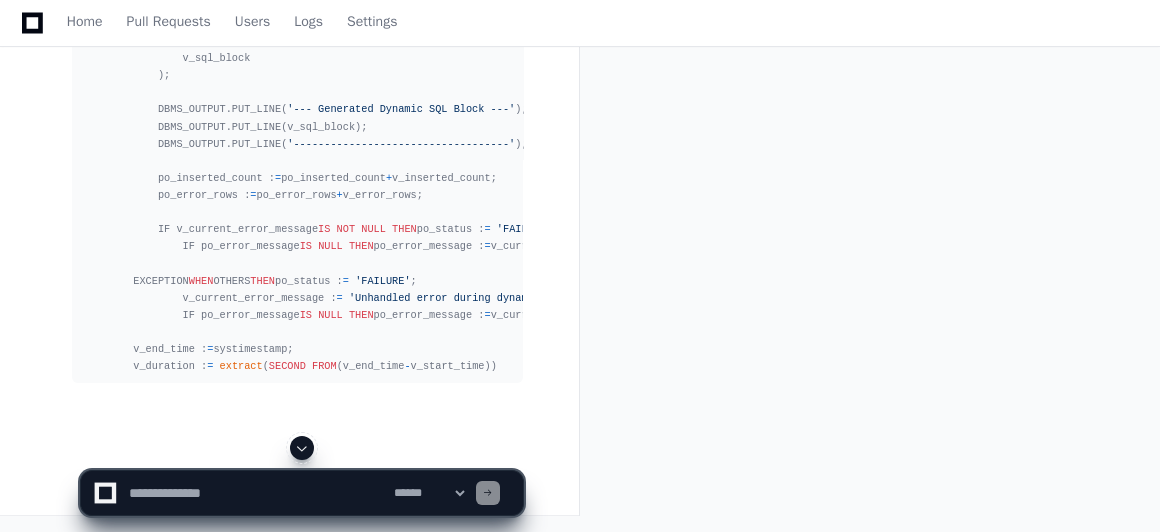 click 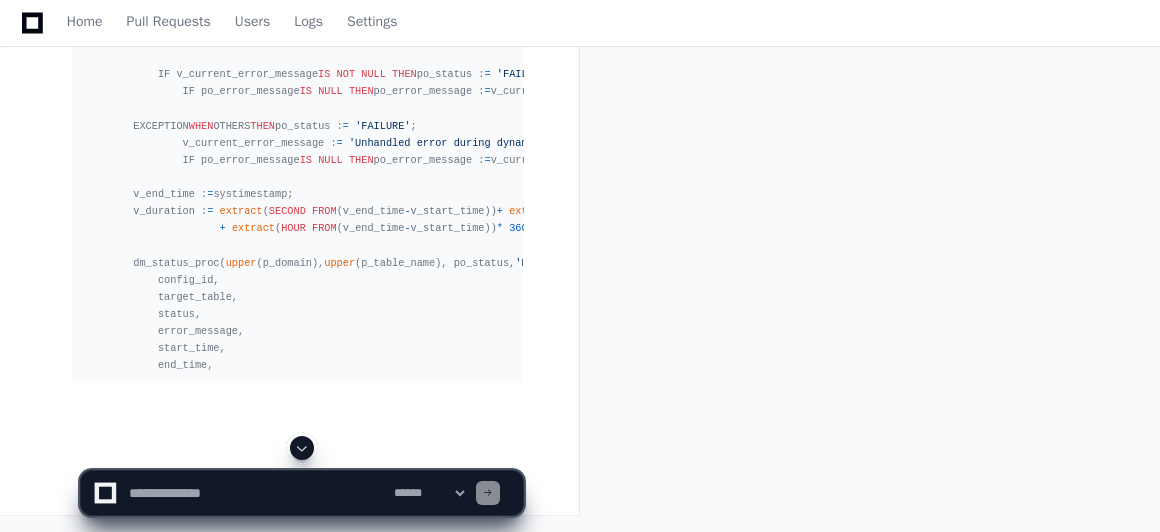 click 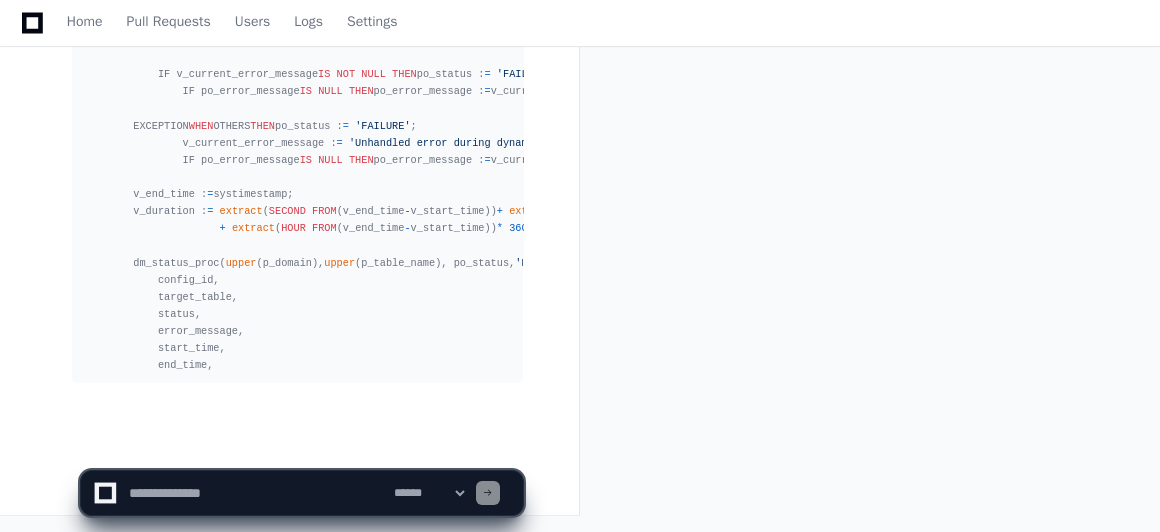 scroll, scrollTop: 25439, scrollLeft: 0, axis: vertical 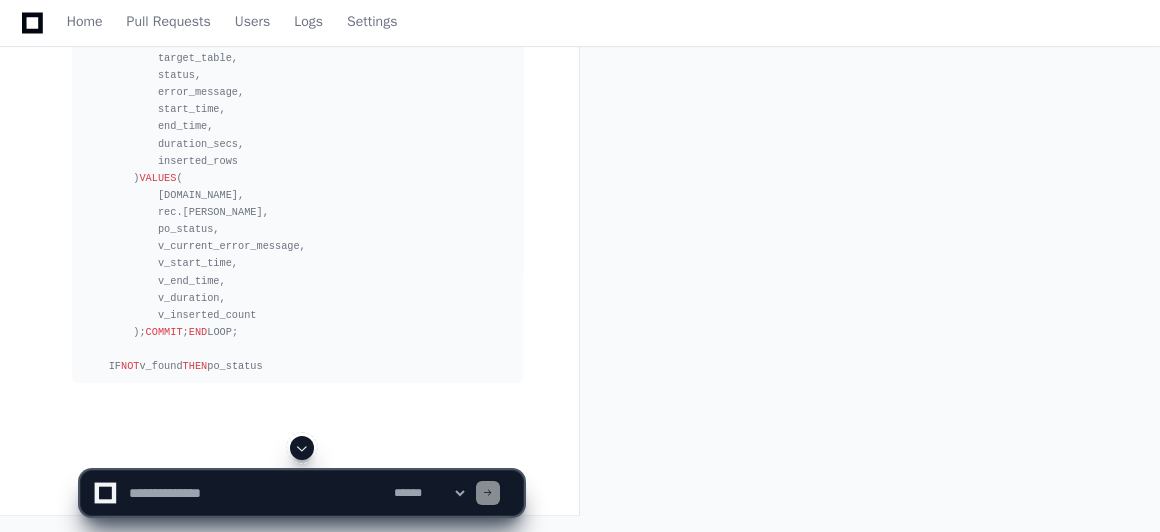 click 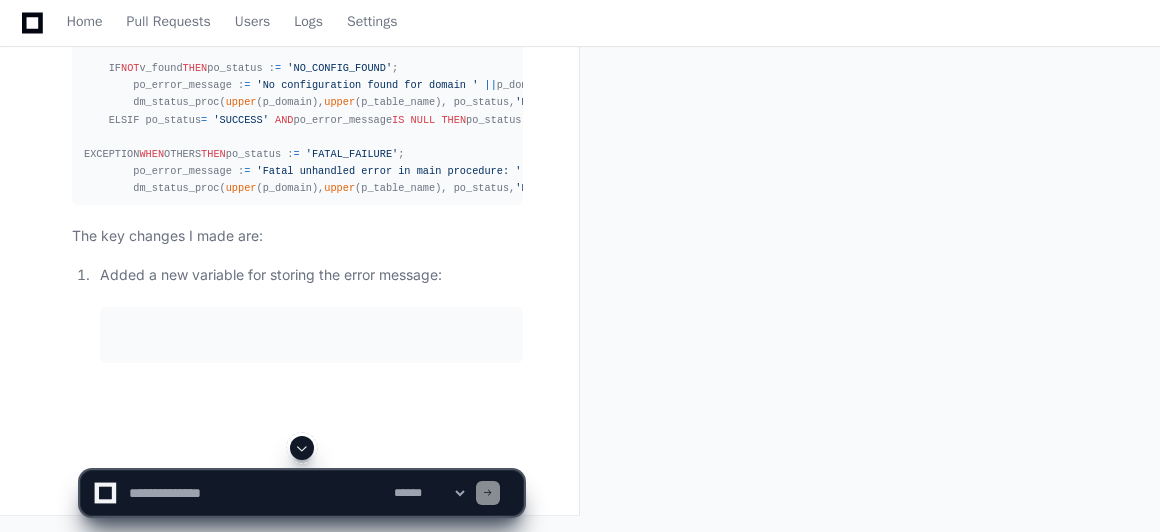 click 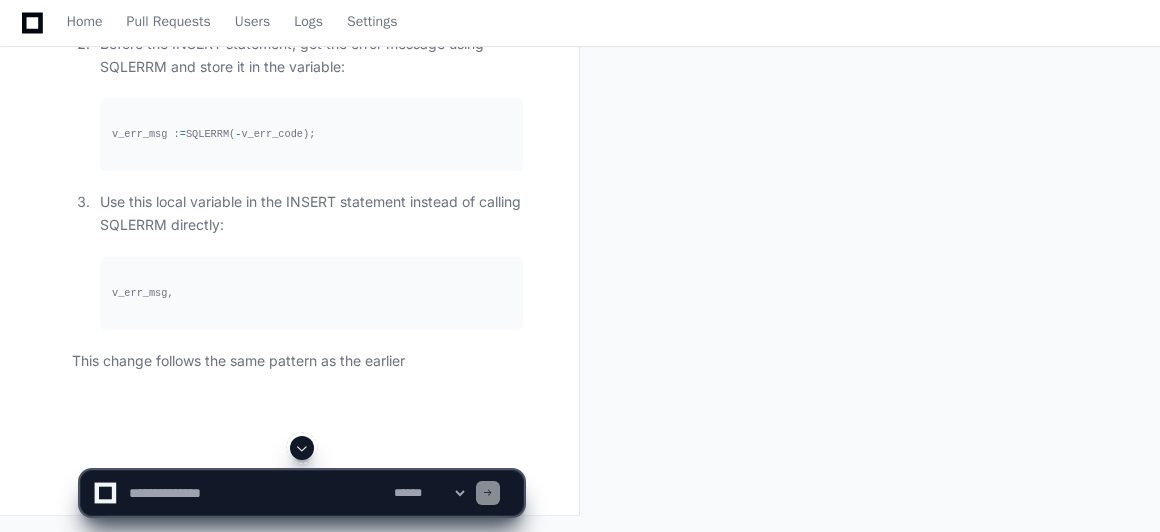 scroll, scrollTop: 26074, scrollLeft: 0, axis: vertical 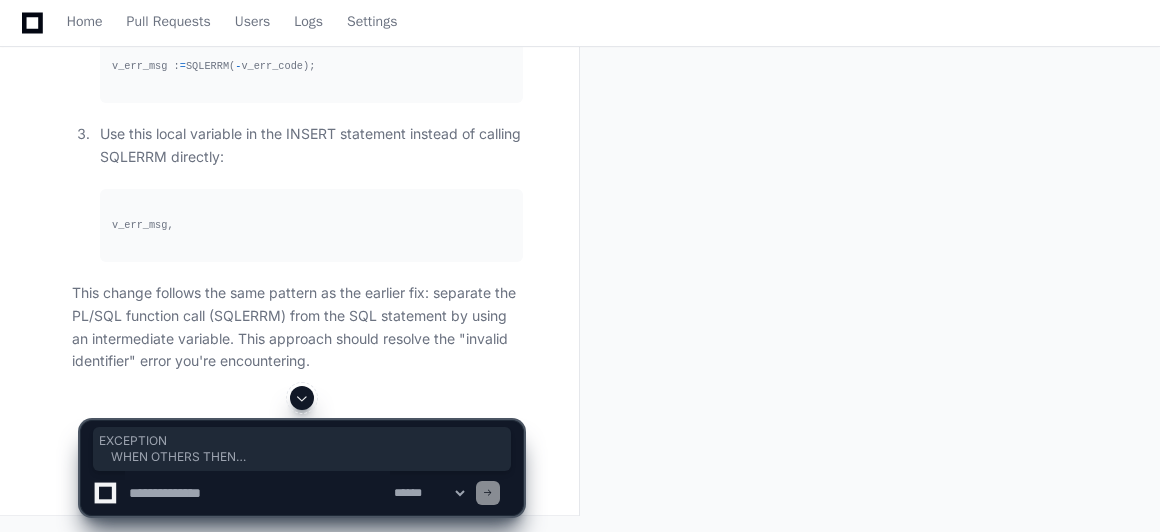 click on "CREATE   OR  REPLACE  PROCEDURE  EXECUTE_DYNAMIC_INSERTS_[DATE] (
p_domain             IN  VARCHAR2,
p_table_name         IN  VARCHAR2,
po_status            OUT  VARCHAR2,
po_error_message     OUT  VARCHAR2,
po_inserted_count    OUT  NUMBER,
po_error_rows        OUT  NUMBER
)  IS
CURSOR  config_cur  IS
SELECT  id, cassandra_rep_table_name, merged_query, domain
FROM  config_table
WHERE   upper (domain)  =   upper (p_domain)
AND   upper (cassandra_rep_table_name)  =   upper (p_table_name);
v_start_time         TIMESTAMP ;
v_end_time           TIMESTAMP ;
v_duration          NUMBER;
v_sql_block          CLOB ;
v_inserted_count    NUMBER : =   0 ;
v_error_rows        NUMBER : =   0 ;
v_found              BOOLEAN  : =   FALSE ;
v_current_error_message VARCHAR2( 4000 ) : =   NULL ;
BEGIN
po_status : =   'FAILURE' ;
po_error_message : =   NULL ;
po_inserted_count : =   0 ;
po_error_rows : =   0 =" 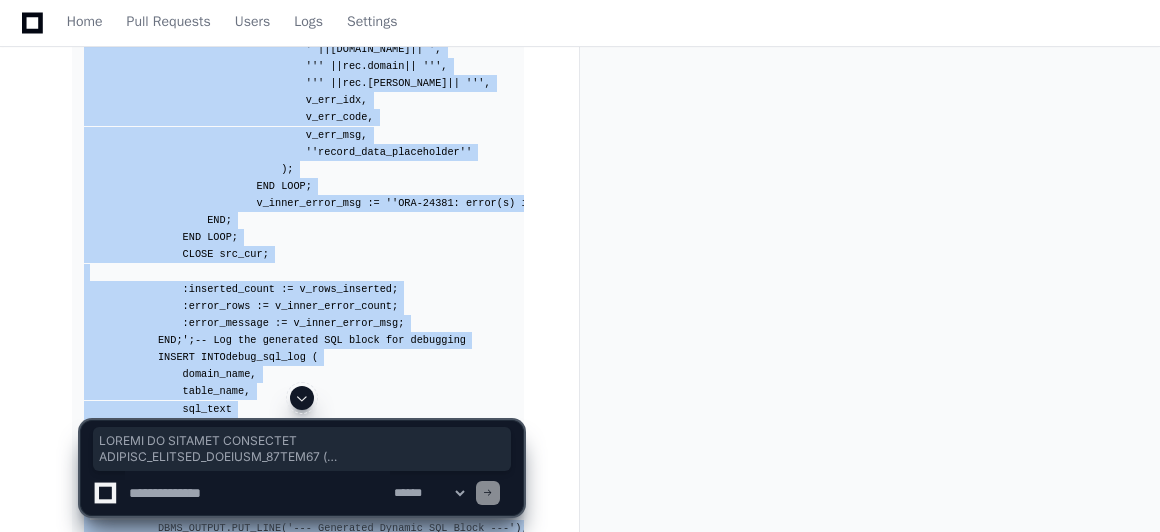 scroll, scrollTop: 22951, scrollLeft: 0, axis: vertical 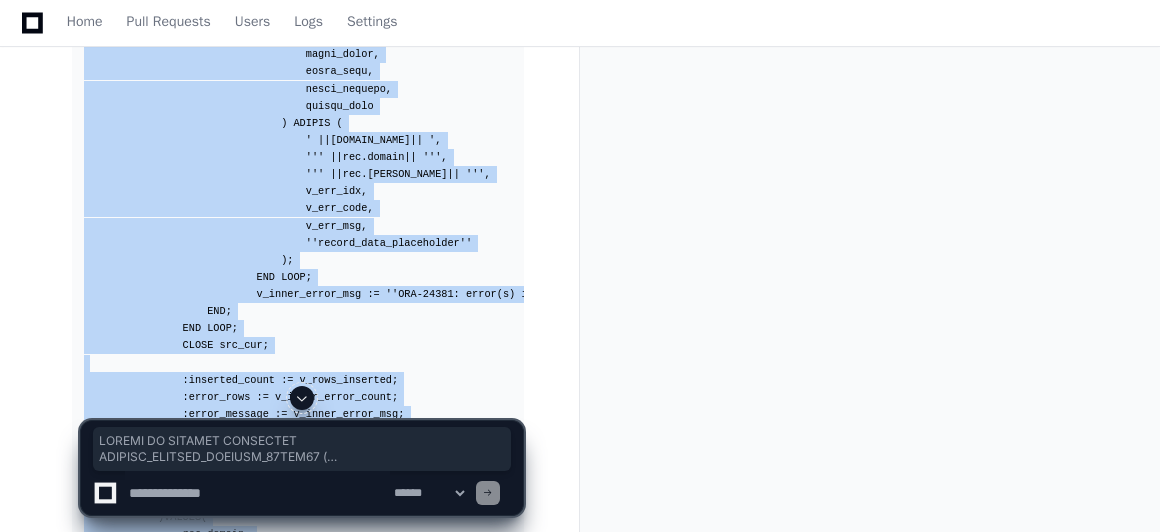 copy on "CREATE   OR  REPLACE  PROCEDURE  EXECUTE_DYNAMIC_INSERTS_[DATE] (
p_domain             IN  VARCHAR2,
p_table_name         IN  VARCHAR2,
po_status            OUT  VARCHAR2,
po_error_message     OUT  VARCHAR2,
po_inserted_count    OUT  NUMBER,
po_error_rows        OUT  NUMBER
)  IS
CURSOR  config_cur  IS
SELECT  id, cassandra_rep_table_name, merged_query, domain
FROM  config_table
WHERE   upper (domain)  =   upper (p_domain)
AND   upper (cassandra_rep_table_name)  =   upper (p_table_name);
v_start_time         TIMESTAMP ;
v_end_time           TIMESTAMP ;
v_duration          NUMBER;
v_sql_block          CLOB ;
v_inserted_count    NUMBER : =   0 ;
v_error_rows        NUMBER : =   0 ;
v_found              BOOLEAN  : =   FALSE ;
v_current_error_message VARCHAR2( 4000 ) : =   NULL ;
BEGIN
po_status : =   'FAILURE' ;
po_error_message : =   NULL ;
po_inserted_count : =   0 ;
po_error_rows : =   0 ..." 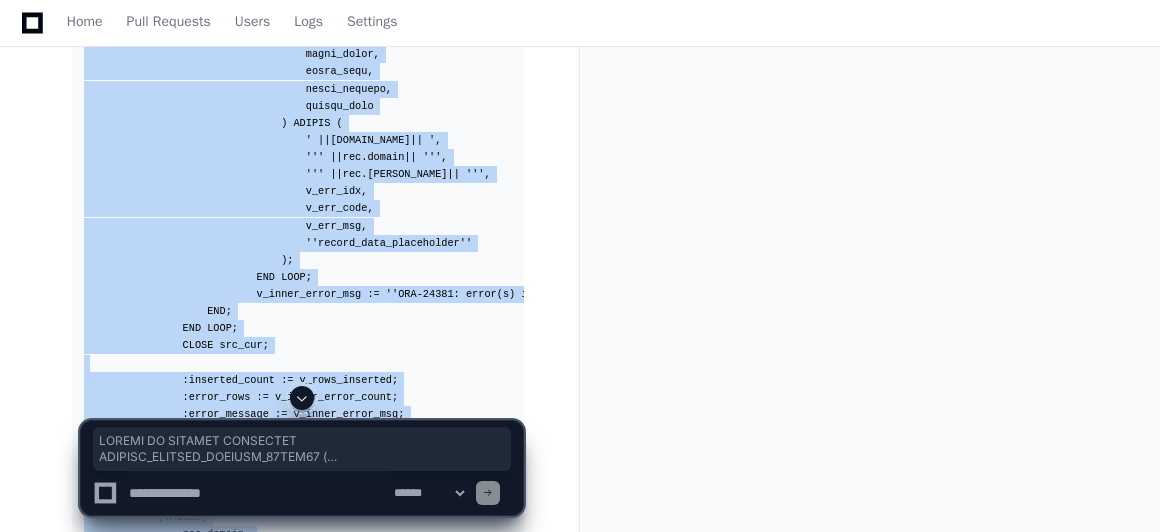 click 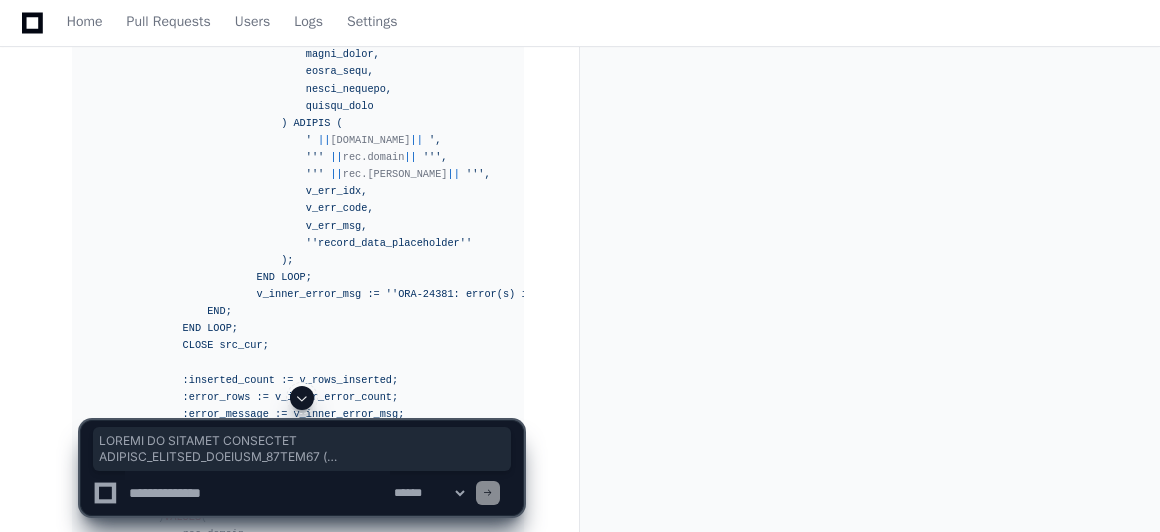 paste on "**********" 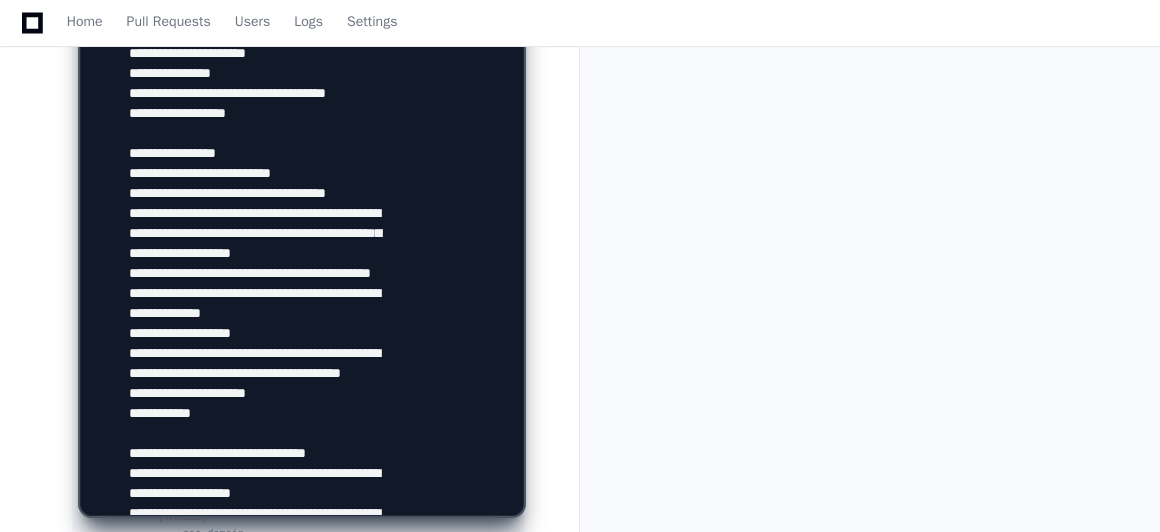 scroll, scrollTop: 1866, scrollLeft: 0, axis: vertical 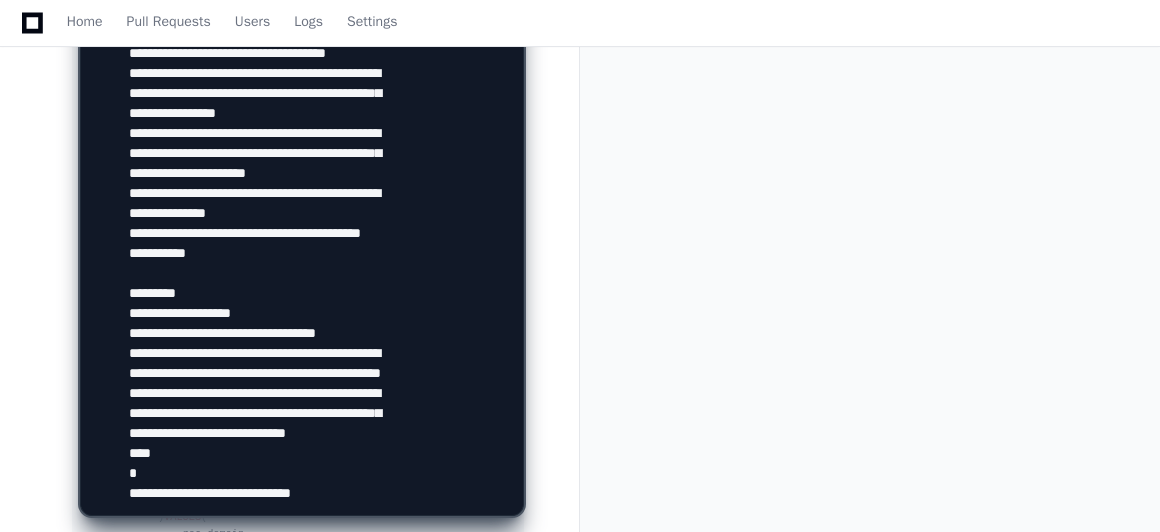 paste on "**********" 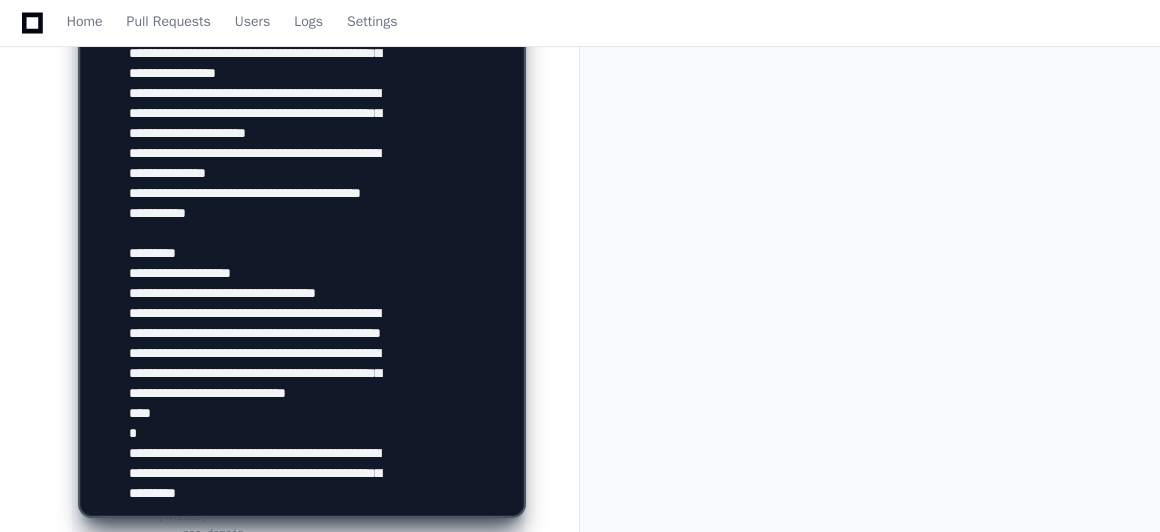 scroll, scrollTop: 1926, scrollLeft: 0, axis: vertical 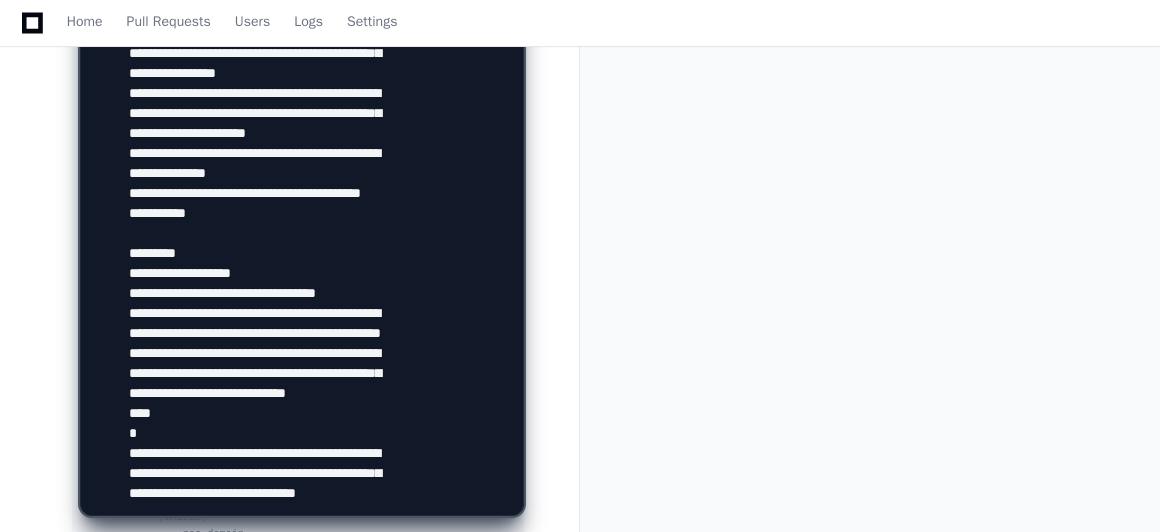 paste on "**********" 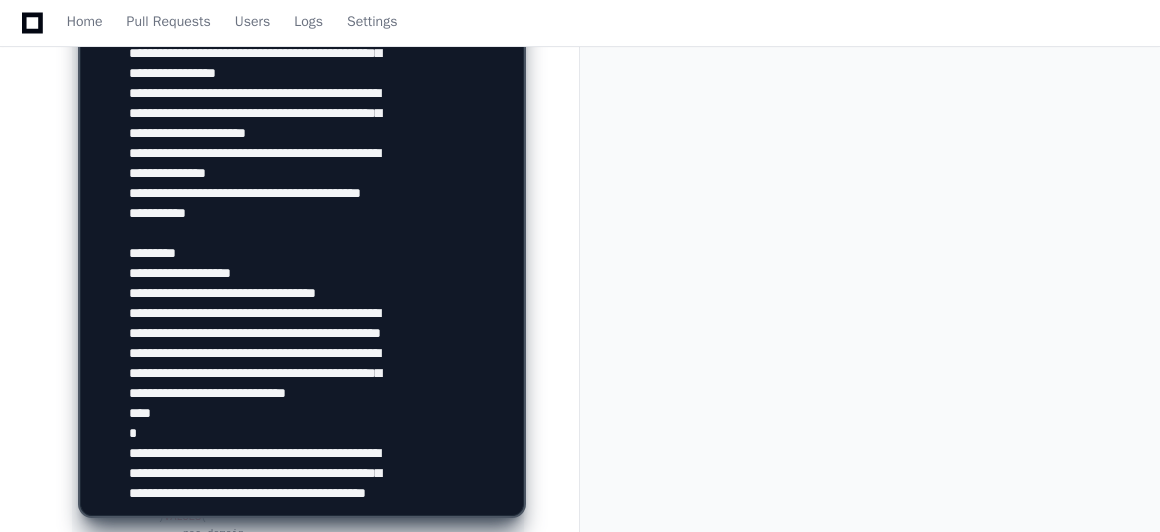 scroll, scrollTop: 1946, scrollLeft: 0, axis: vertical 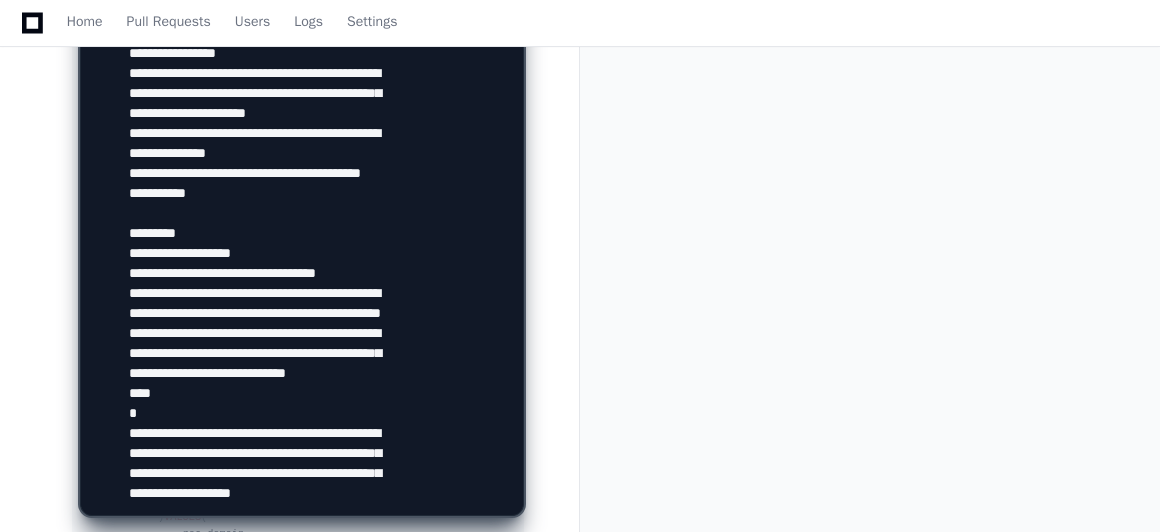 paste on "**********" 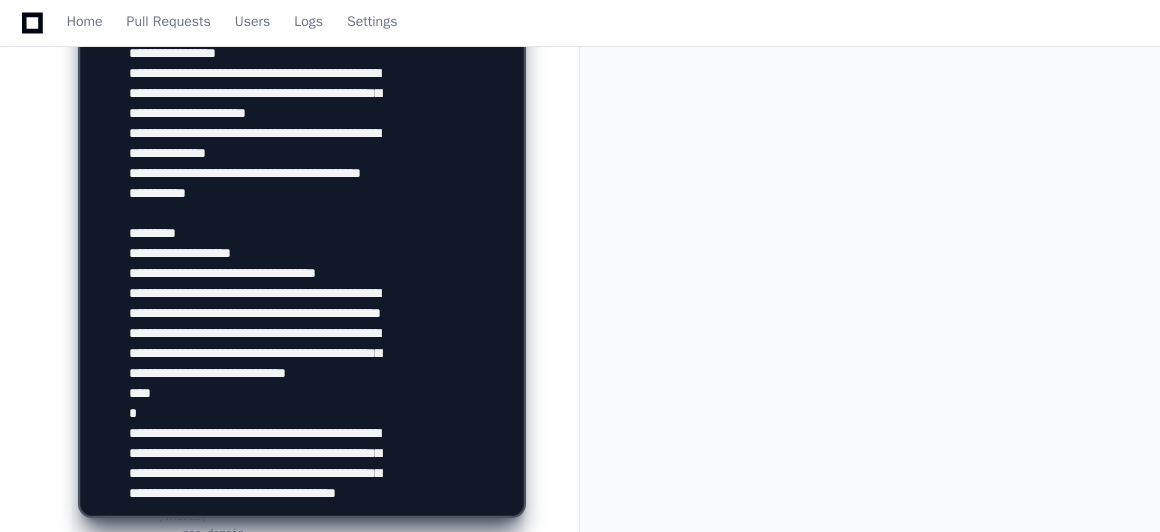 scroll, scrollTop: 1966, scrollLeft: 0, axis: vertical 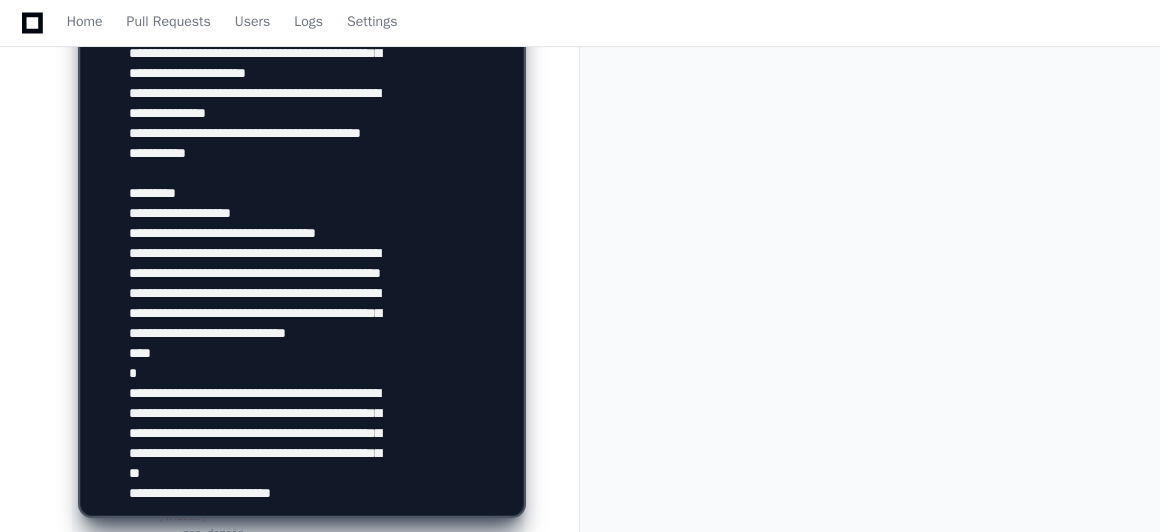 paste on "**********" 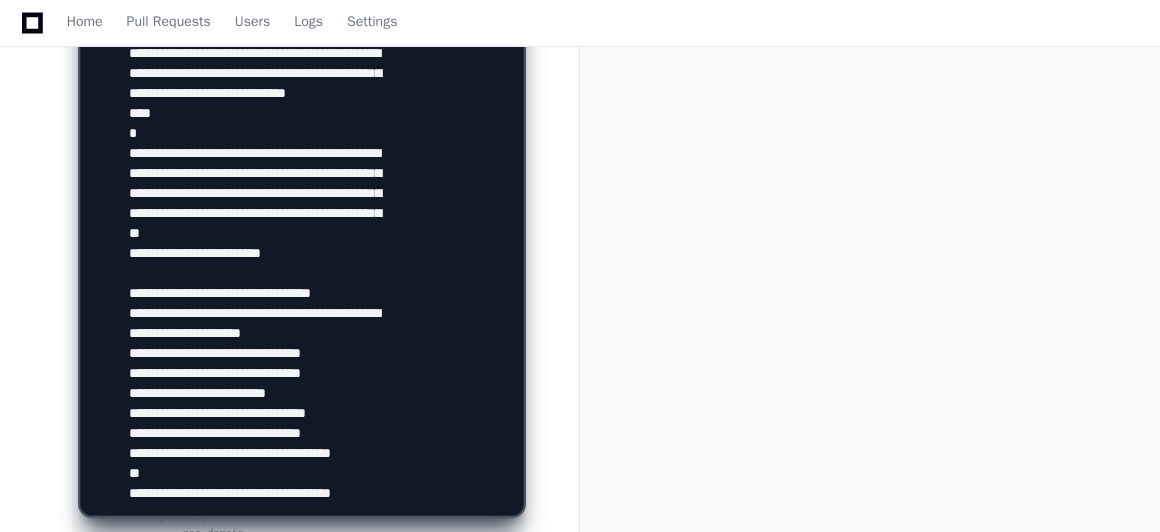 scroll, scrollTop: 2026, scrollLeft: 0, axis: vertical 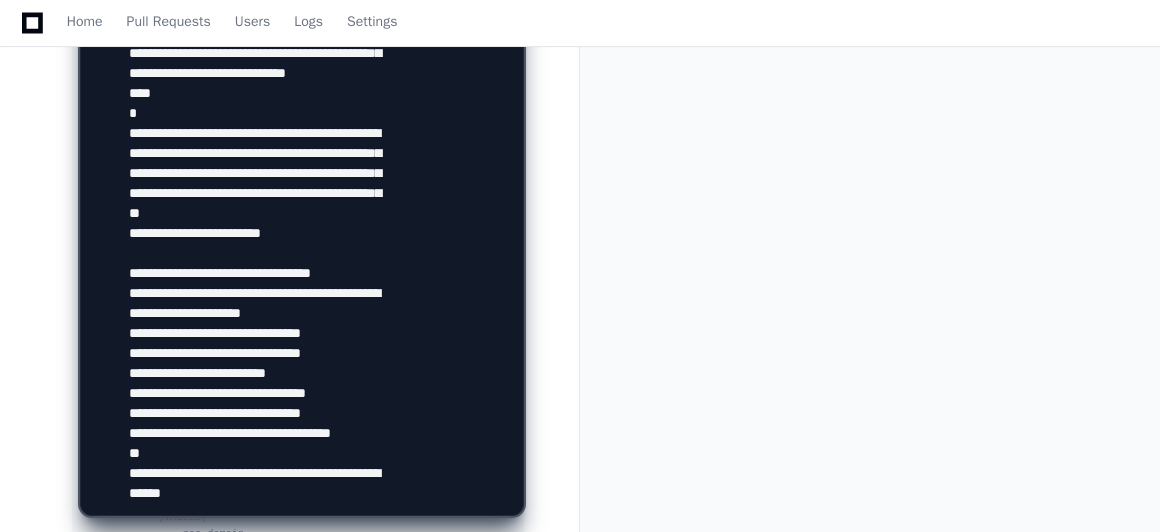 type on "**********" 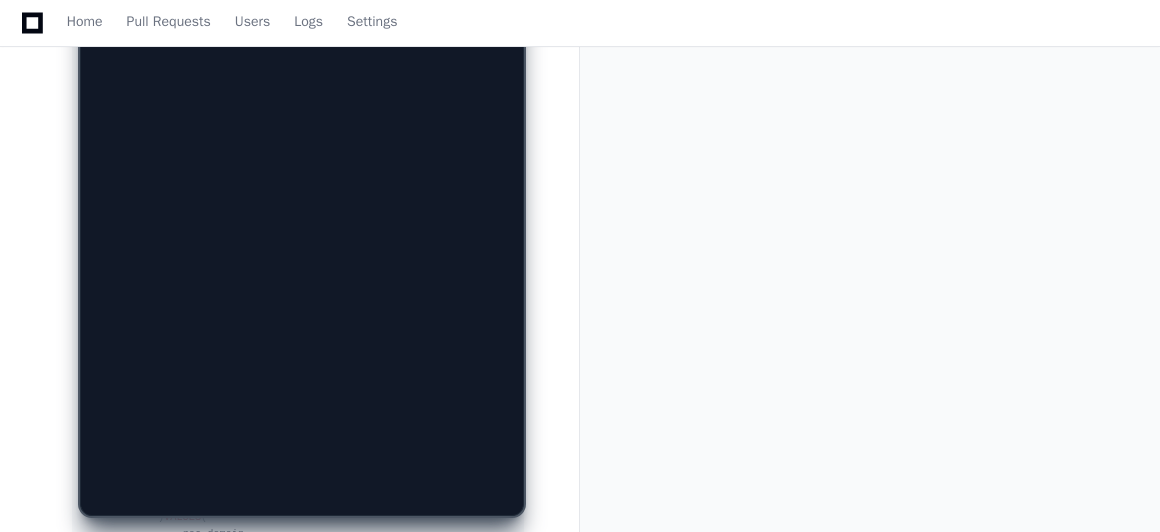scroll, scrollTop: 0, scrollLeft: 0, axis: both 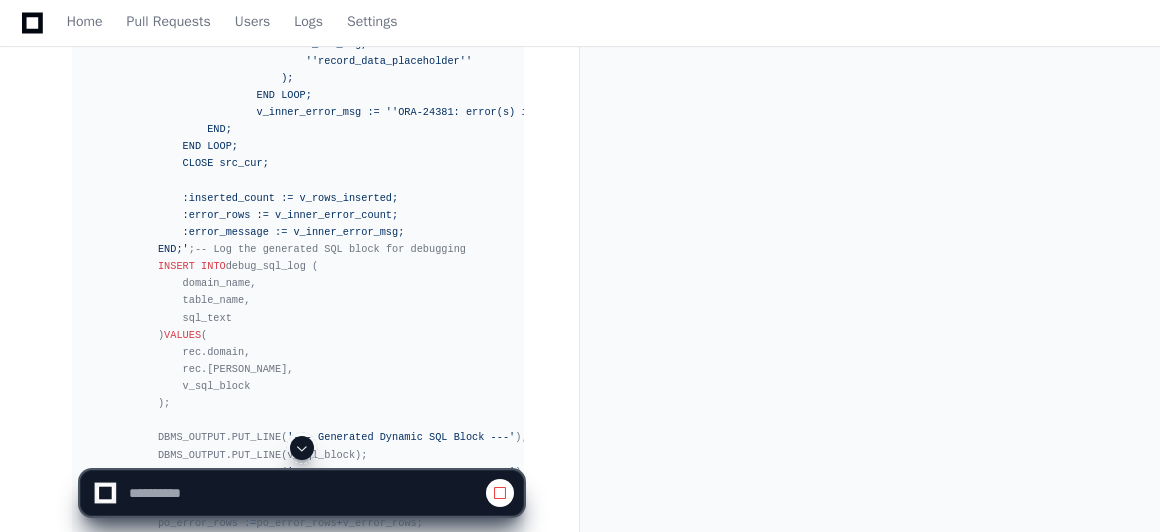 click 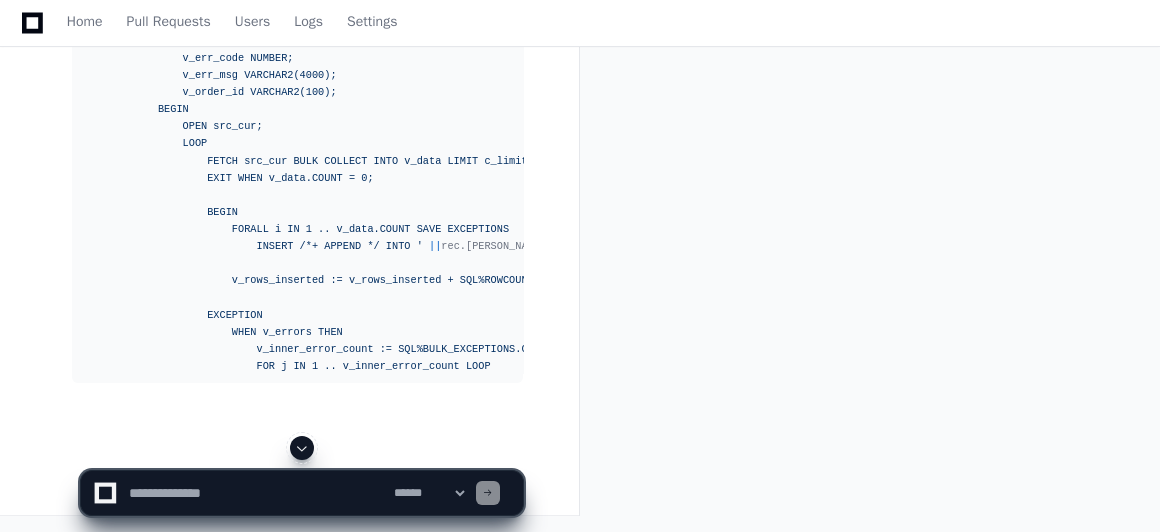 scroll, scrollTop: 35203, scrollLeft: 0, axis: vertical 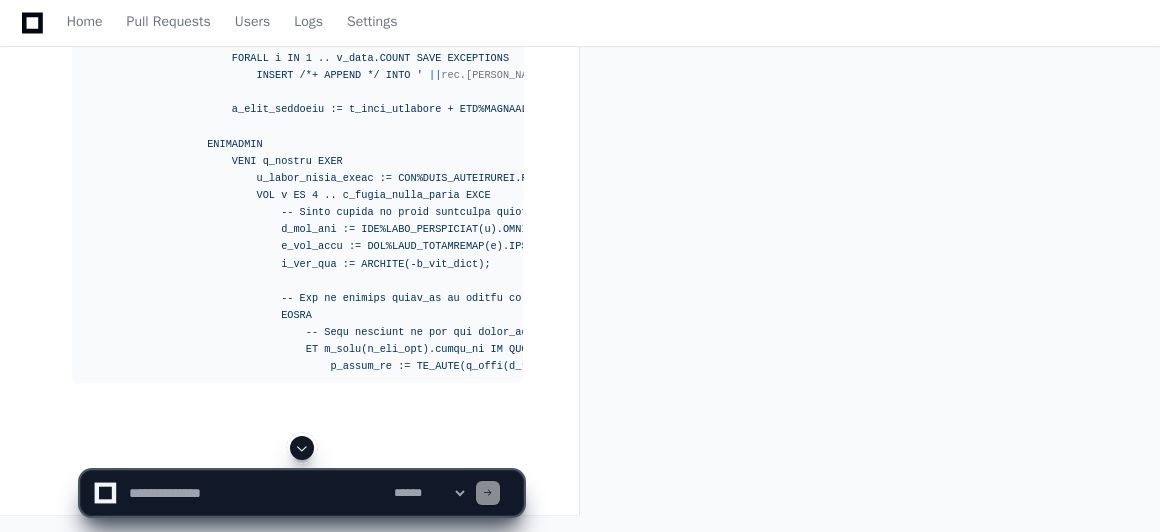 click 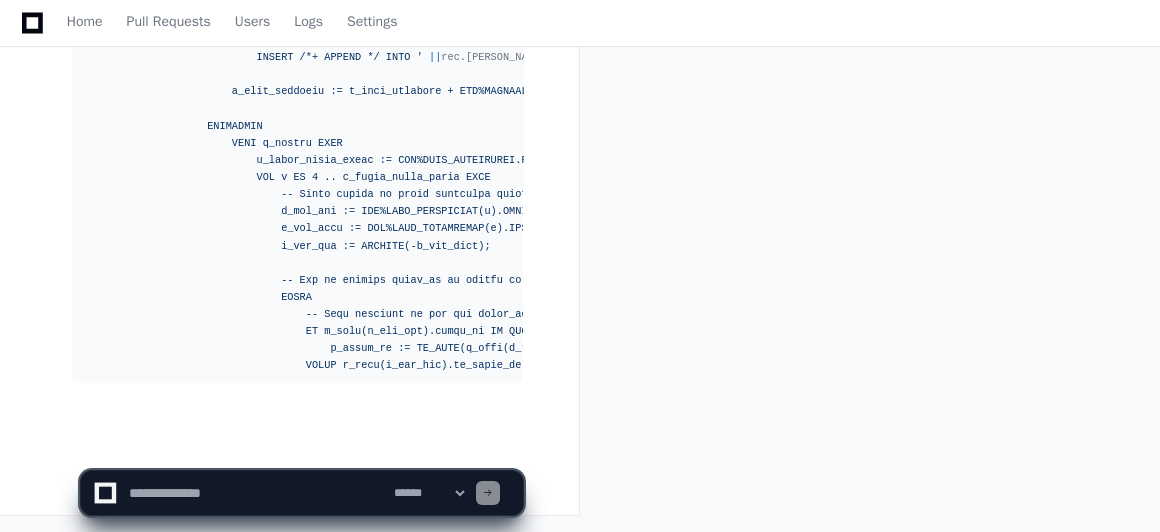scroll, scrollTop: 36585, scrollLeft: 0, axis: vertical 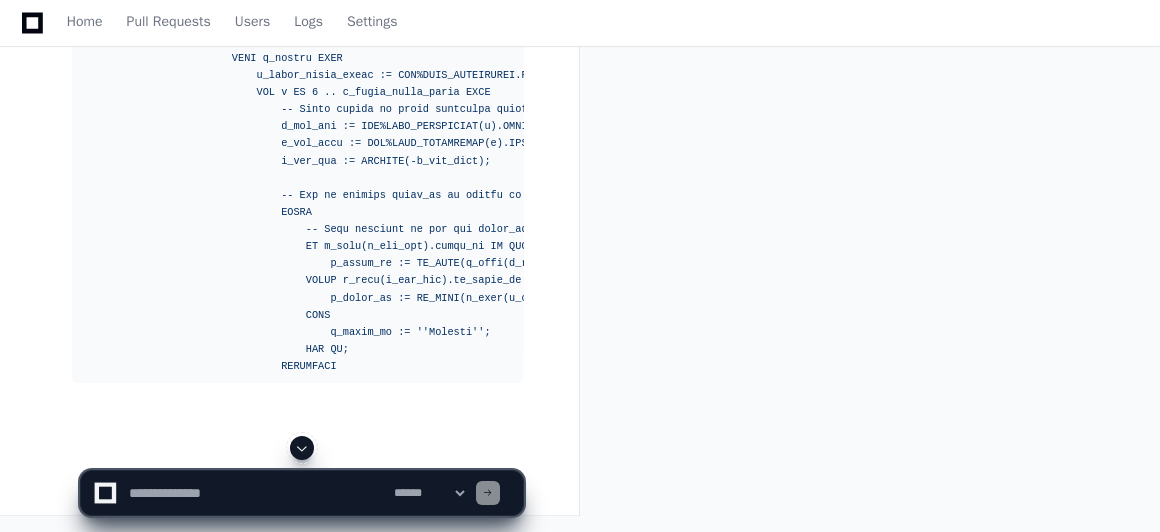 click 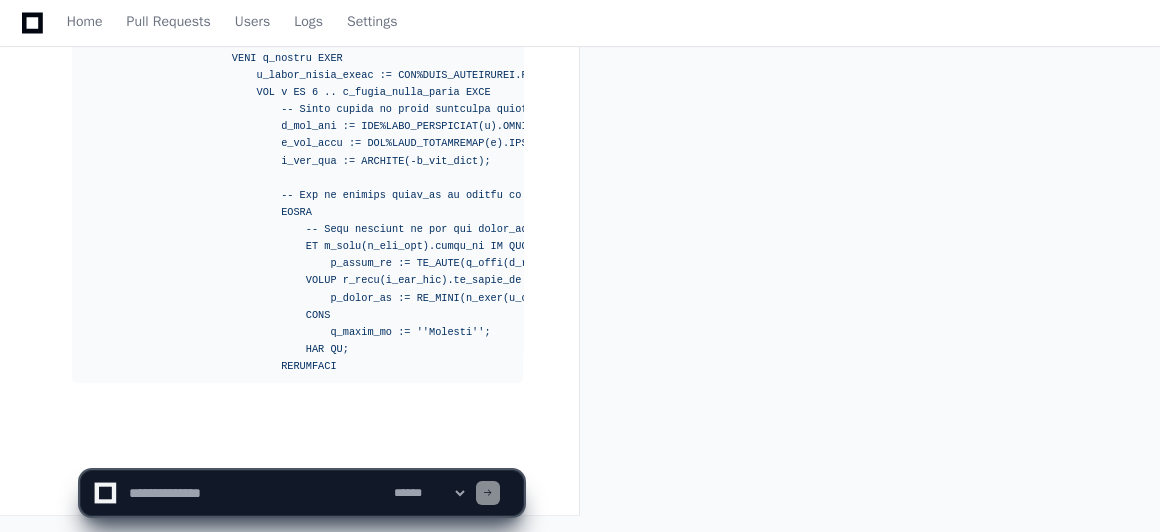 scroll, scrollTop: 36670, scrollLeft: 0, axis: vertical 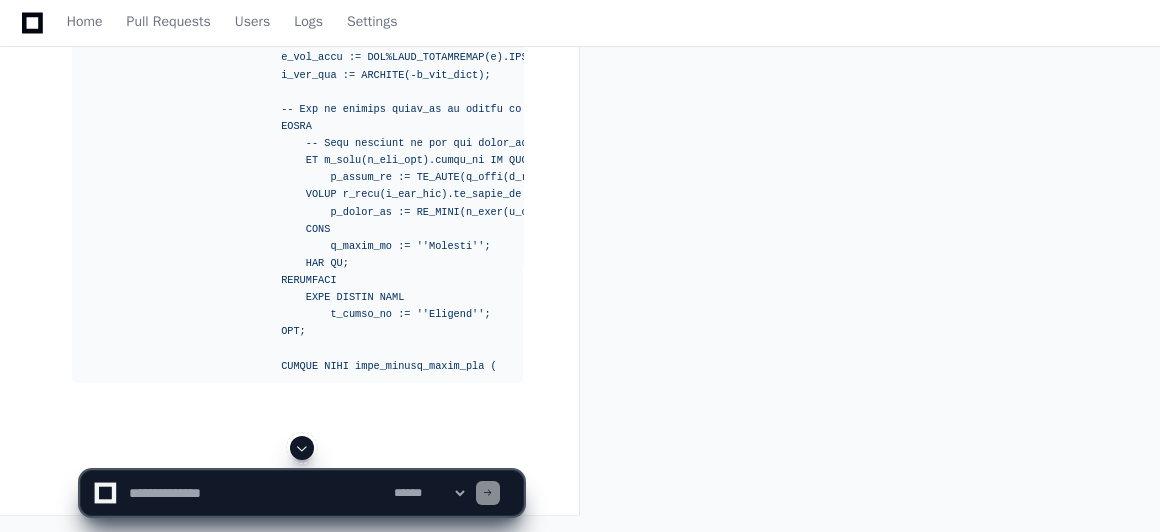 click 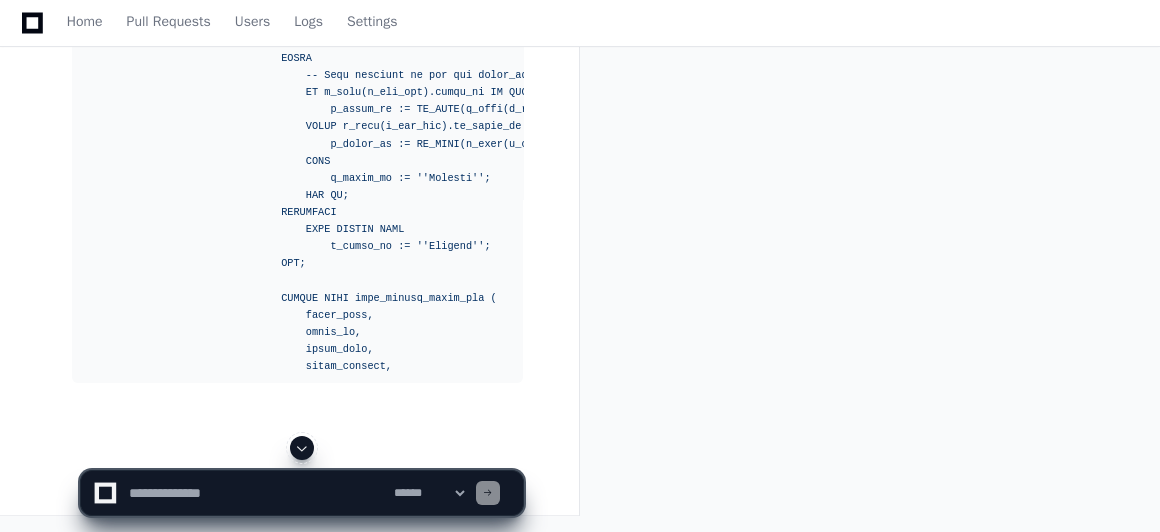 click 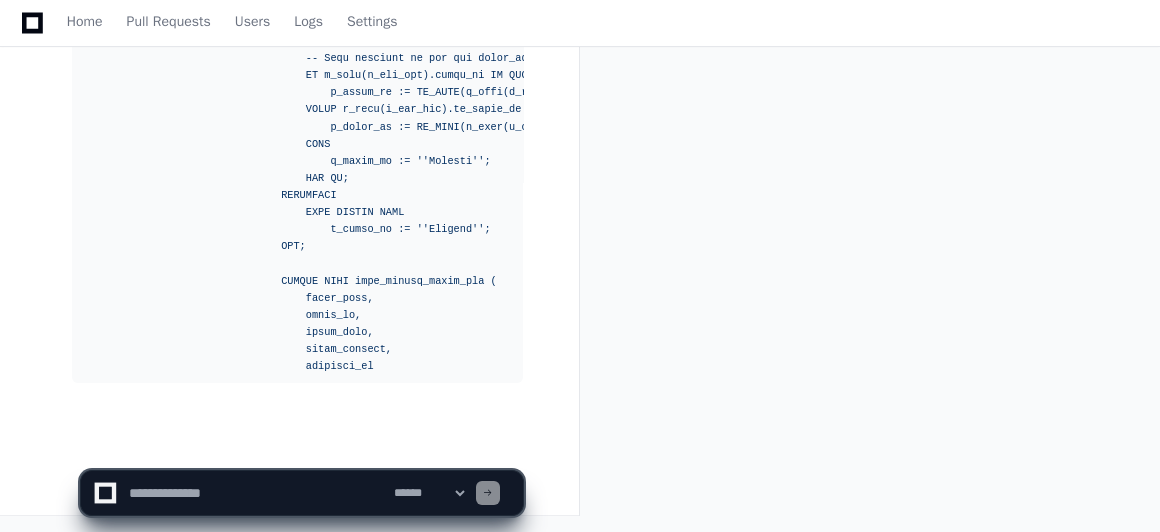 scroll, scrollTop: 36842, scrollLeft: 0, axis: vertical 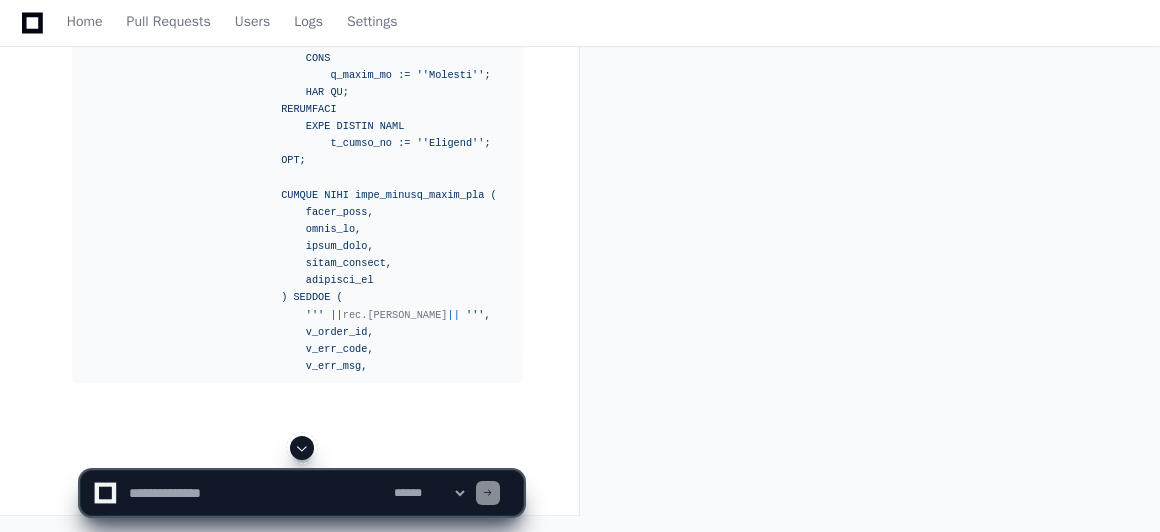 click 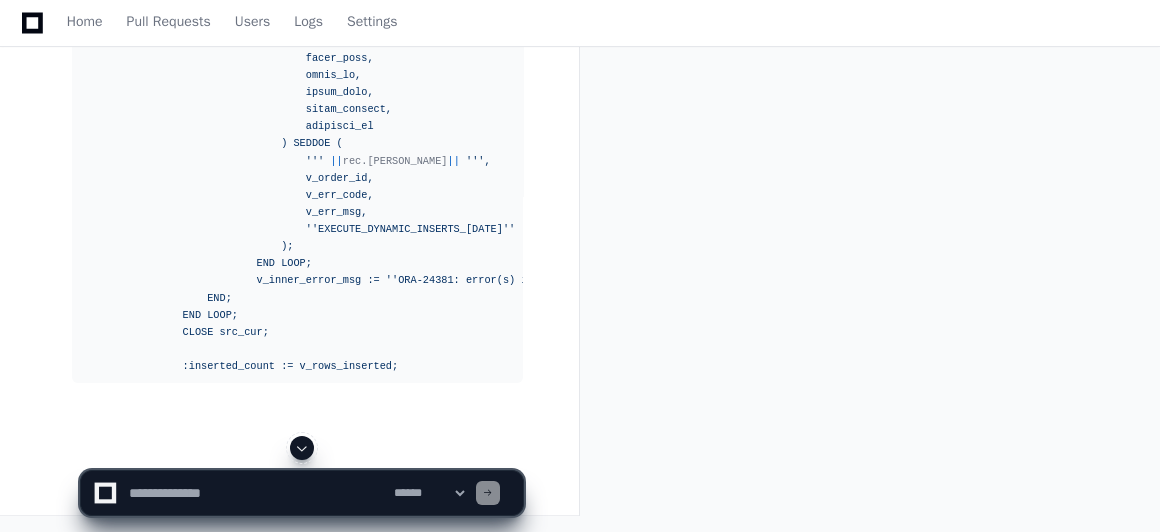 click 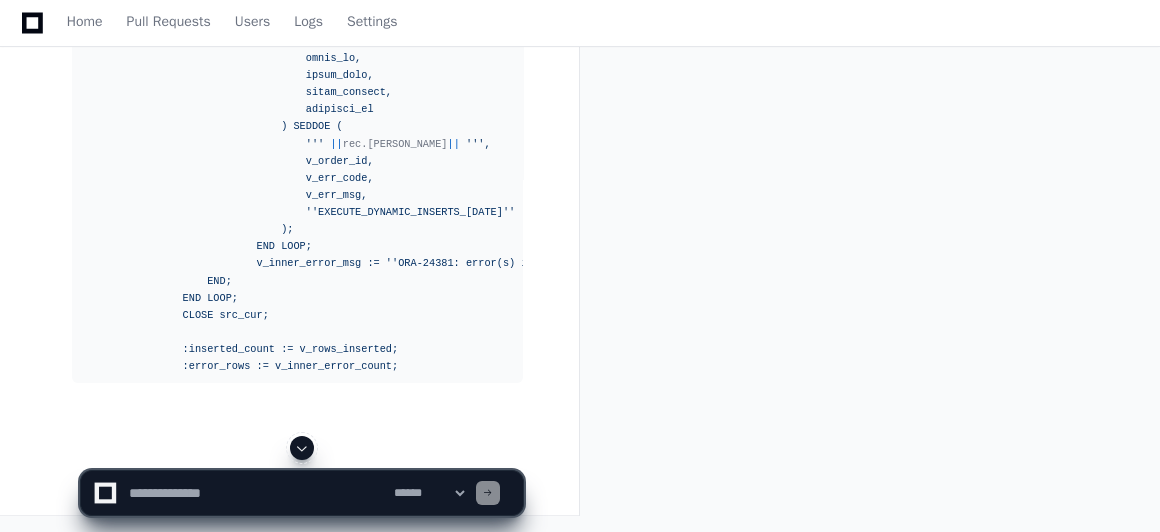 scroll, scrollTop: 37082, scrollLeft: 0, axis: vertical 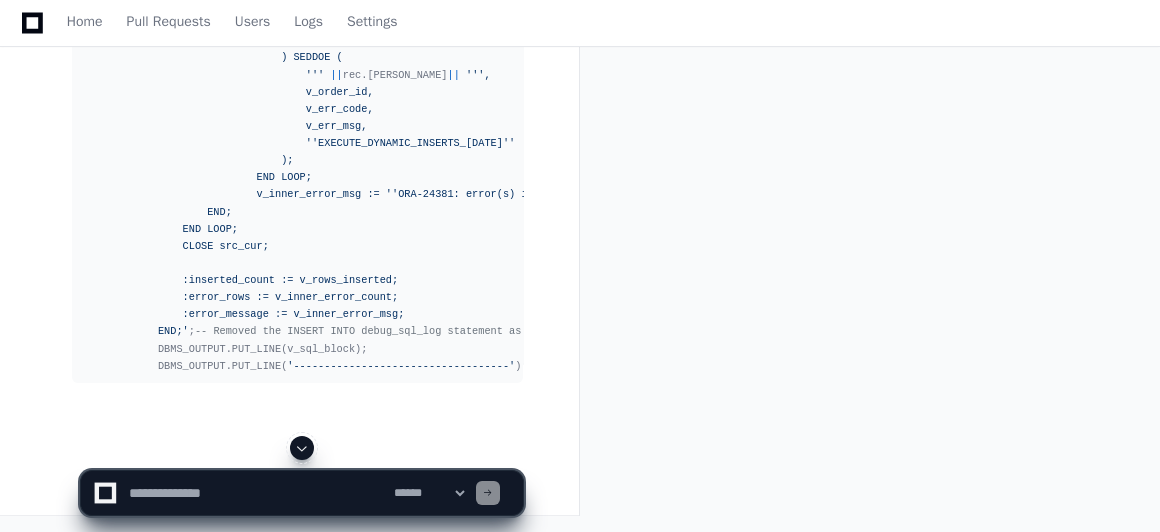 click 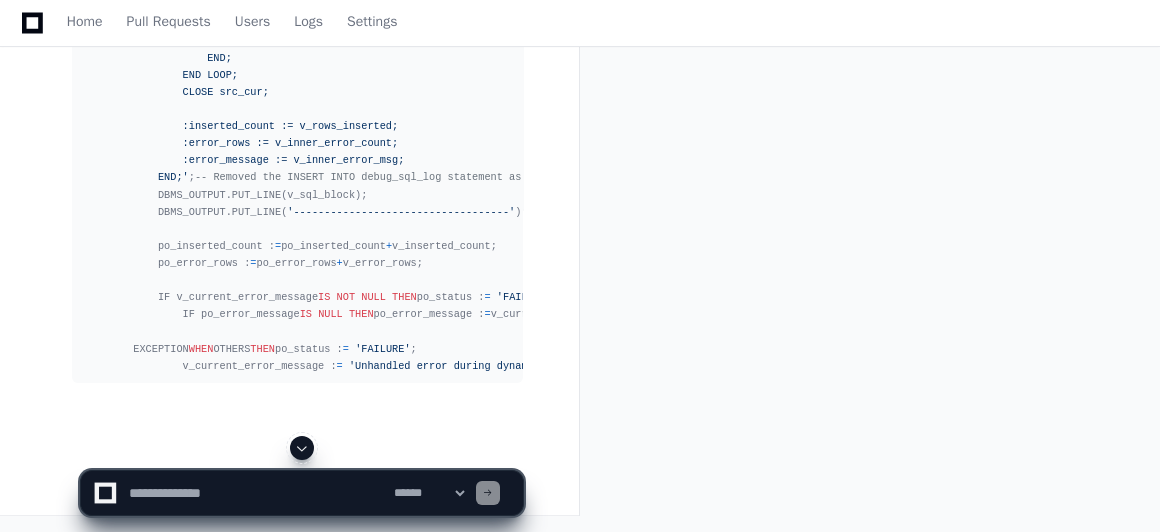 click 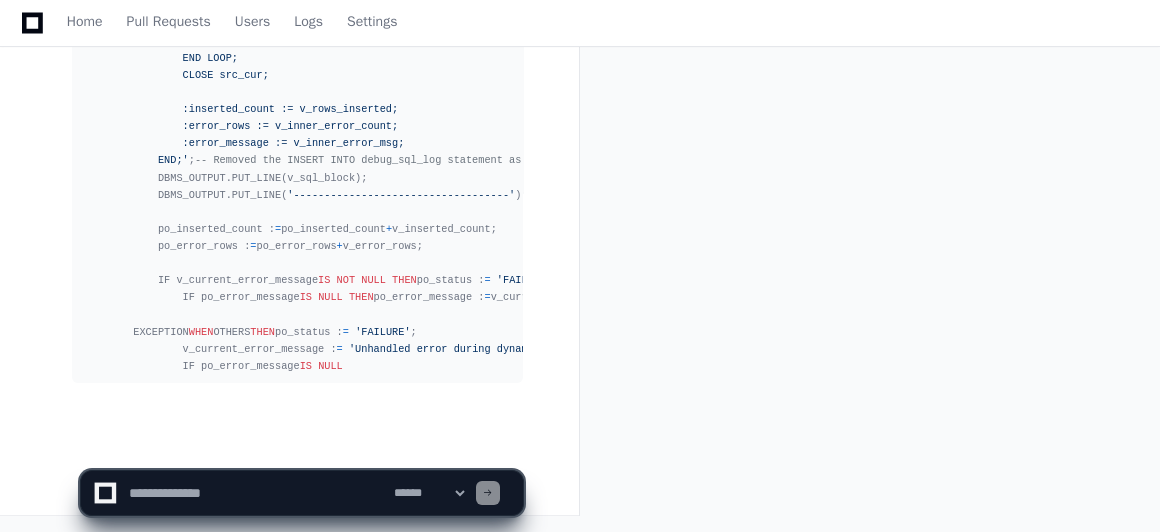 scroll, scrollTop: 37630, scrollLeft: 0, axis: vertical 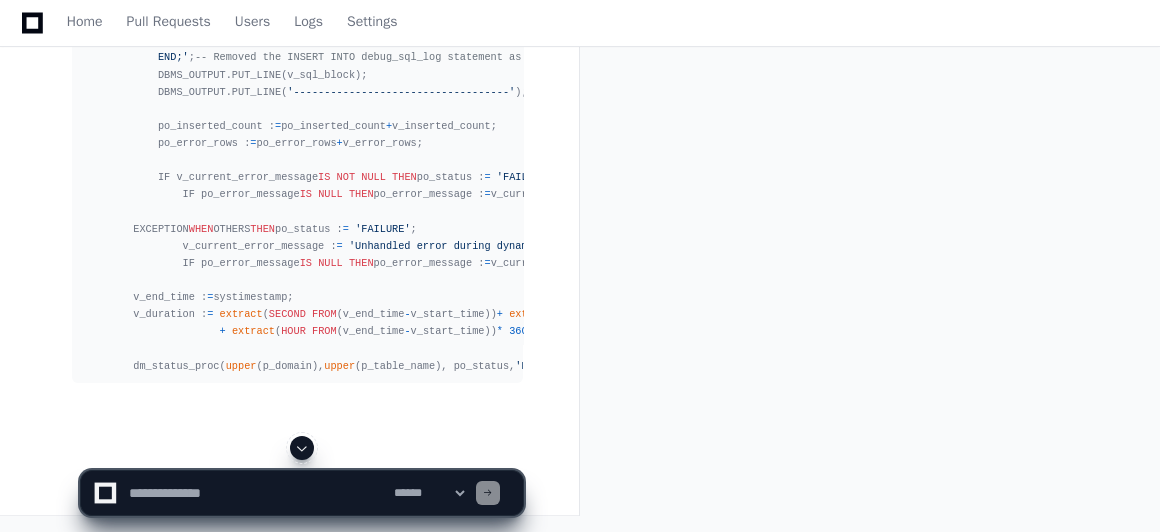 click 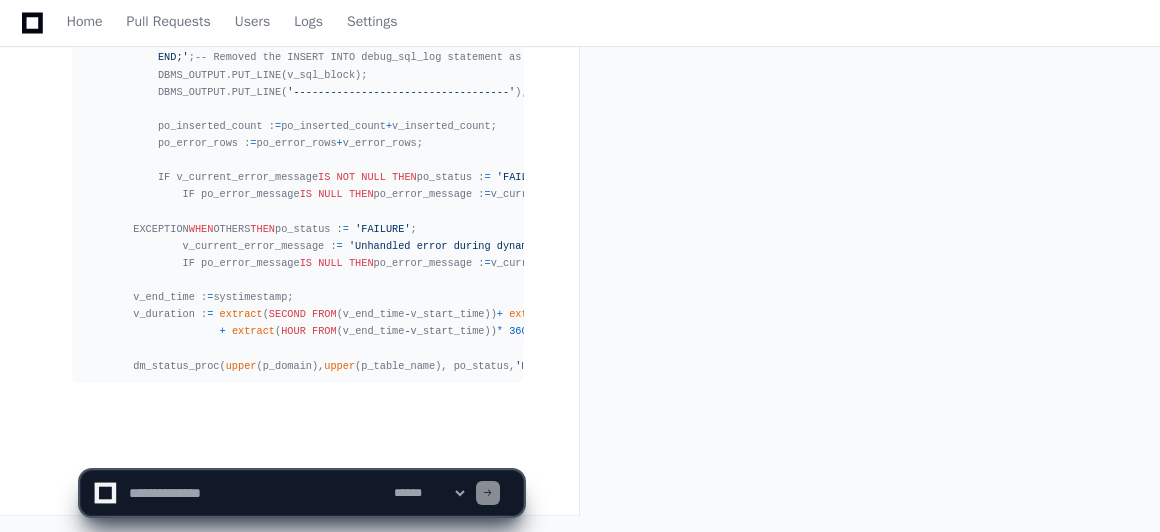 scroll, scrollTop: 37870, scrollLeft: 0, axis: vertical 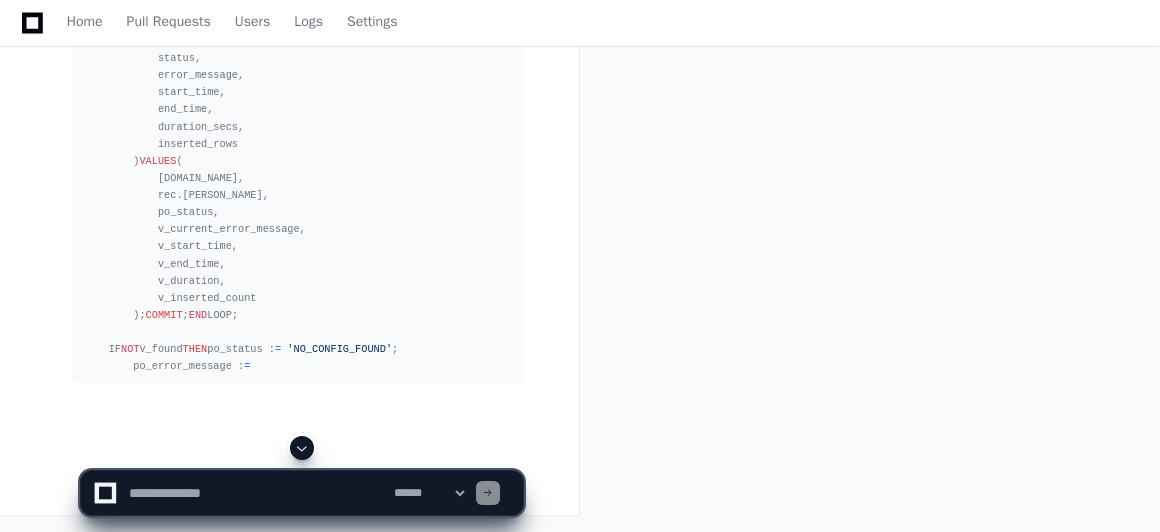 click 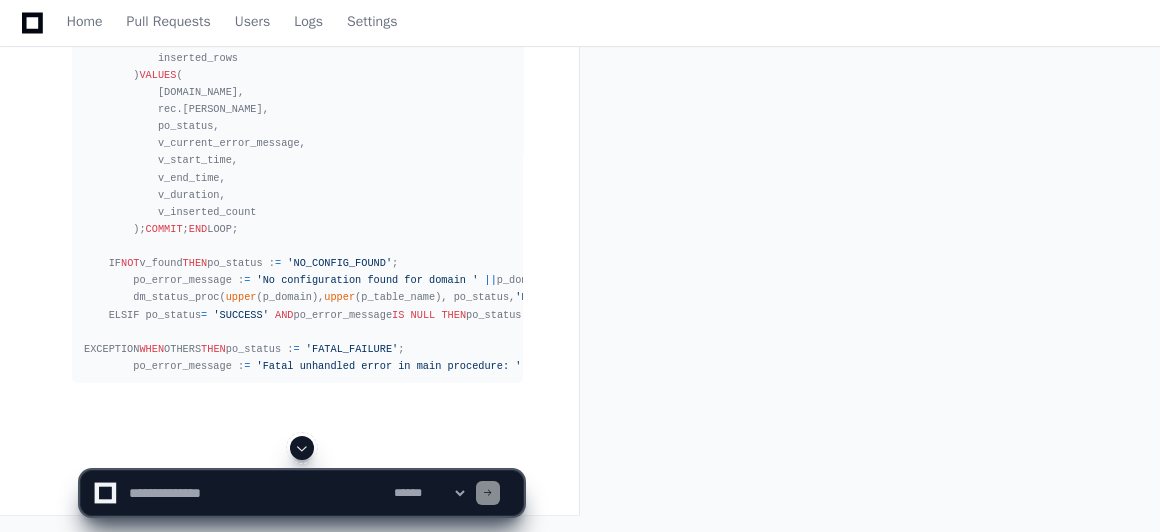 click 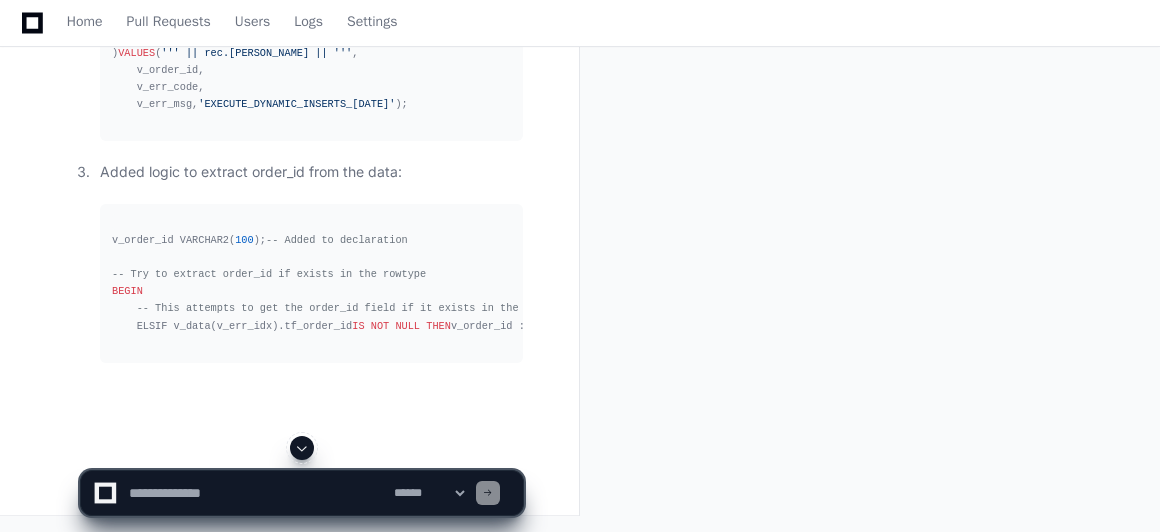 click 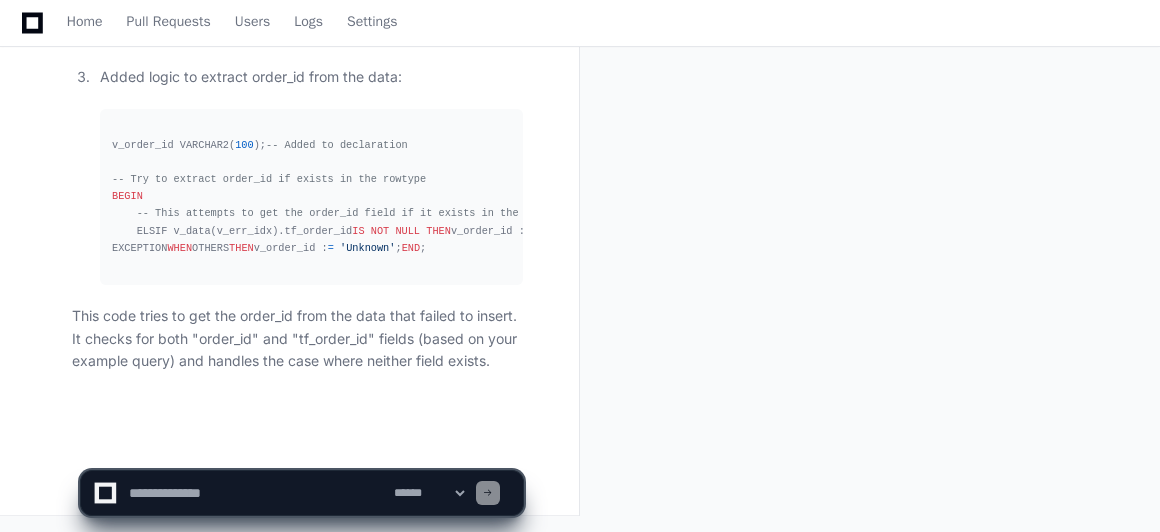 scroll, scrollTop: 39454, scrollLeft: 0, axis: vertical 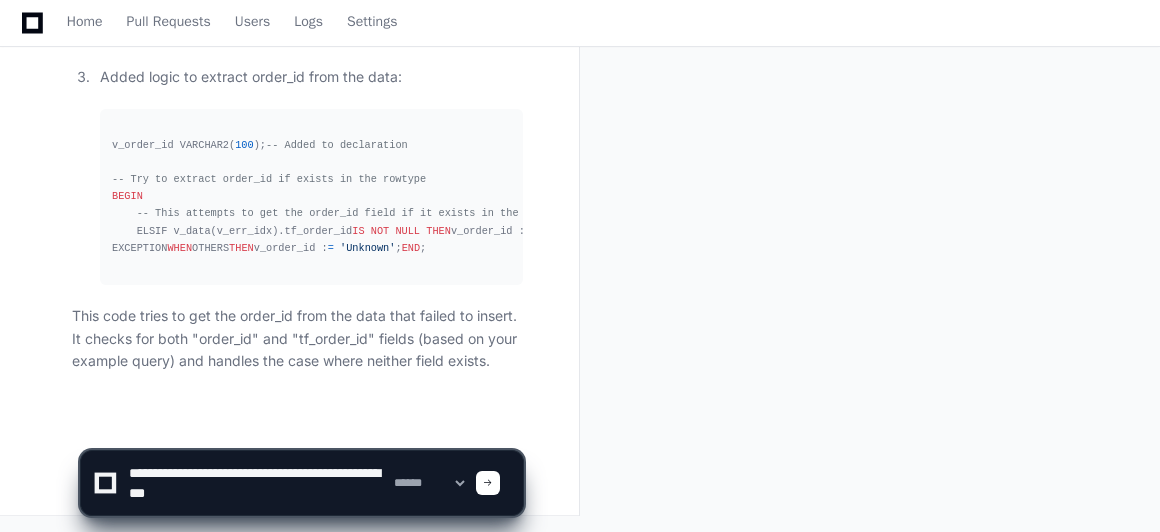 click 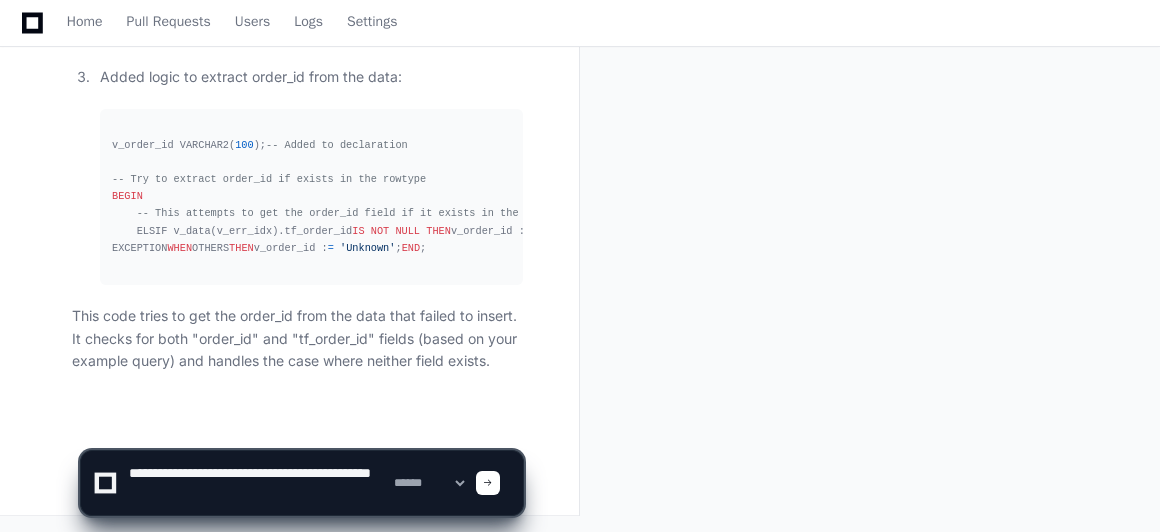 type on "**********" 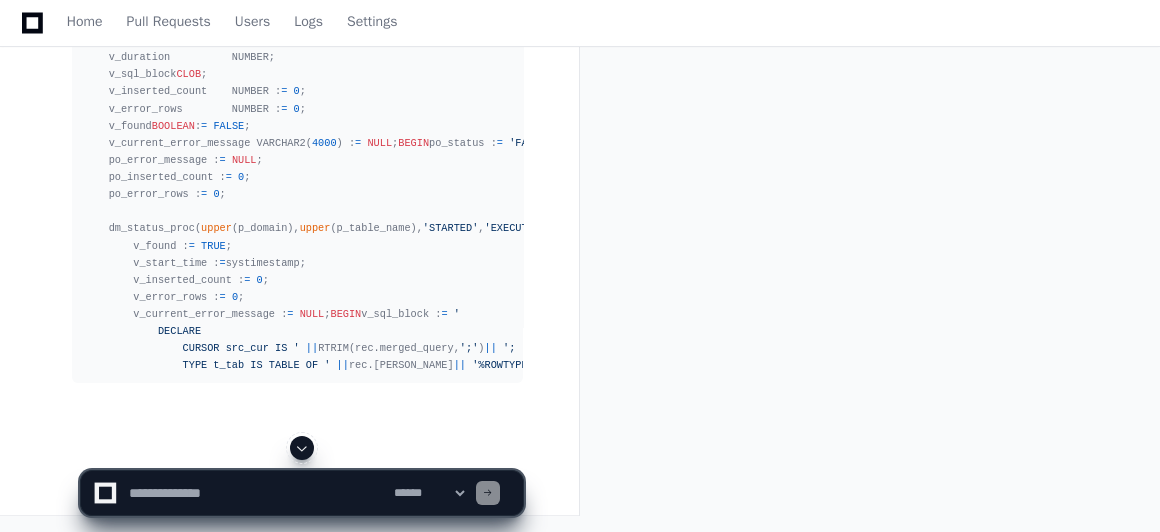 scroll, scrollTop: 39880, scrollLeft: 0, axis: vertical 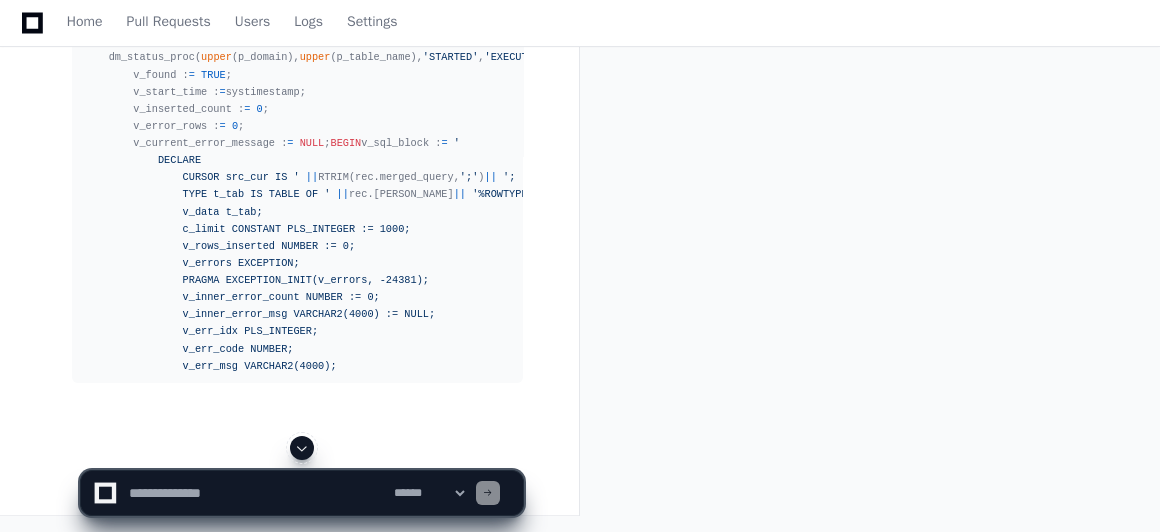 click 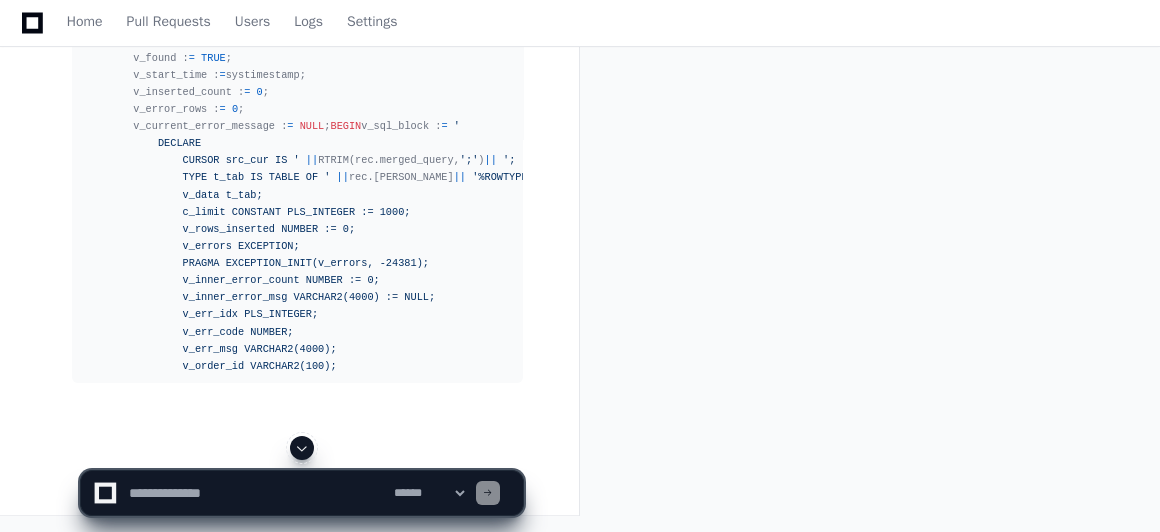 scroll, scrollTop: 40691, scrollLeft: 0, axis: vertical 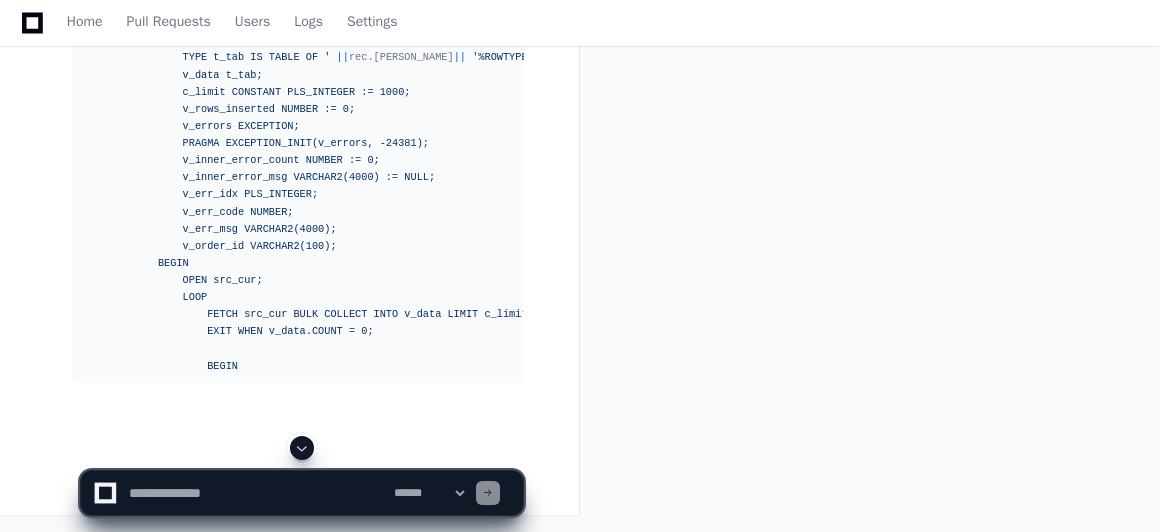 click 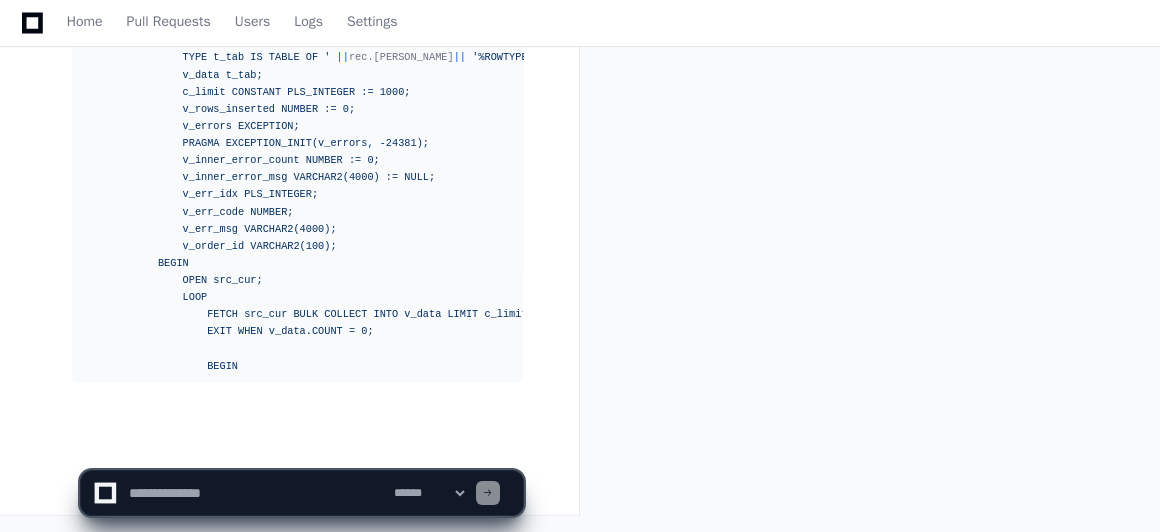 scroll, scrollTop: 40829, scrollLeft: 0, axis: vertical 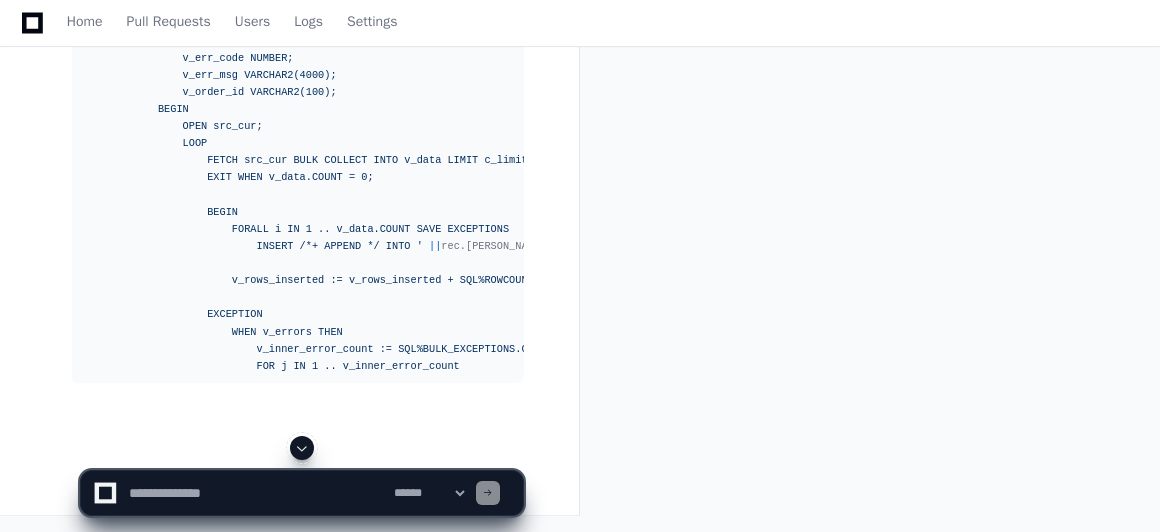 click 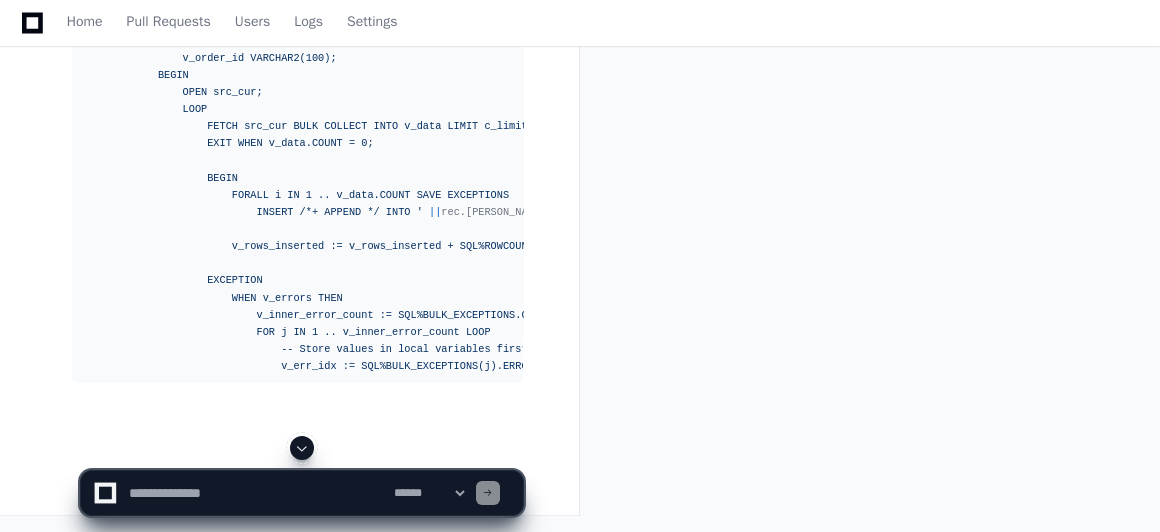 click 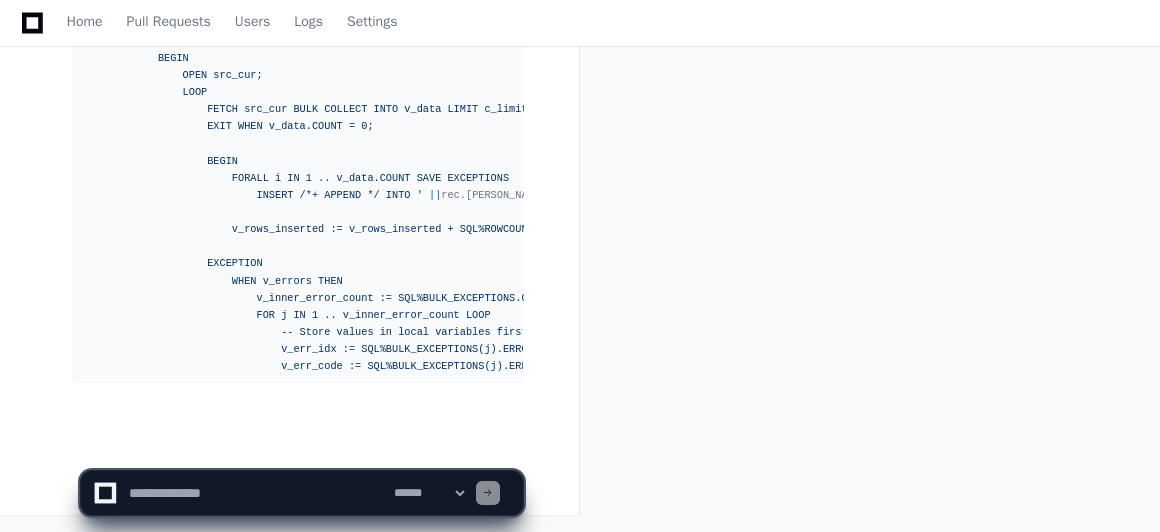 scroll, scrollTop: 41034, scrollLeft: 0, axis: vertical 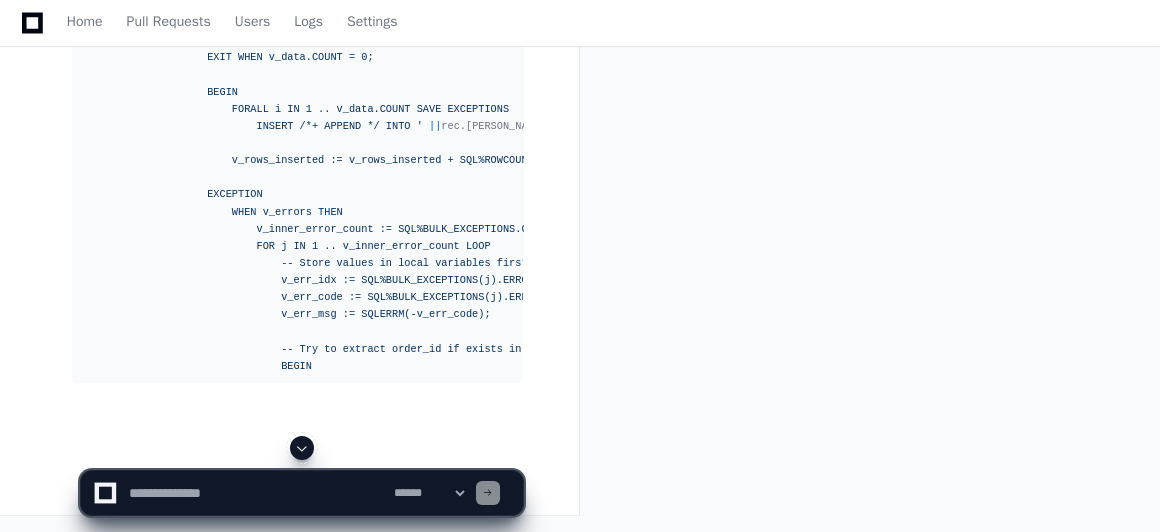 click 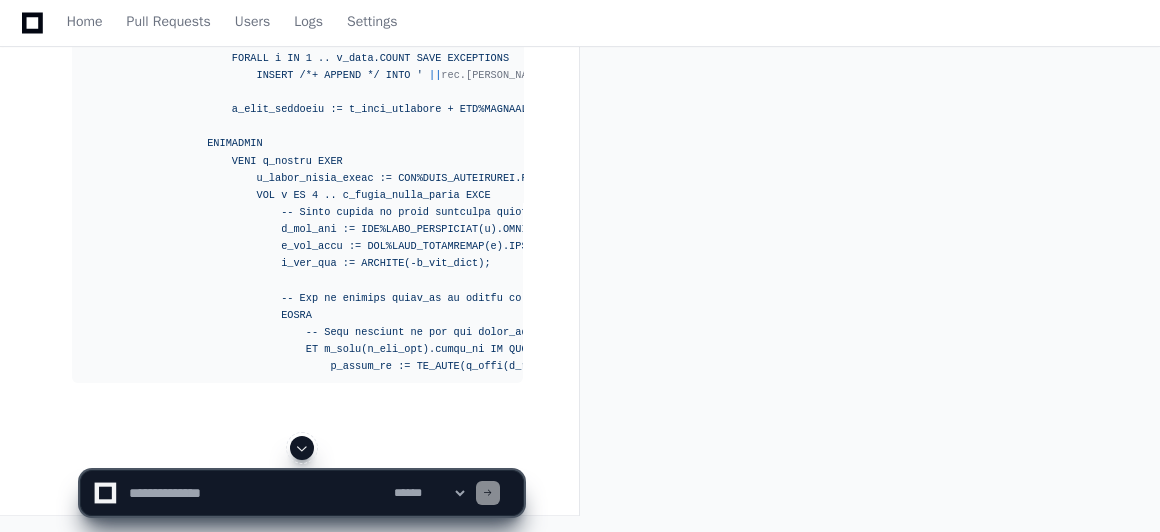 click 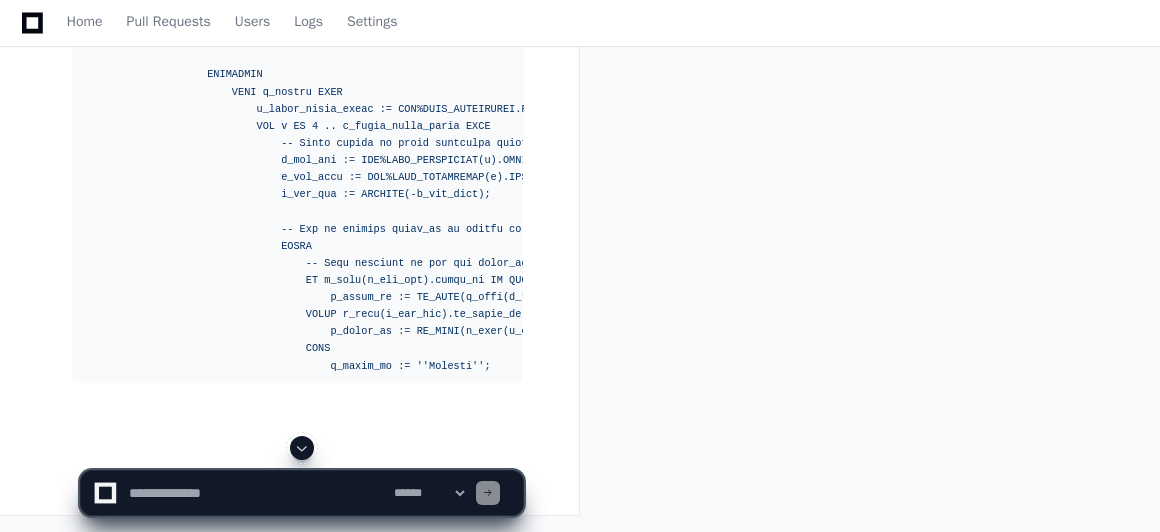 click 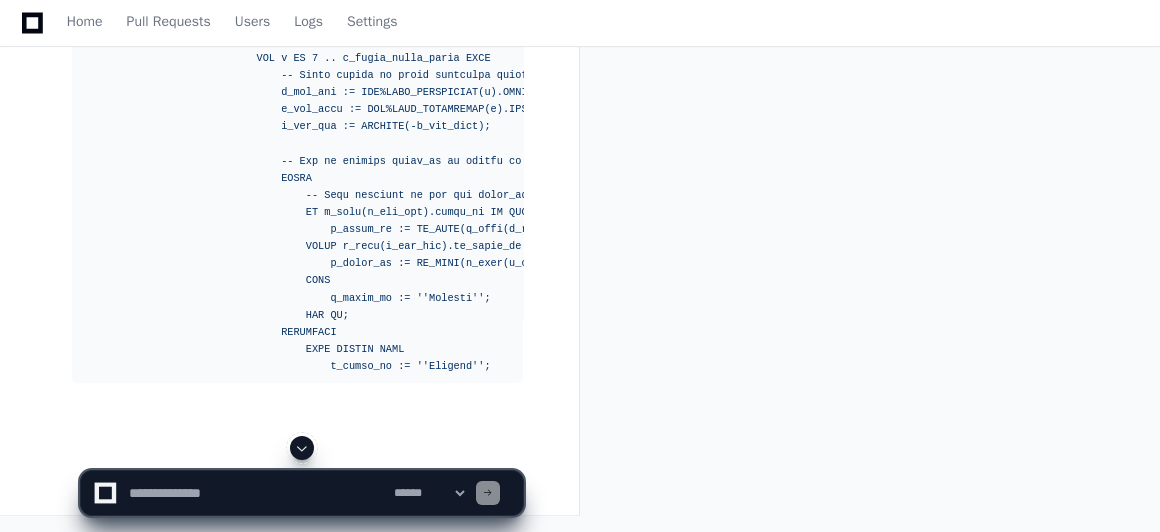 click 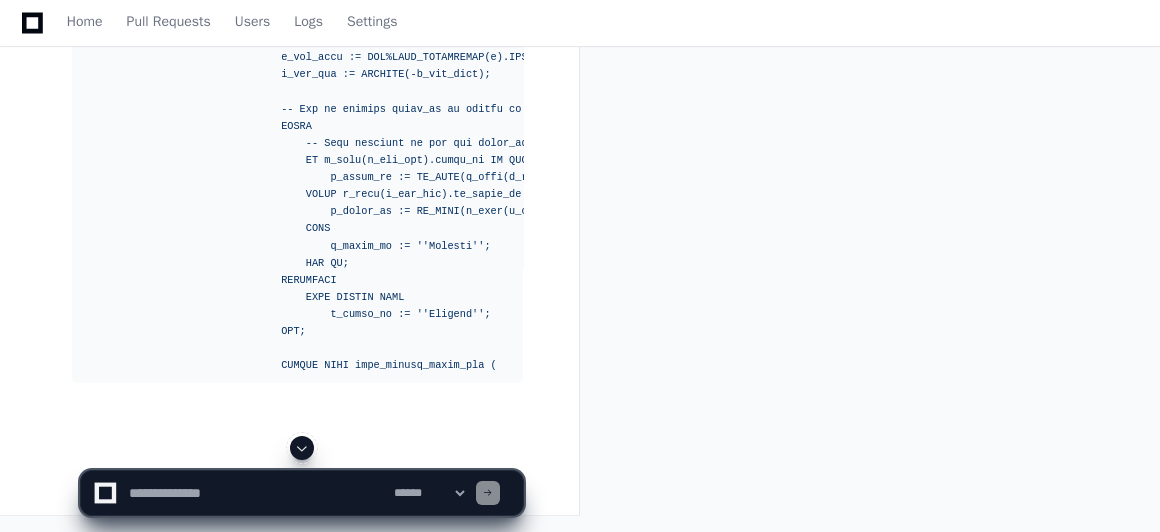 click 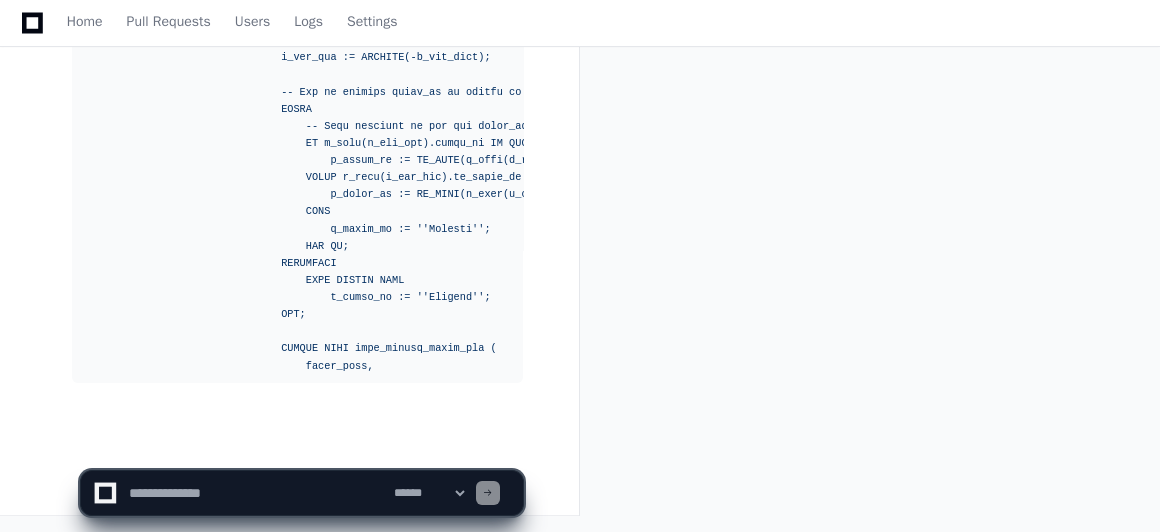 scroll, scrollTop: 41359, scrollLeft: 0, axis: vertical 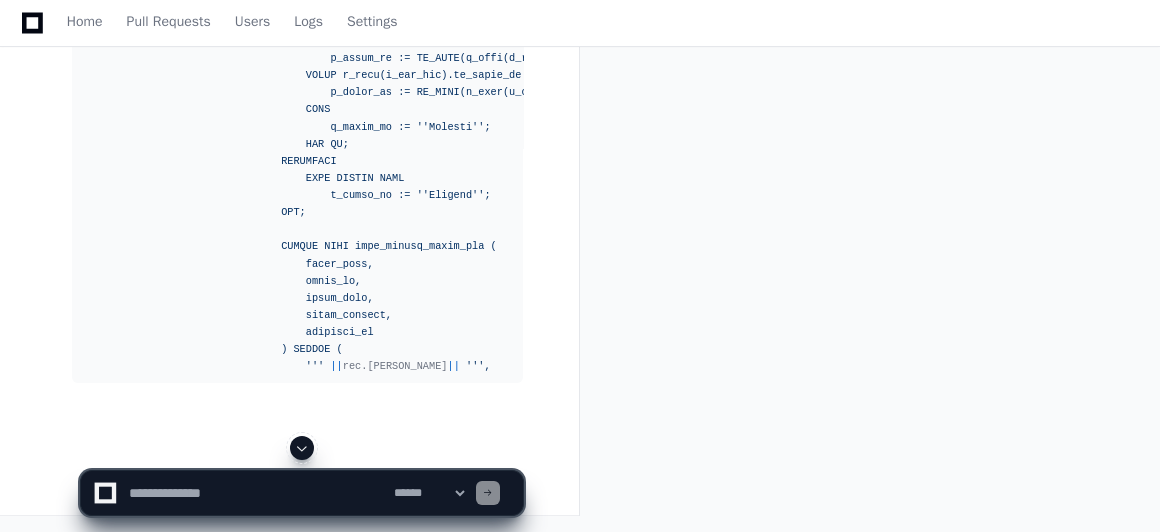 click 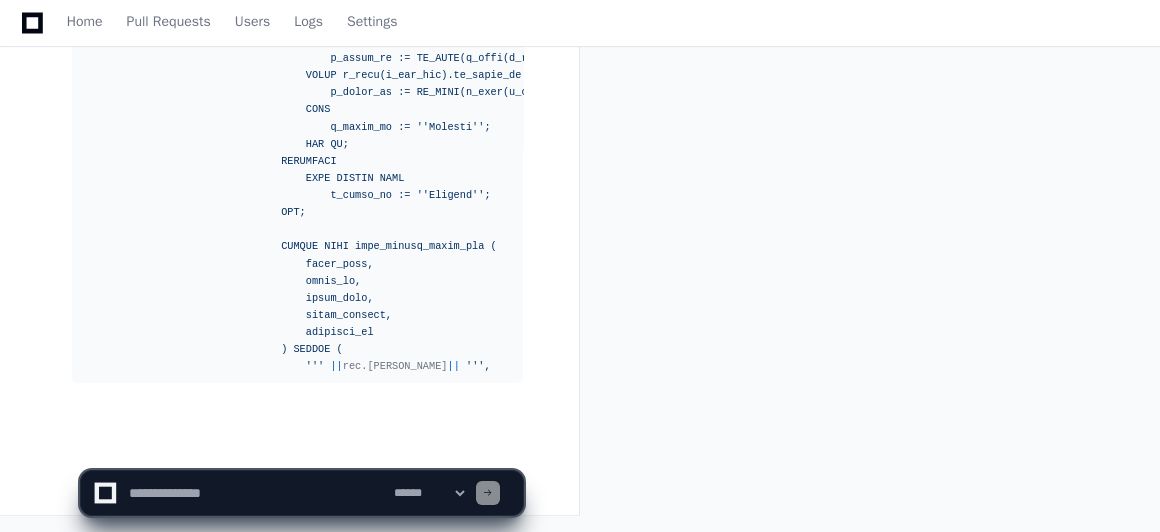 scroll, scrollTop: 41463, scrollLeft: 0, axis: vertical 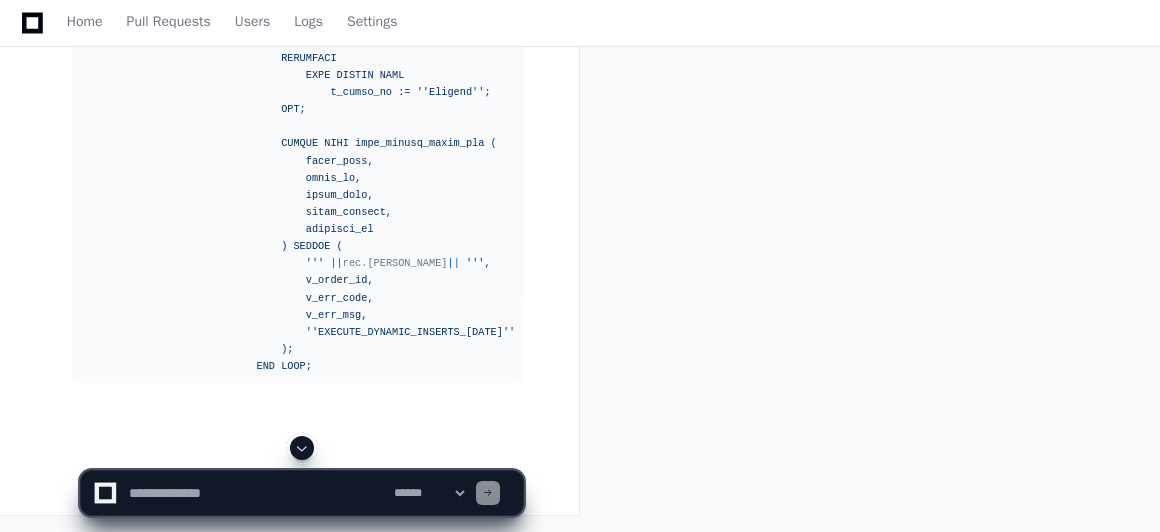 click 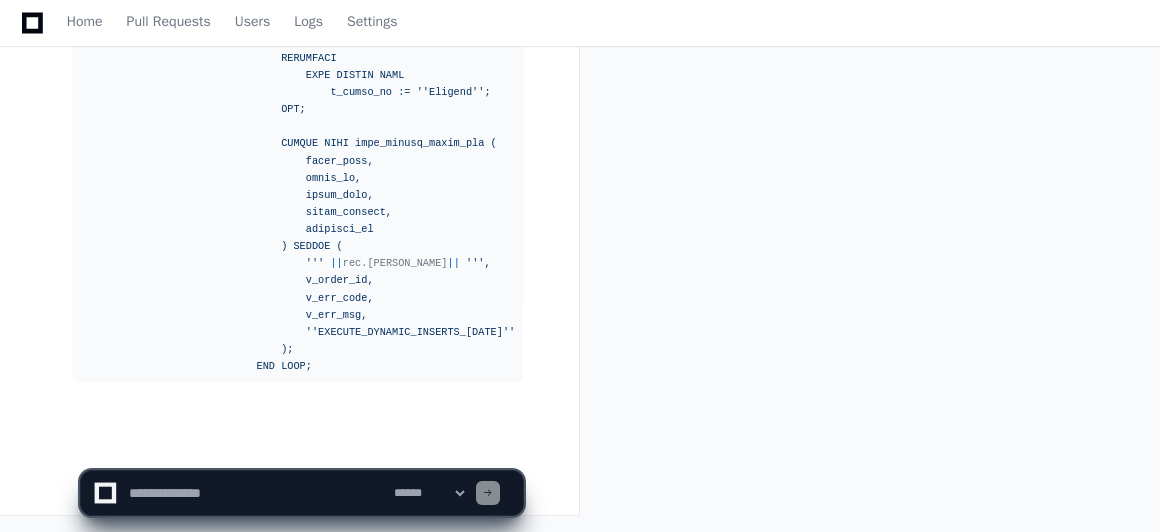 scroll, scrollTop: 41566, scrollLeft: 0, axis: vertical 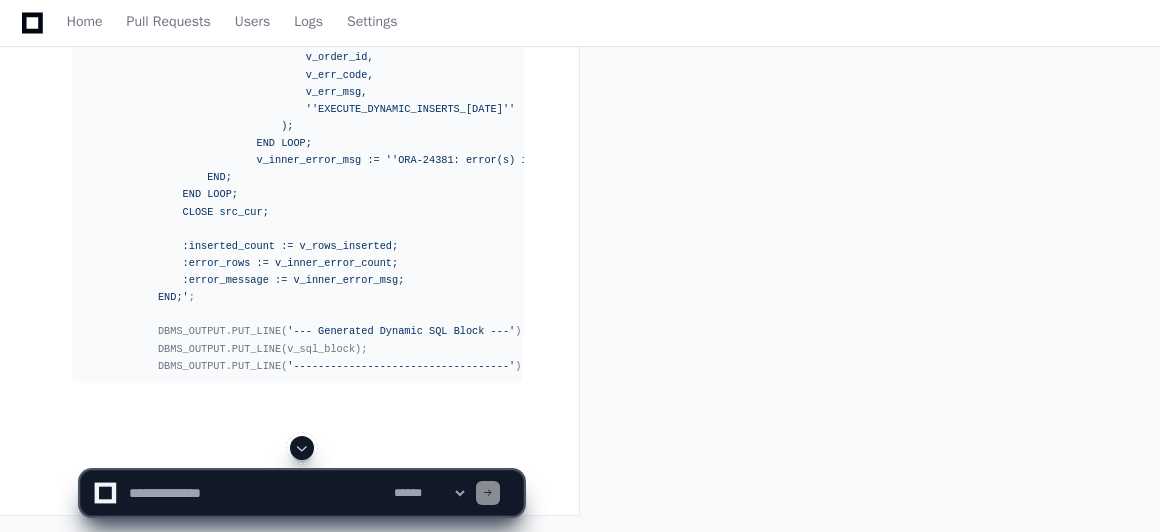 click 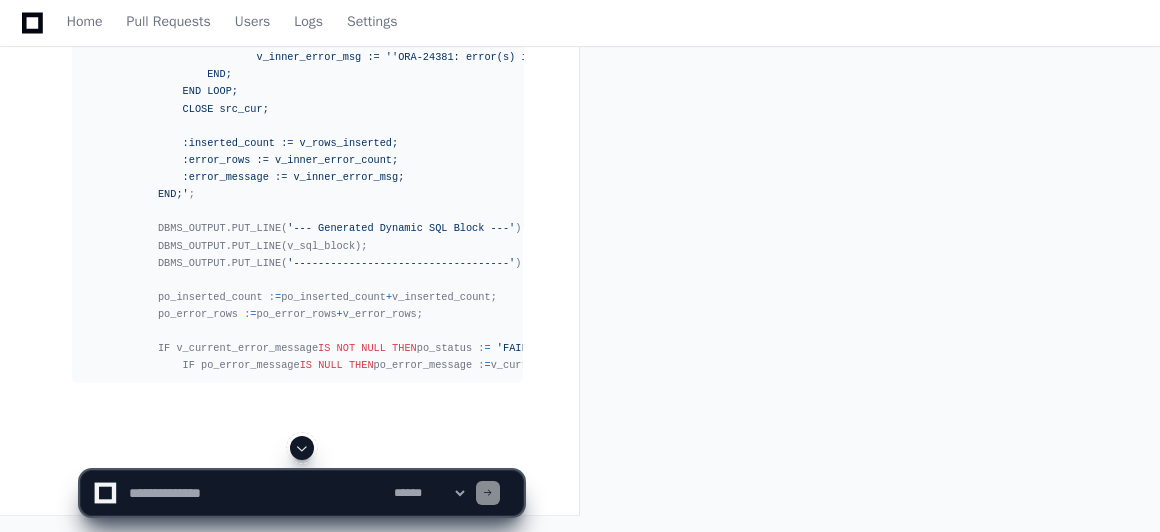 click 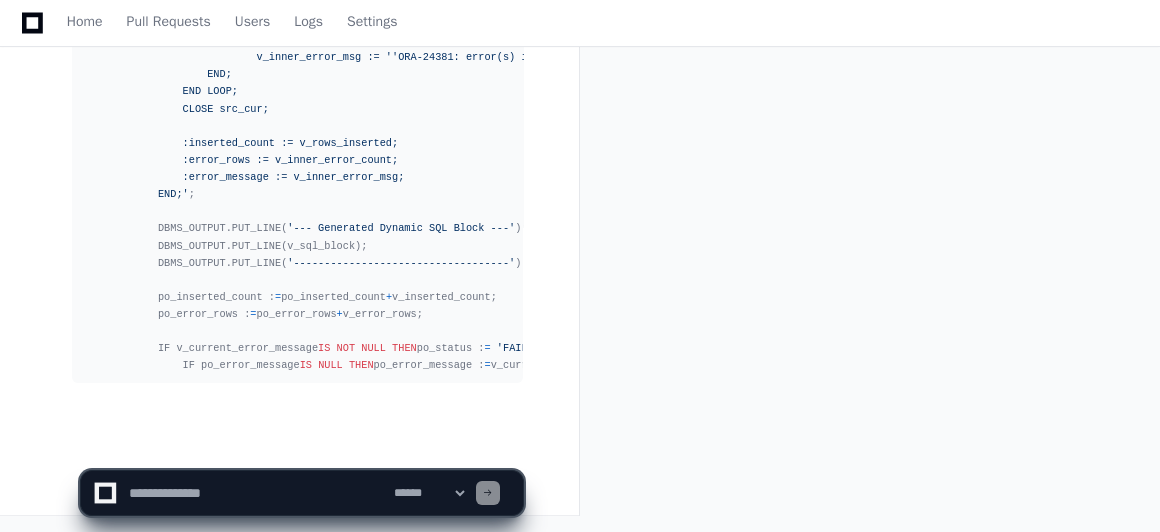 scroll, scrollTop: 41994, scrollLeft: 0, axis: vertical 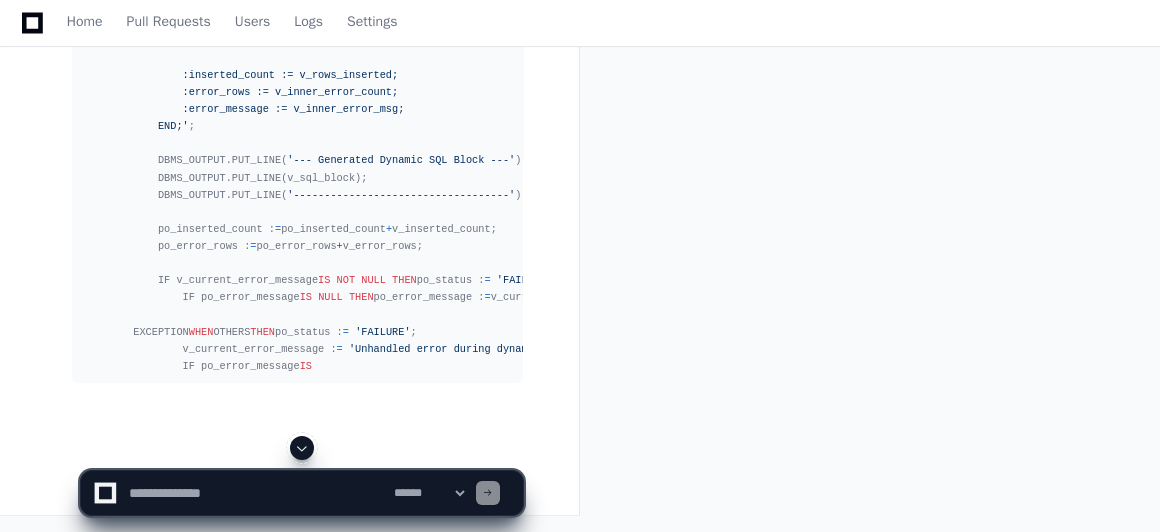 click 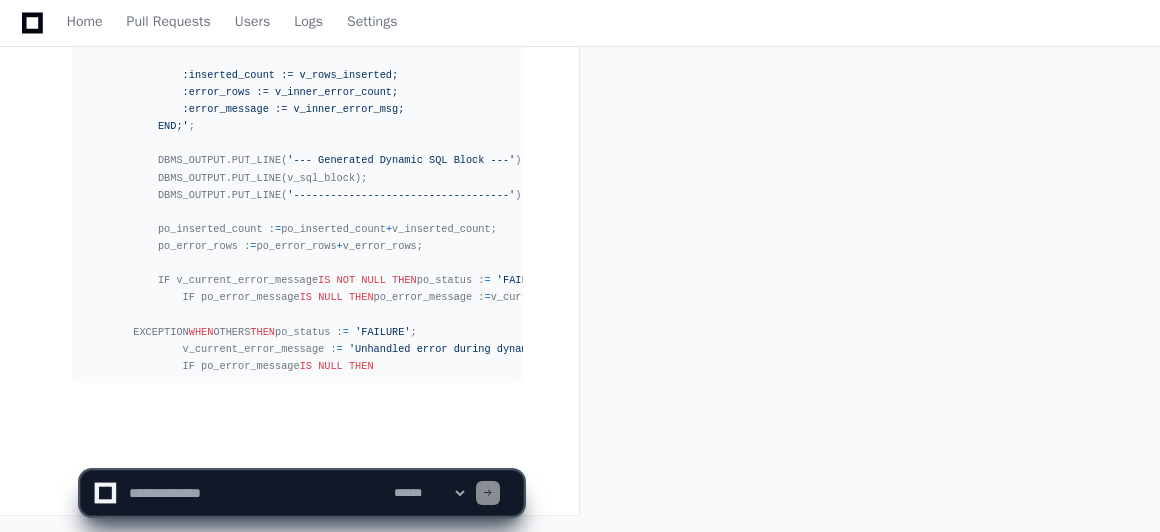 scroll, scrollTop: 42183, scrollLeft: 0, axis: vertical 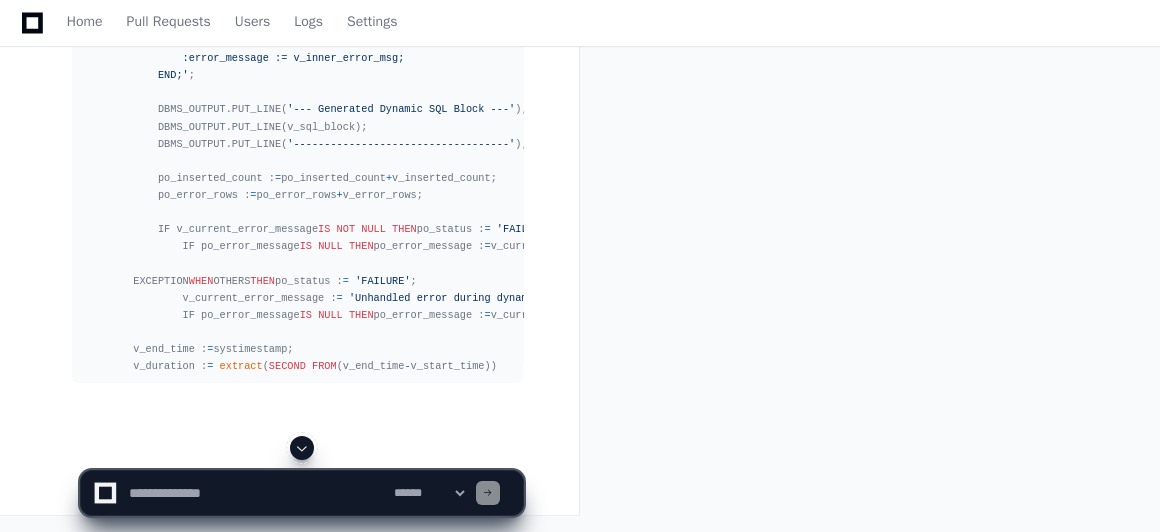 click 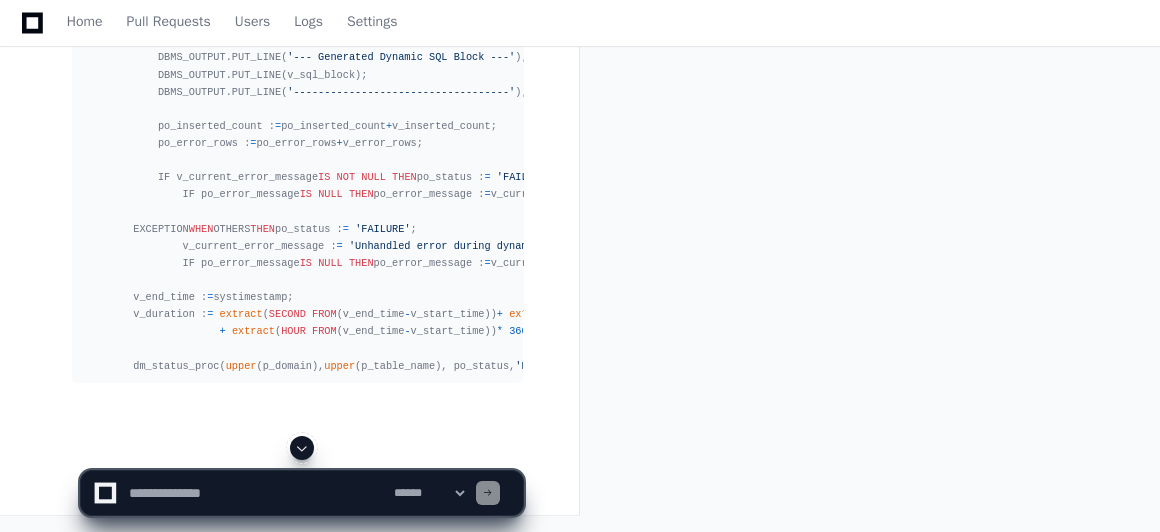 click 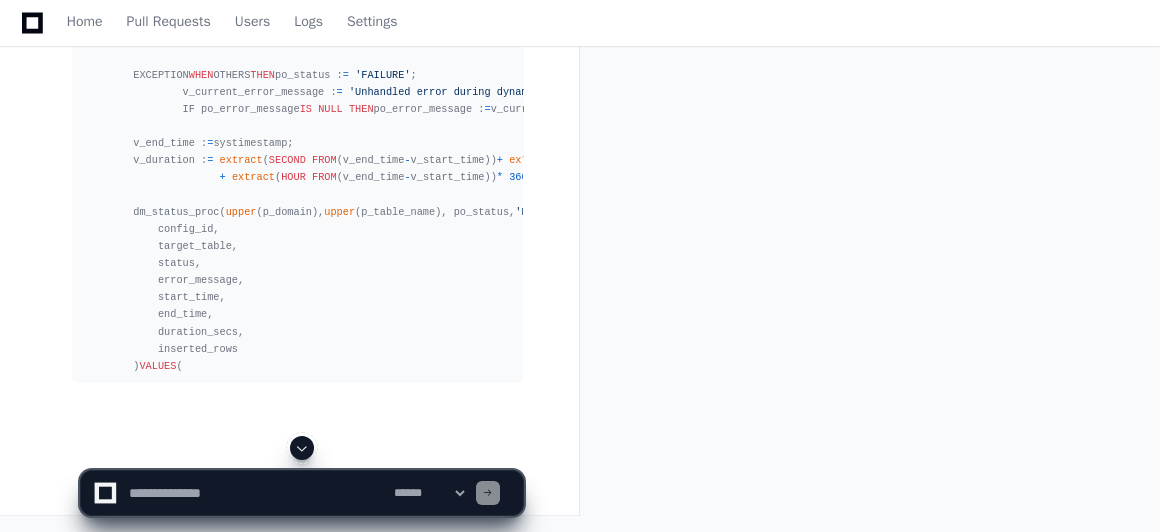 click 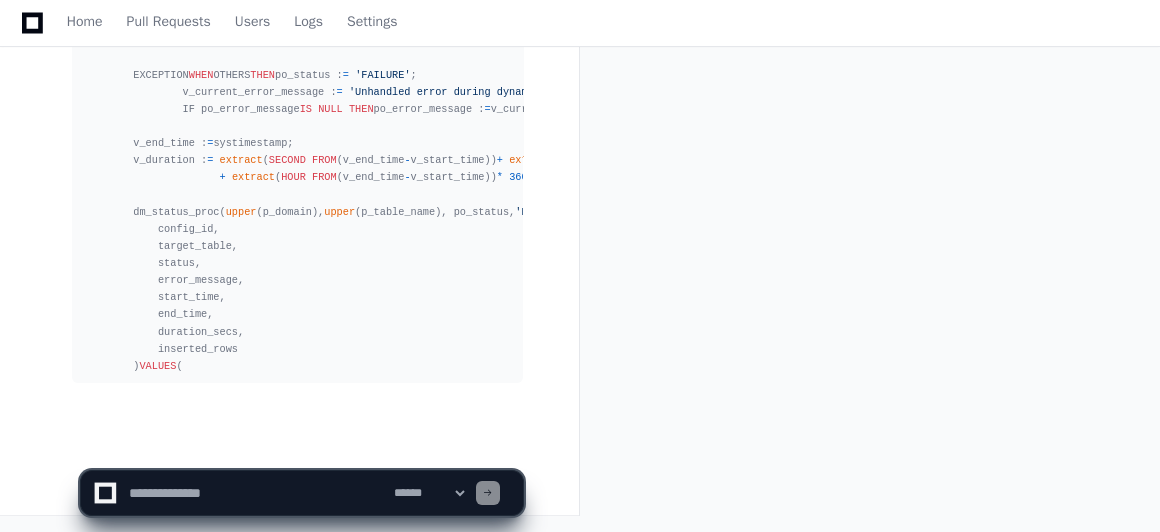 scroll, scrollTop: 42576, scrollLeft: 0, axis: vertical 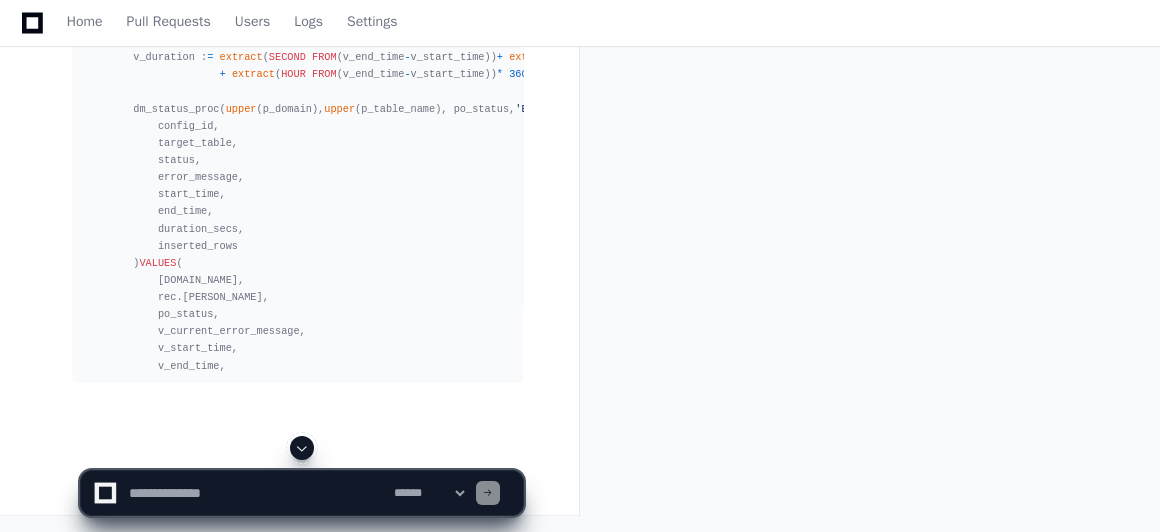 click 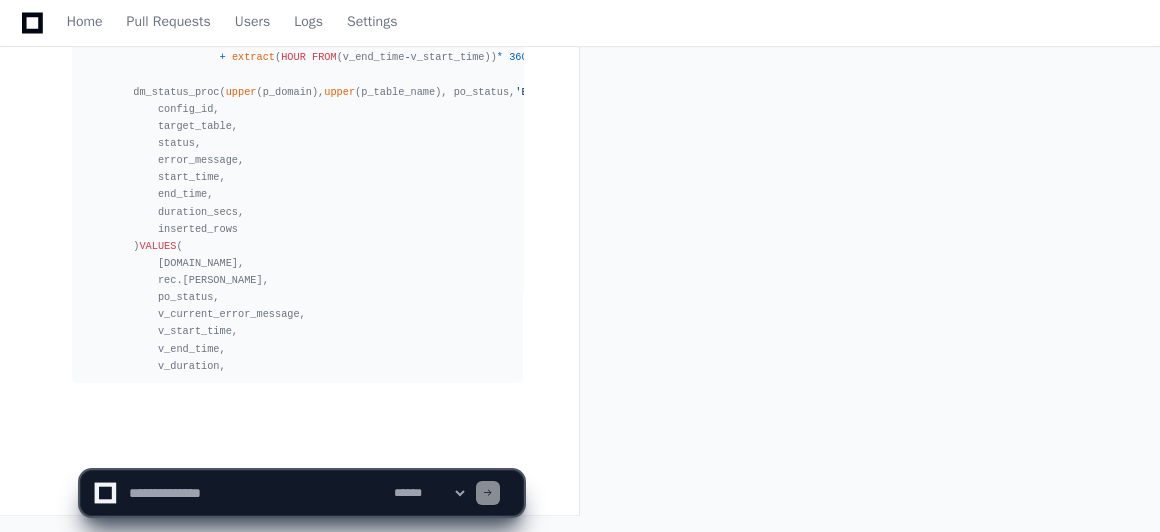 scroll, scrollTop: 42696, scrollLeft: 0, axis: vertical 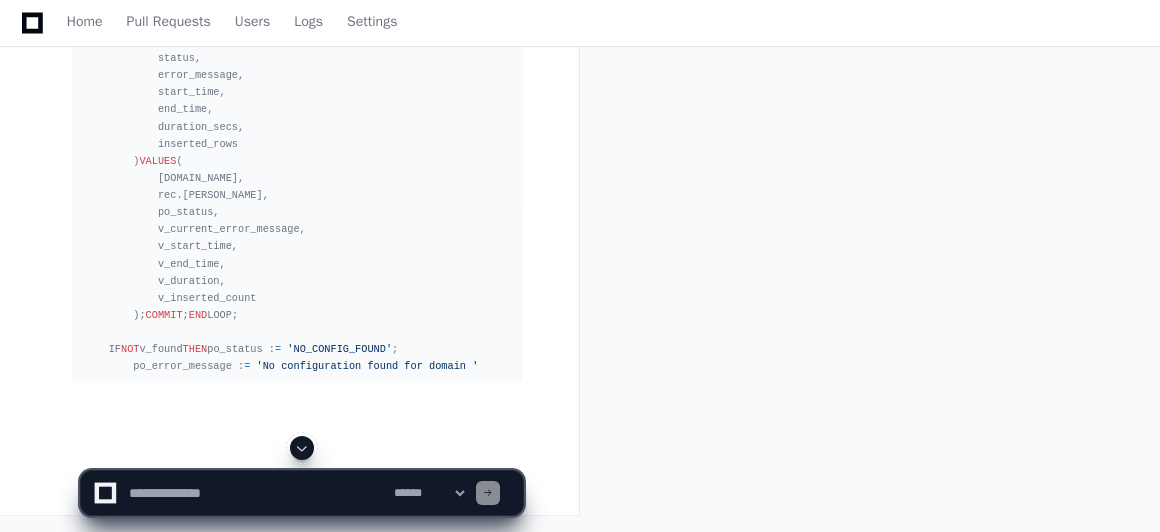 click 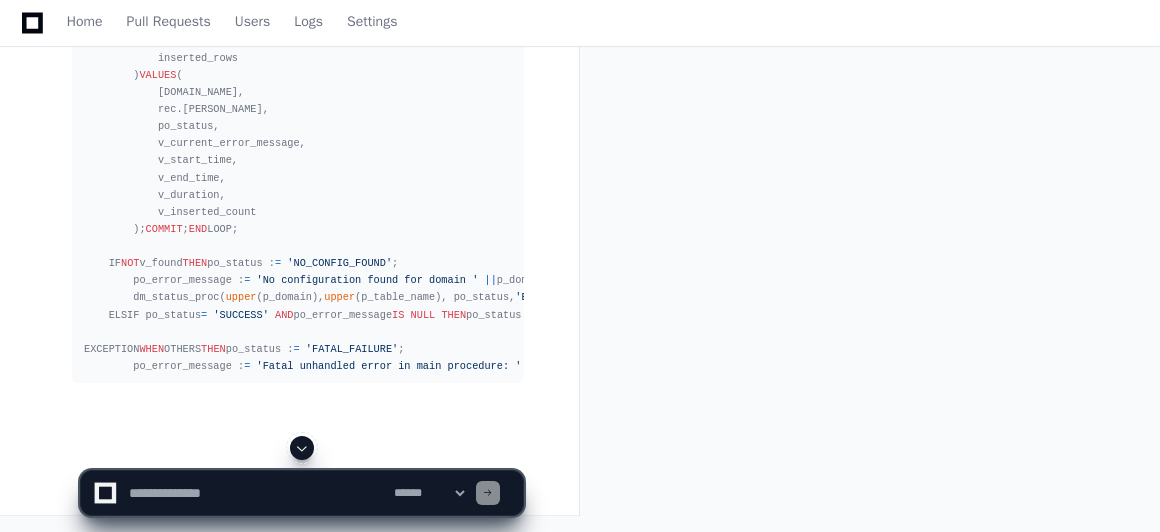 click 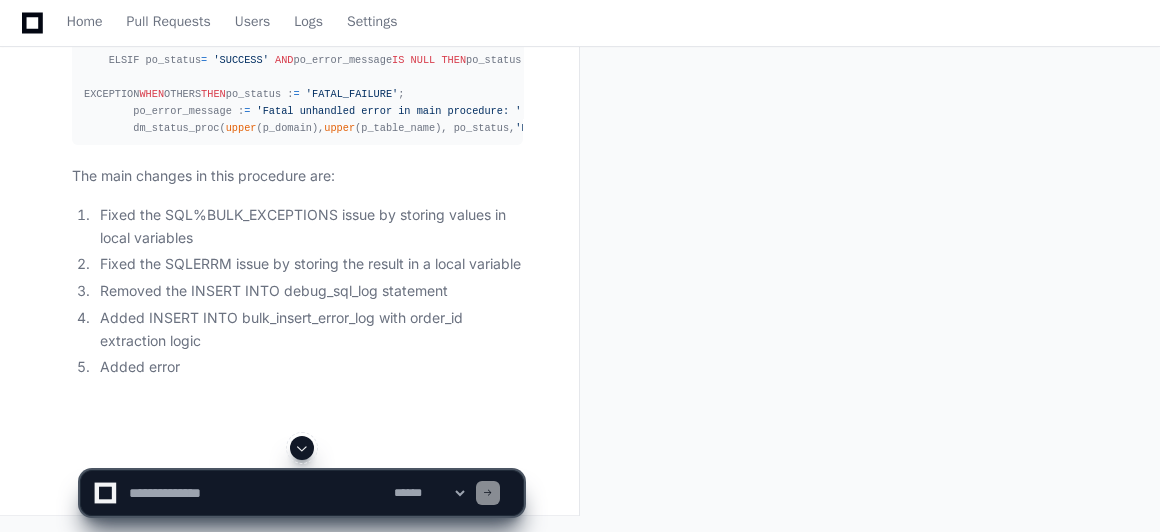 click 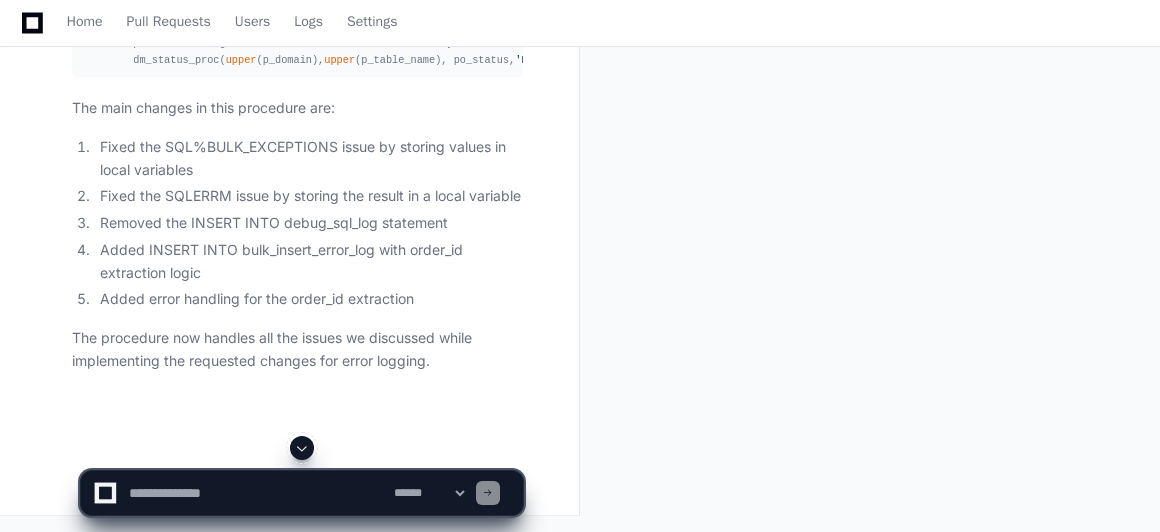 click 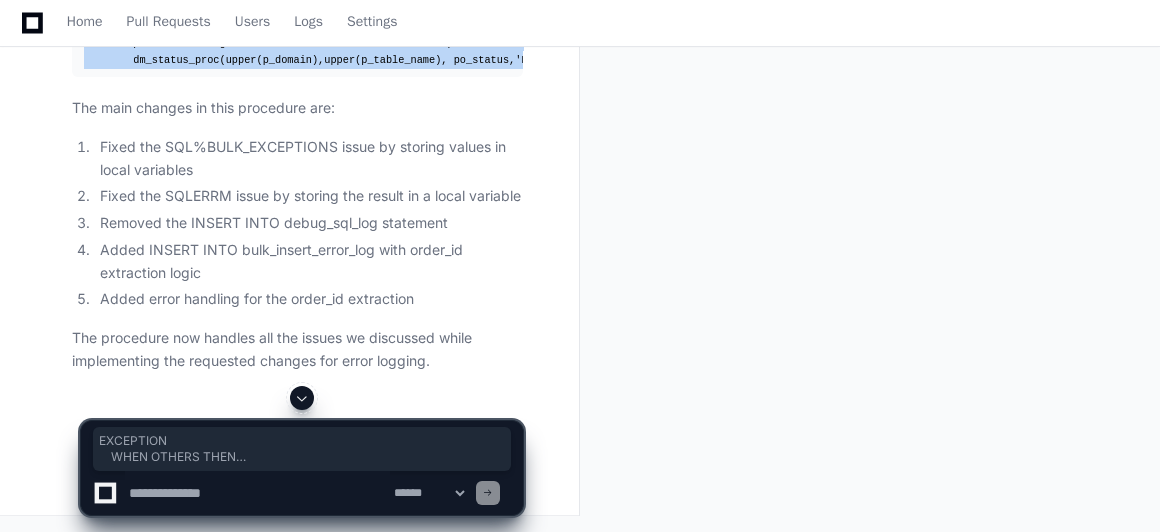 drag, startPoint x: 90, startPoint y: 225, endPoint x: 85, endPoint y: 137, distance: 88.14193 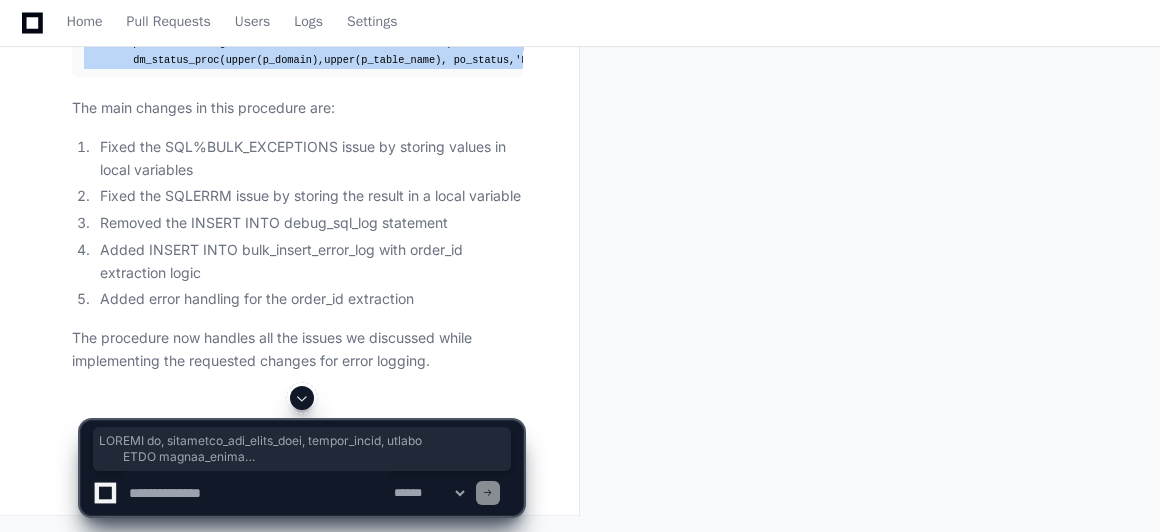 scroll, scrollTop: 39825, scrollLeft: 0, axis: vertical 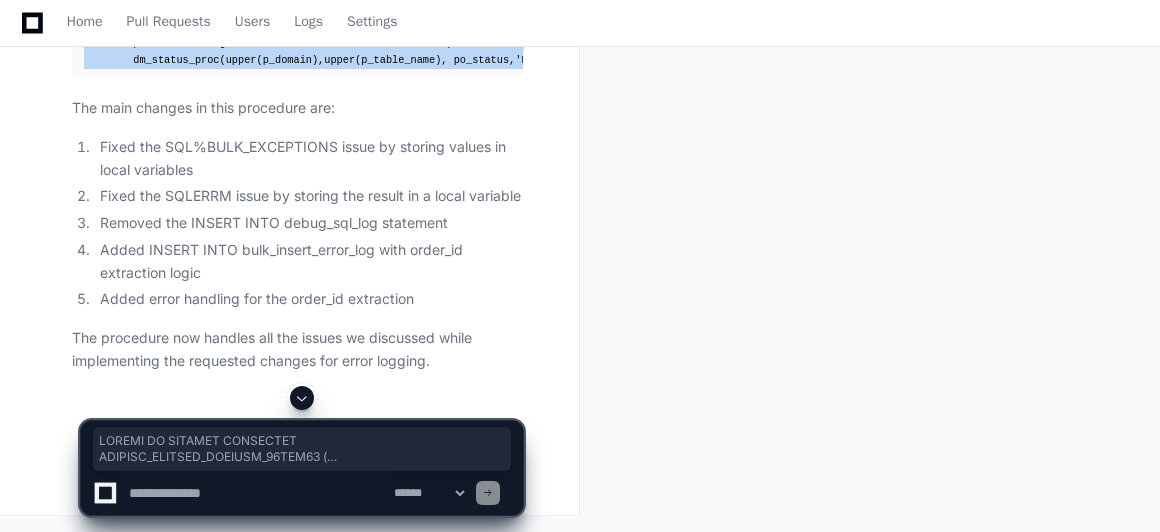 copy on "CREATE   OR  REPLACE  PROCEDURE  EXECUTE_DYNAMIC_INSERTS_[DATE] (
p_domain             IN  VARCHAR2,
p_table_name         IN  VARCHAR2,
po_status            OUT  VARCHAR2,
po_error_message     OUT  VARCHAR2,
po_inserted_count    OUT  NUMBER,
po_error_rows        OUT  NUMBER
)  IS
CURSOR  config_cur  IS
SELECT  id, cassandra_rep_table_name, merged_query, domain
FROM  config_table
WHERE   upper (domain)  =   upper (p_domain)
AND   upper (cassandra_rep_table_name)  =   upper (p_table_name);
v_start_time         TIMESTAMP ;
v_end_time           TIMESTAMP ;
v_duration          NUMBER;
v_sql_block          CLOB ;
v_inserted_count    NUMBER : =   0 ;
v_error_rows        NUMBER : =   0 ;
v_found              BOOLEAN  : =   FALSE ;
v_current_error_message VARCHAR2( 4000 ) : =   NULL ;
BEGIN
po_status : =   'FAILURE' ;
po_error_message : =   NULL ;
po_inserted_count : =   0 ;
po_error_rows : =   0 ..." 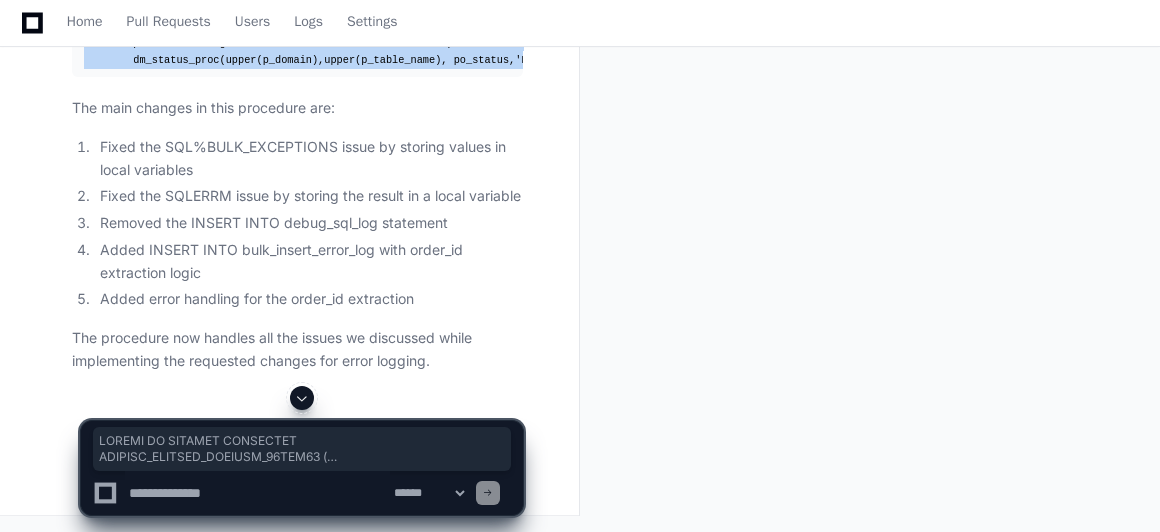 click 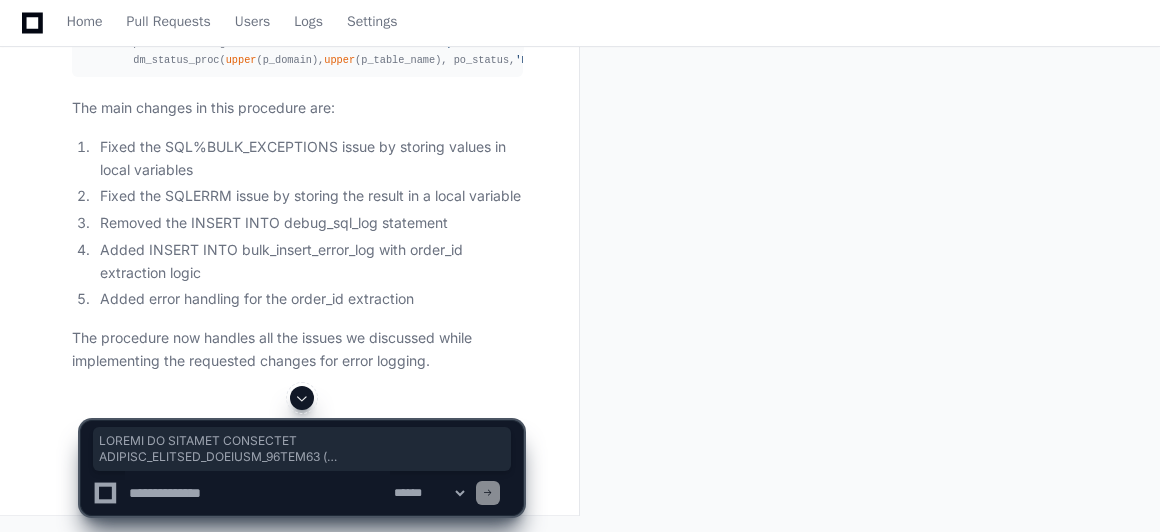 click 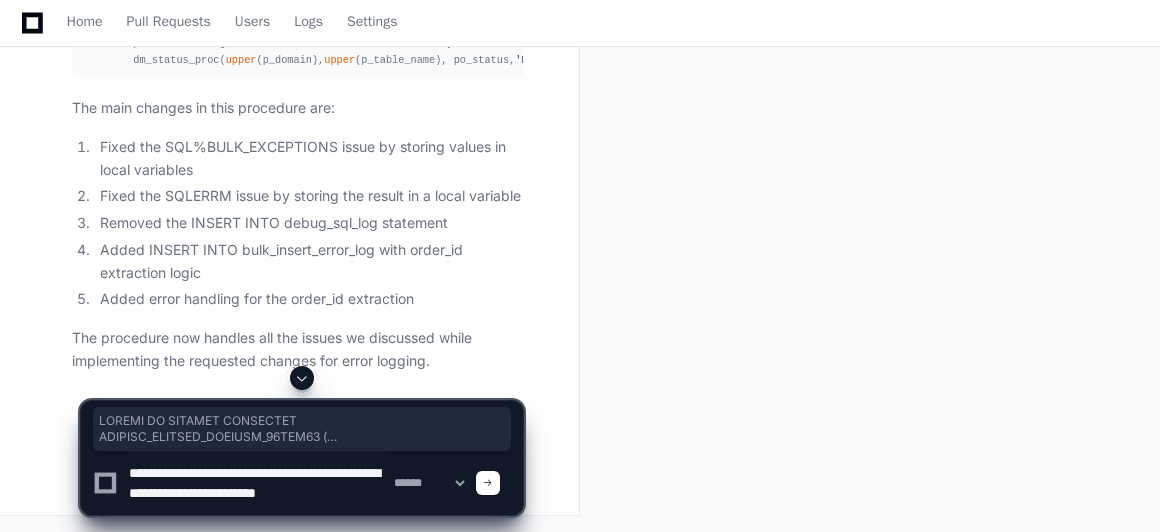 scroll, scrollTop: 6, scrollLeft: 0, axis: vertical 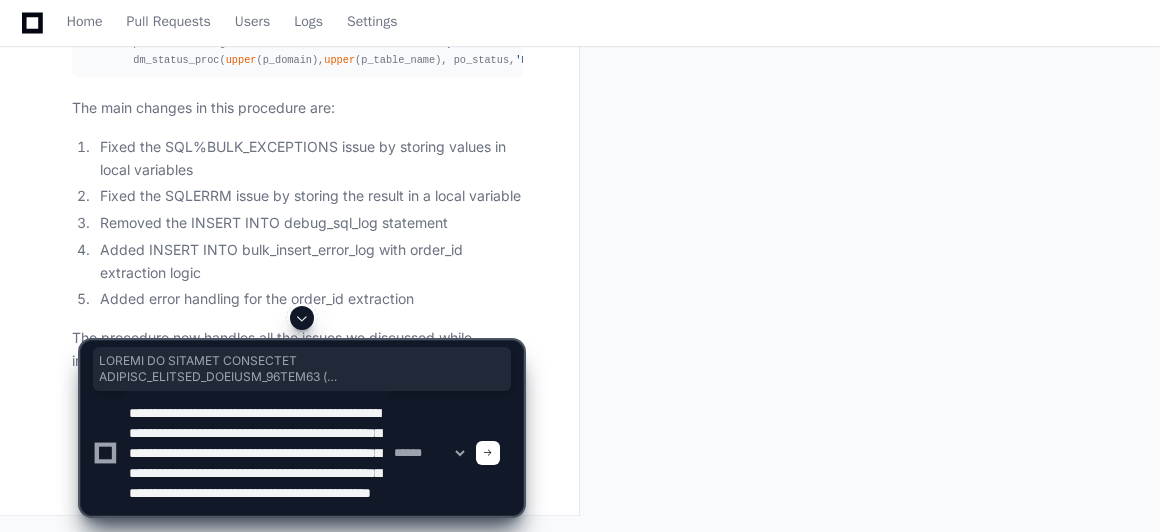 paste on "**********" 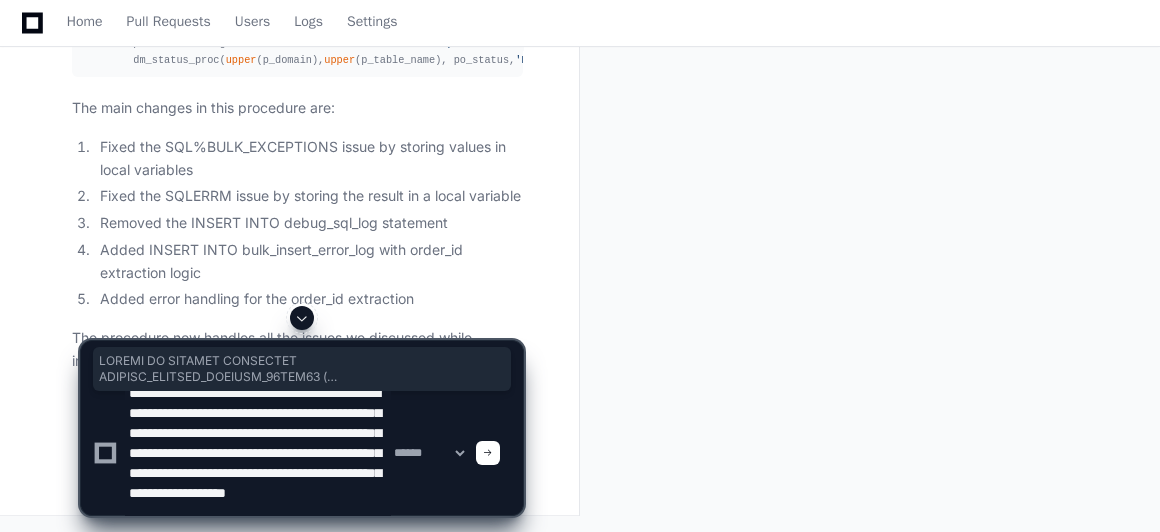 scroll, scrollTop: 46, scrollLeft: 0, axis: vertical 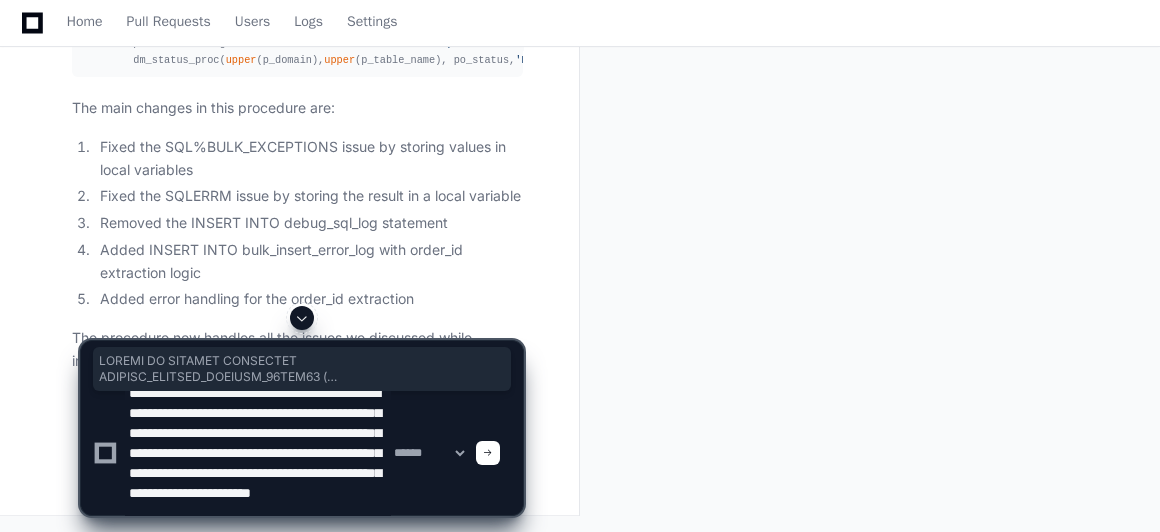 type on "**********" 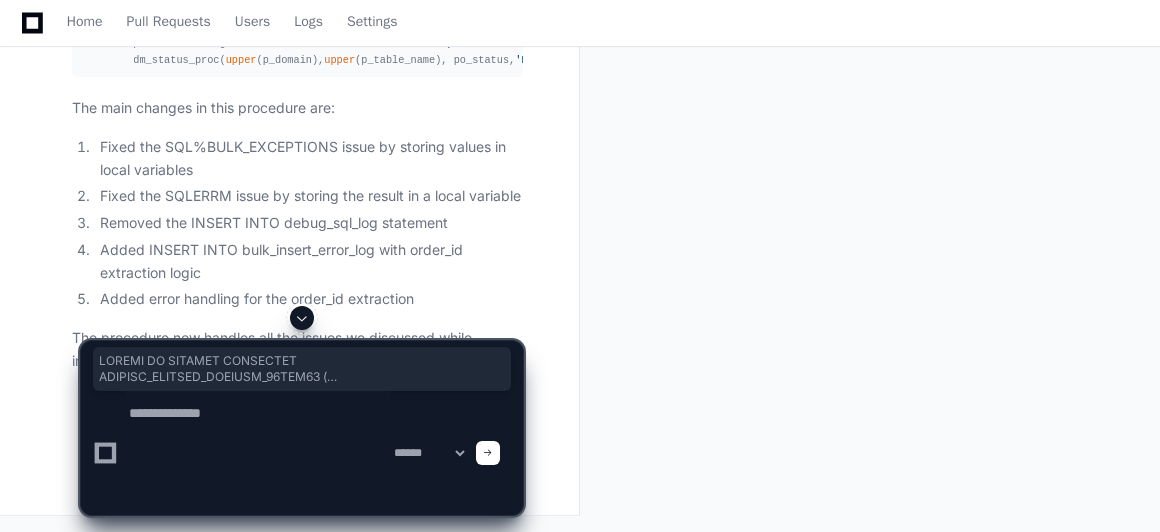 scroll, scrollTop: 0, scrollLeft: 0, axis: both 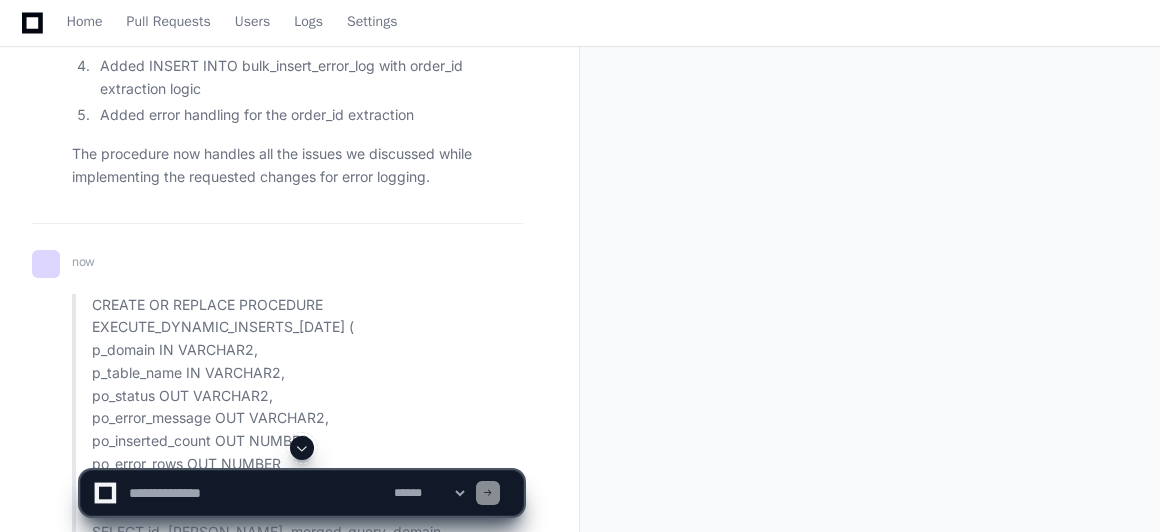 type 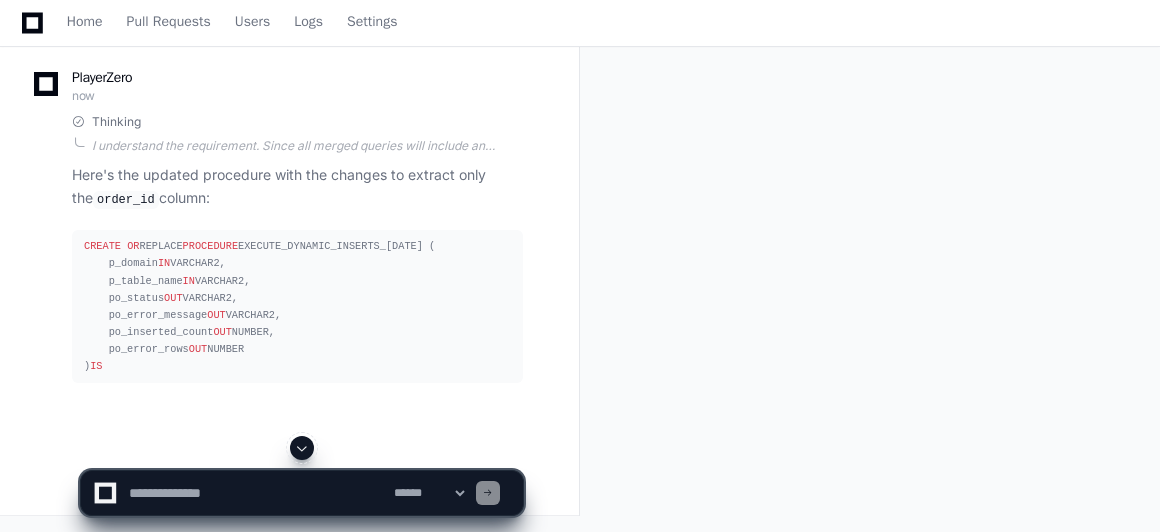 scroll, scrollTop: 47973, scrollLeft: 0, axis: vertical 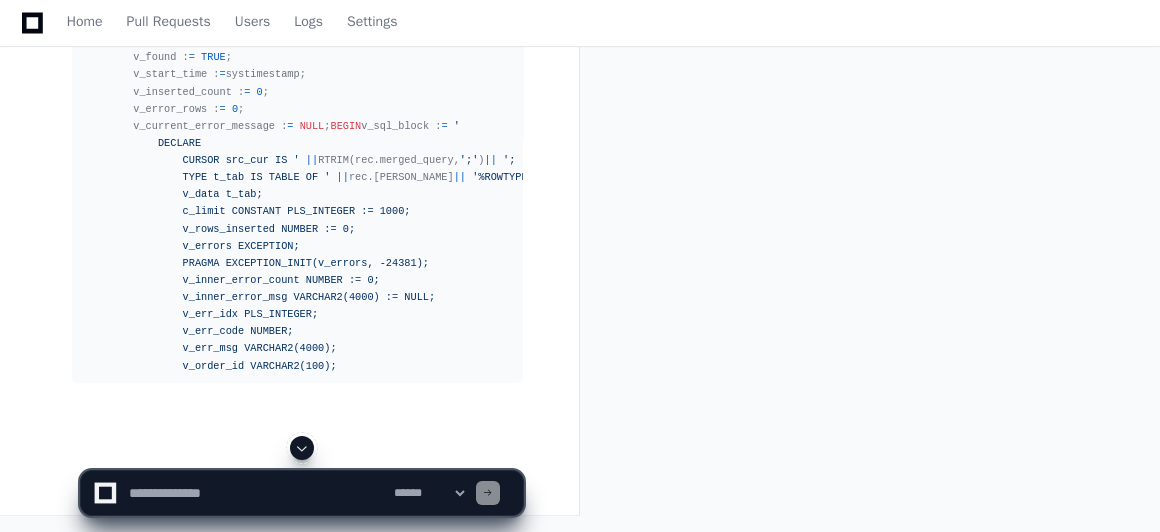 click 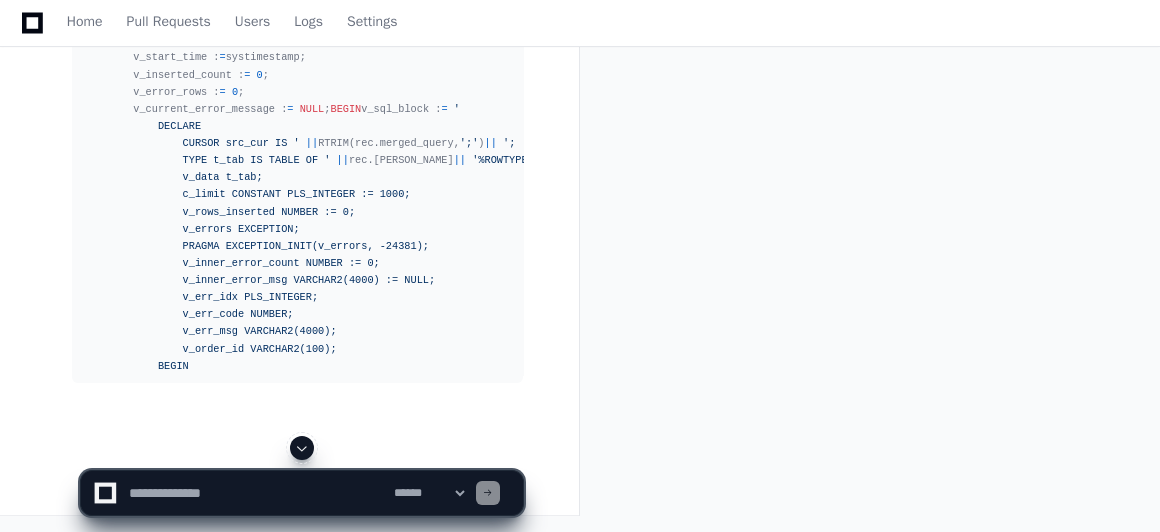 scroll, scrollTop: 48761, scrollLeft: 0, axis: vertical 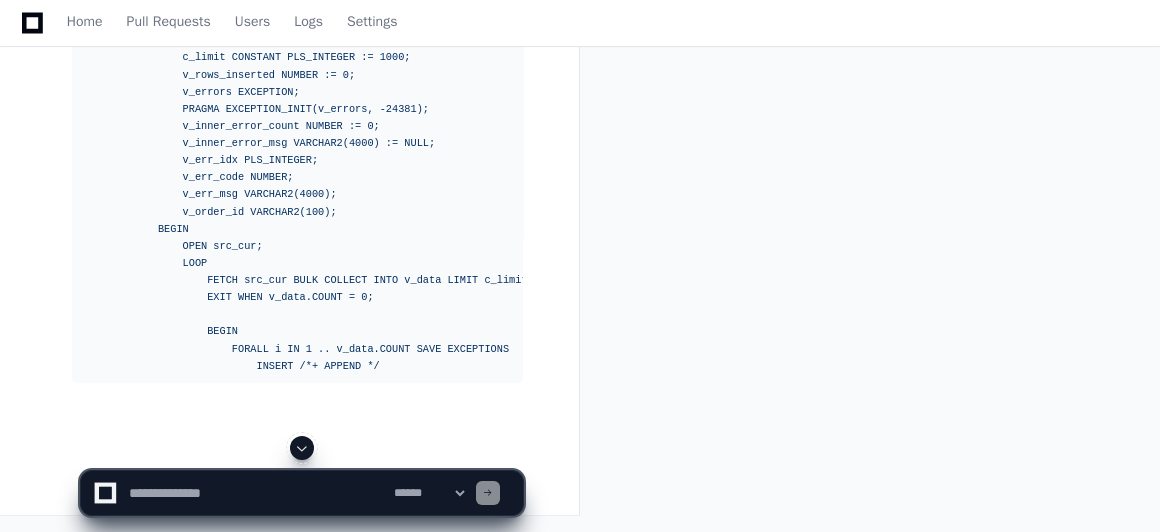 click 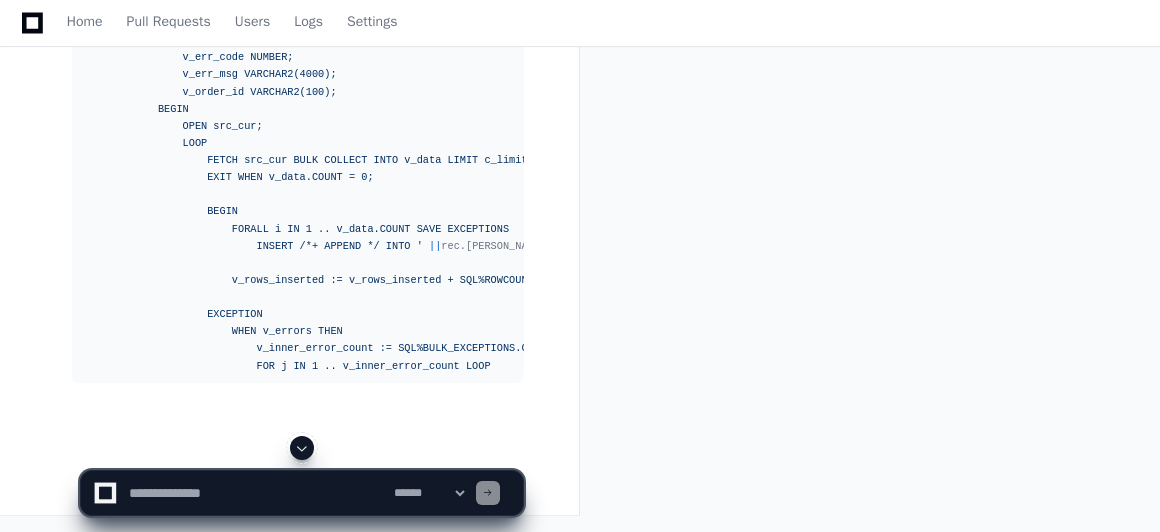 click 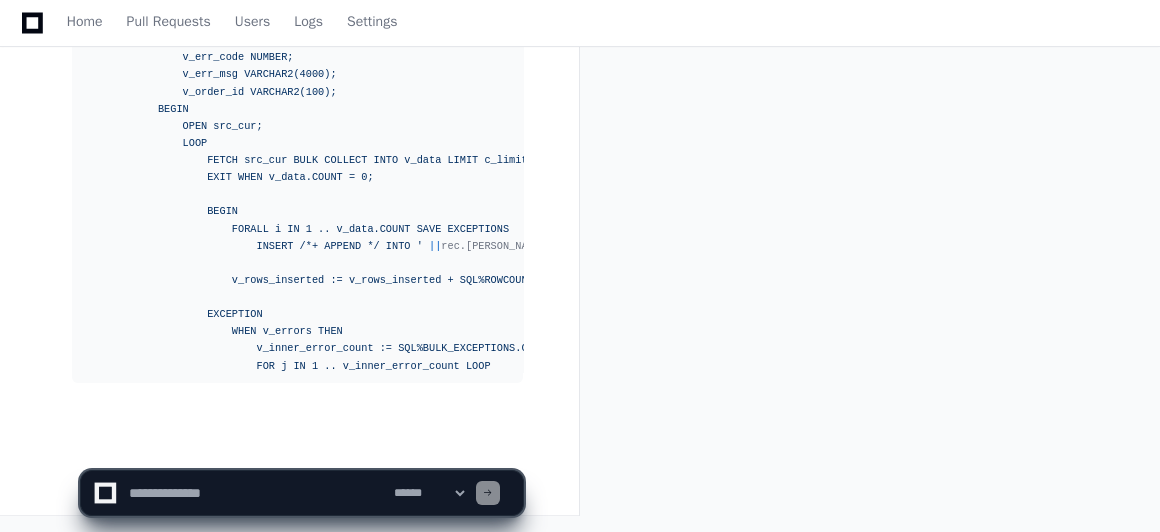 scroll, scrollTop: 49036, scrollLeft: 0, axis: vertical 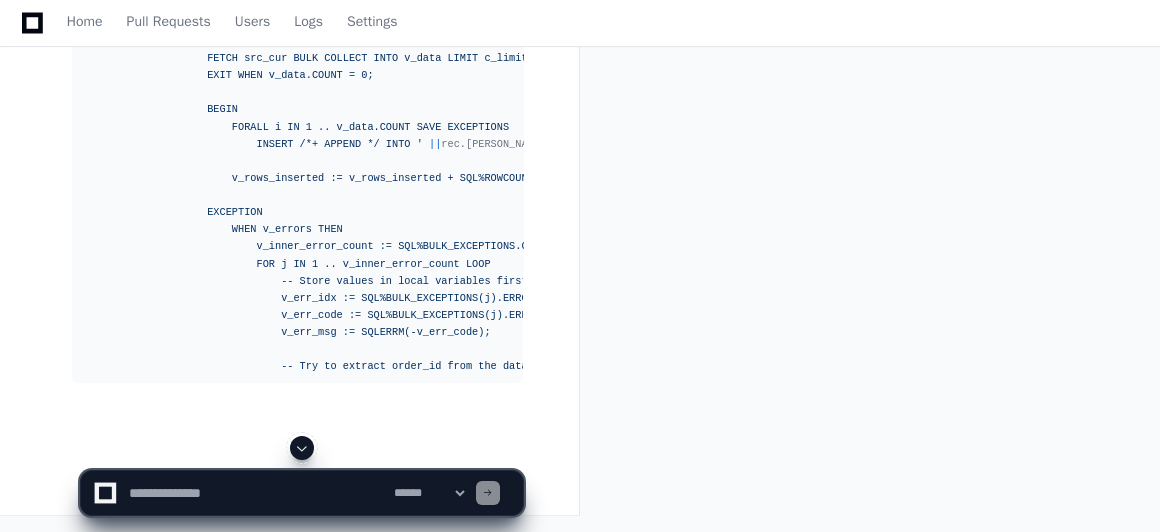 click 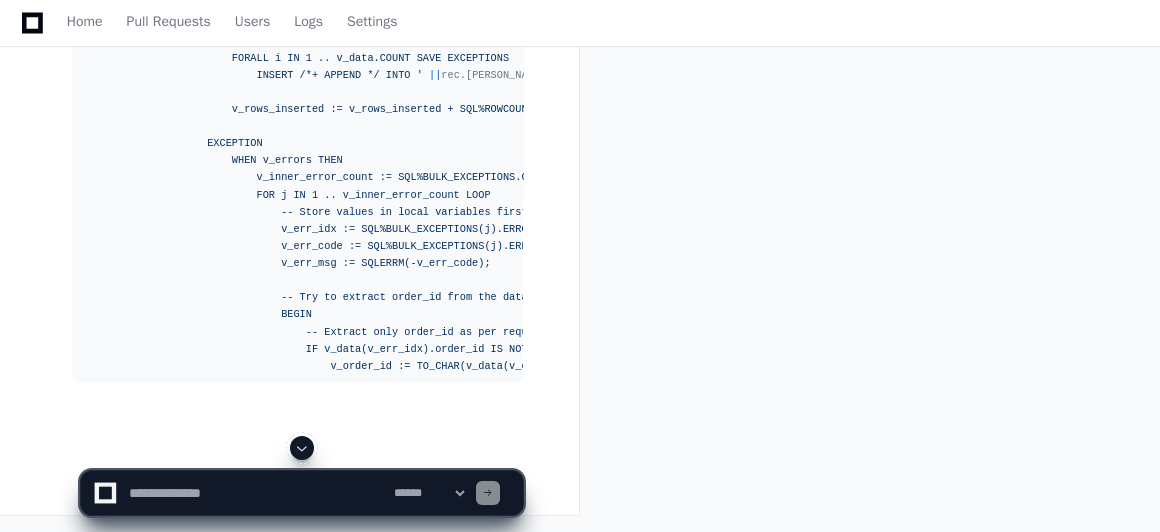 click 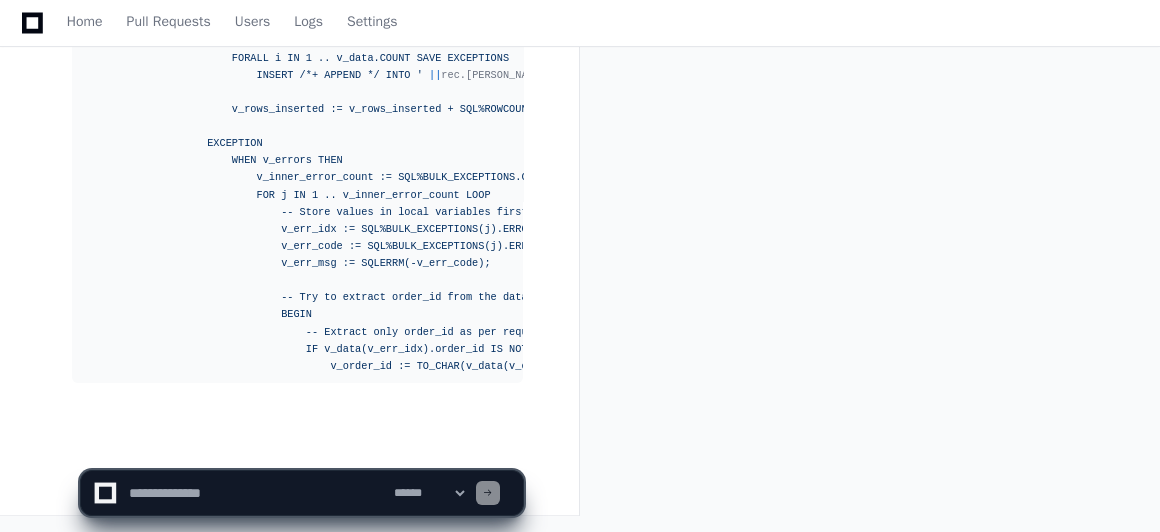 scroll, scrollTop: 49207, scrollLeft: 0, axis: vertical 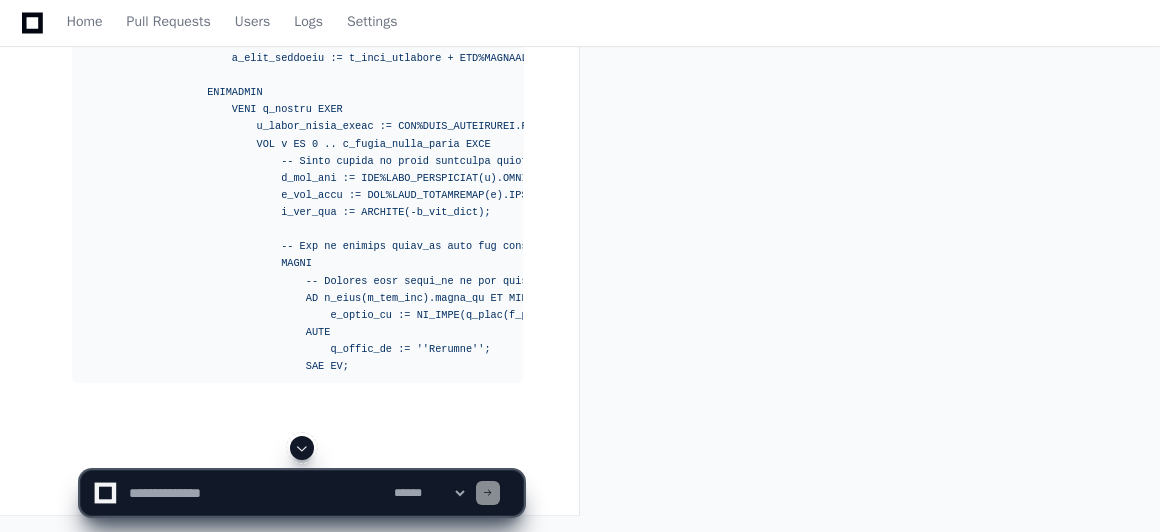 click 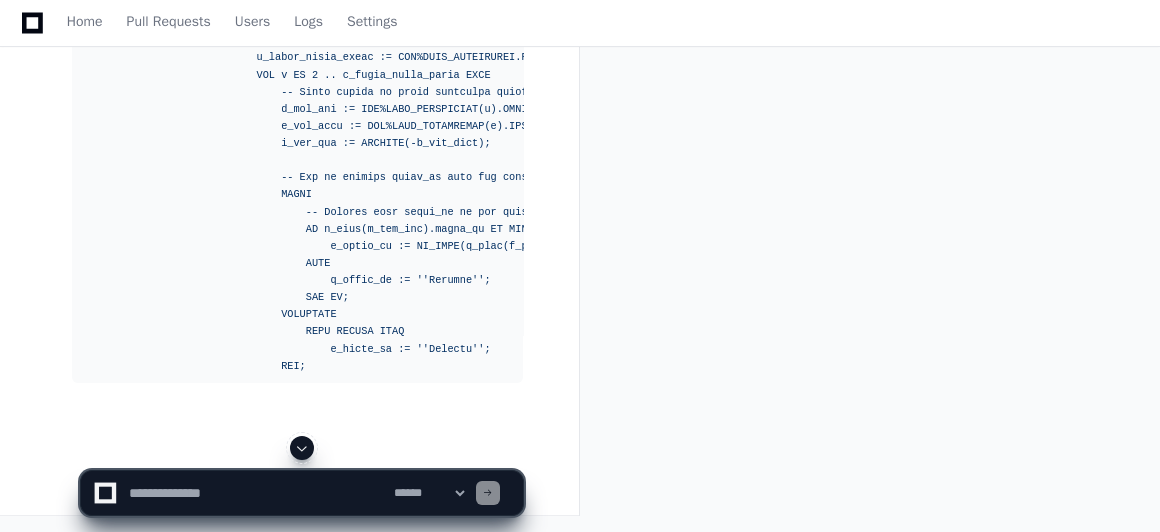 click 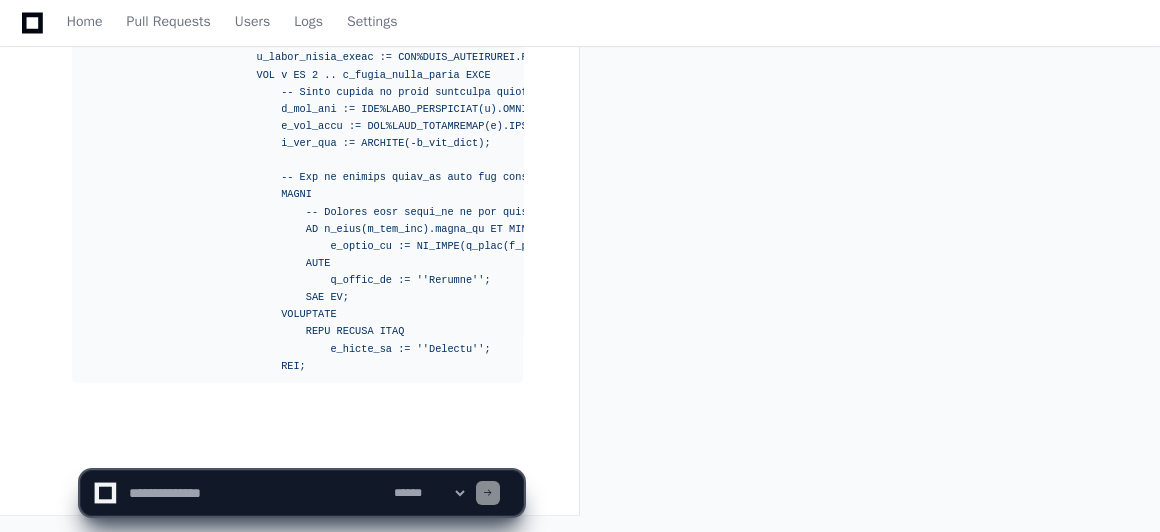 scroll, scrollTop: 49327, scrollLeft: 0, axis: vertical 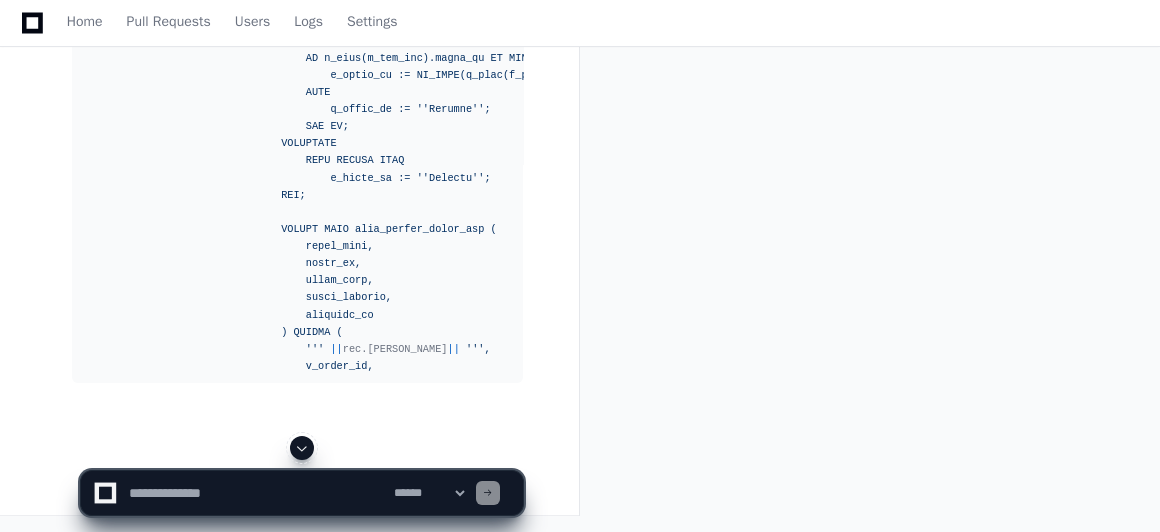 click 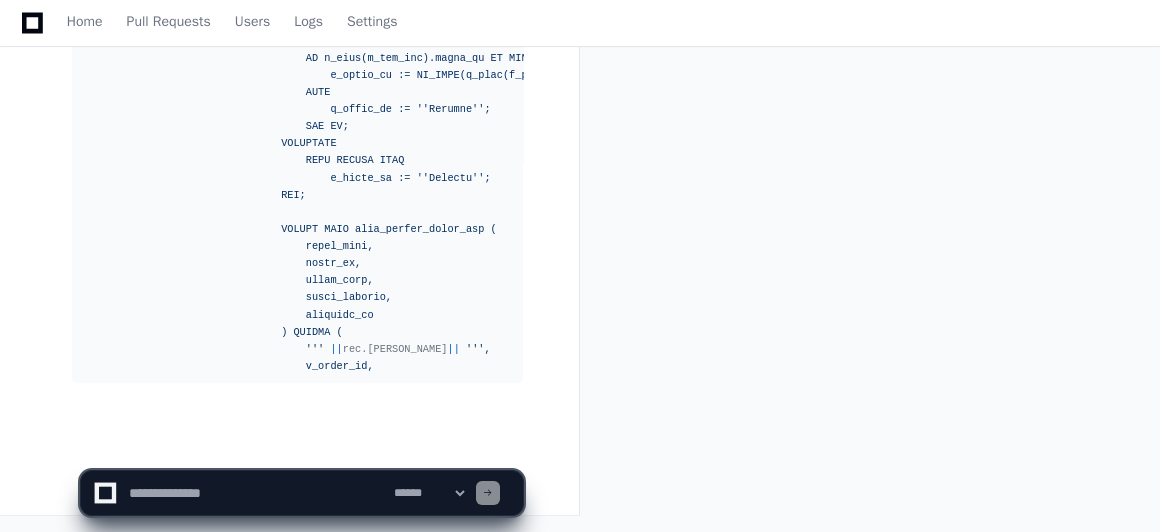 scroll, scrollTop: 49499, scrollLeft: 0, axis: vertical 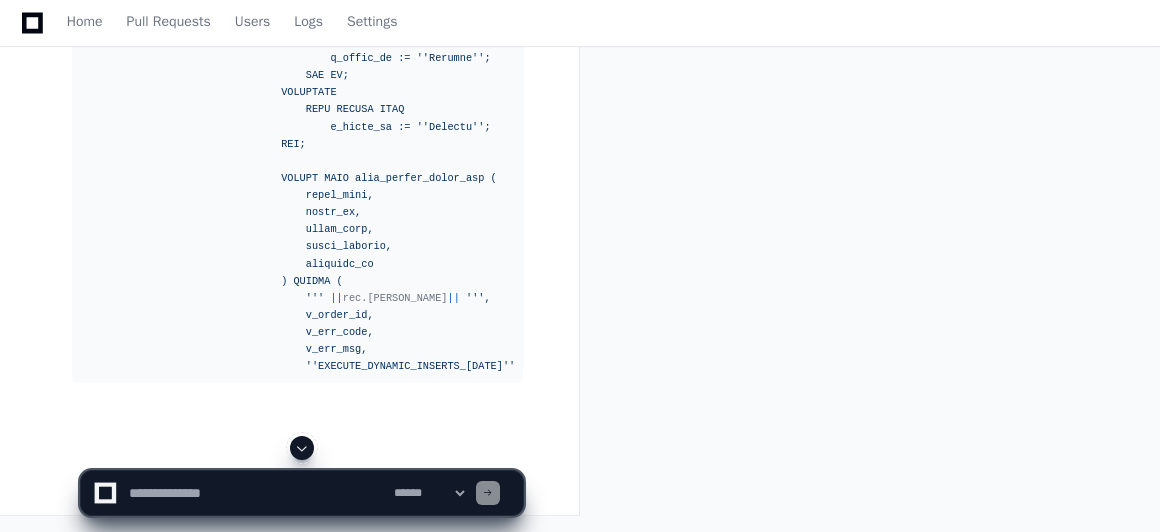 click 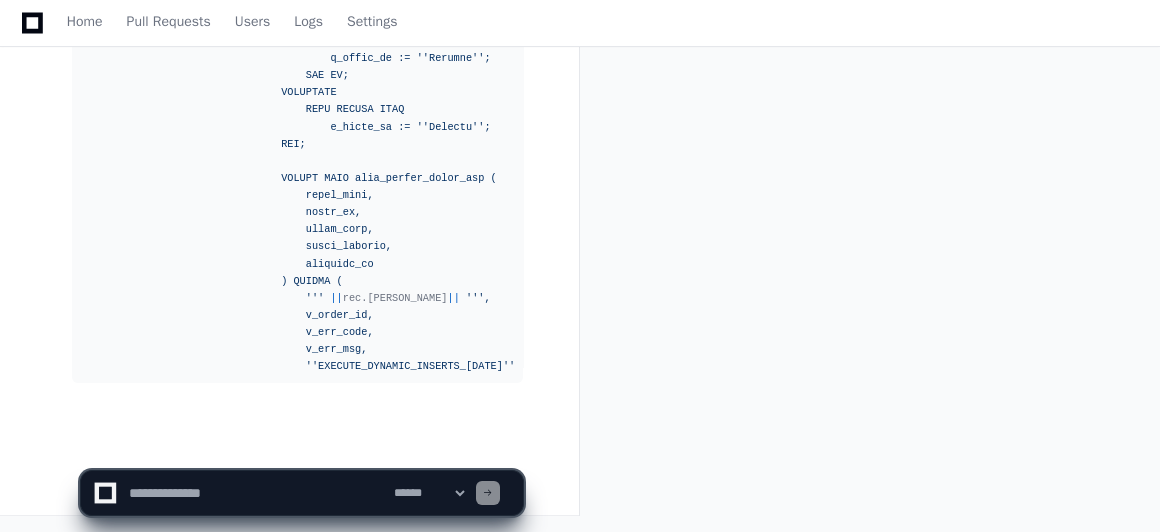 scroll, scrollTop: 49550, scrollLeft: 0, axis: vertical 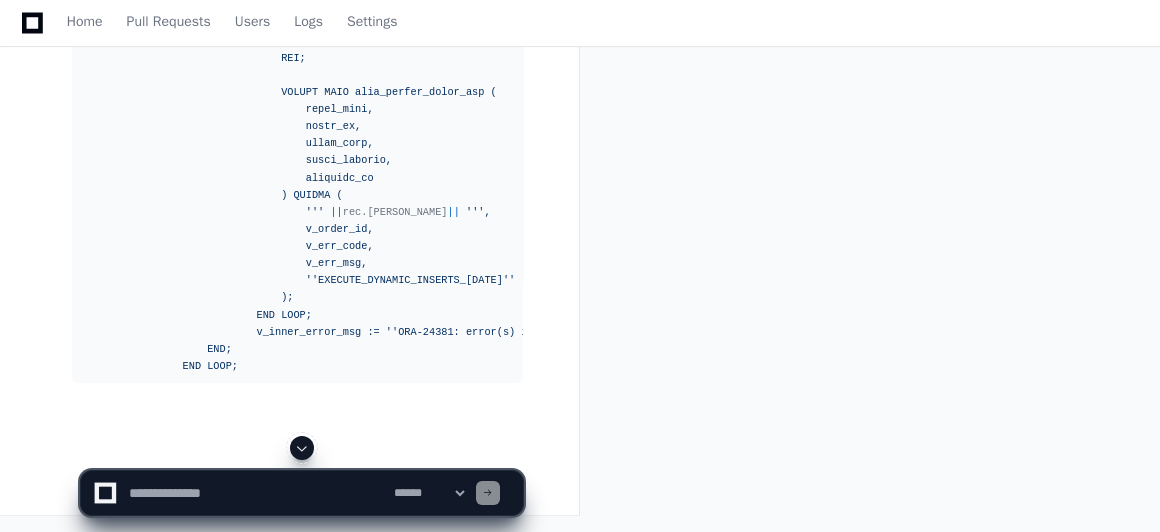click 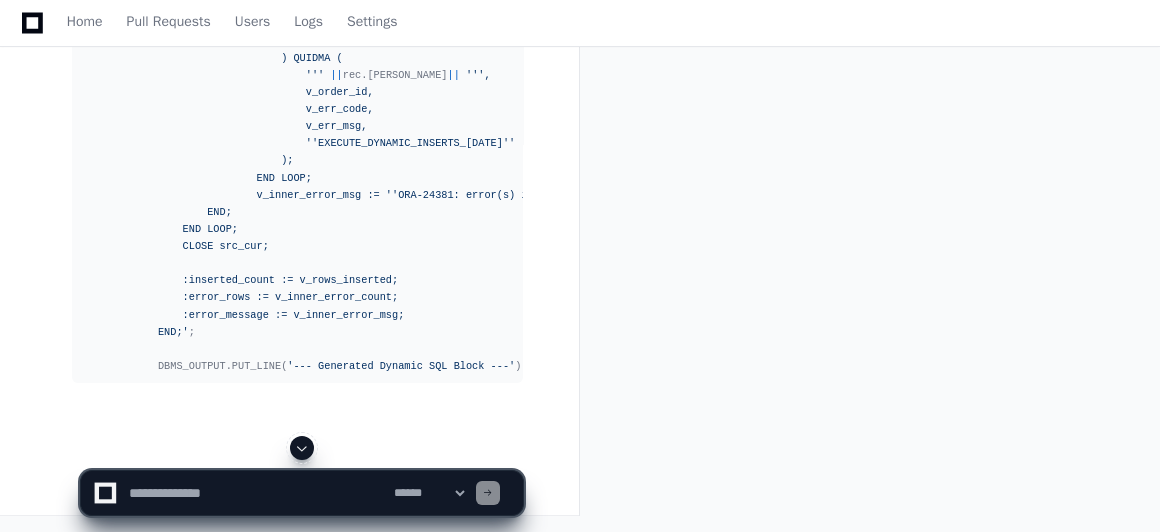 click 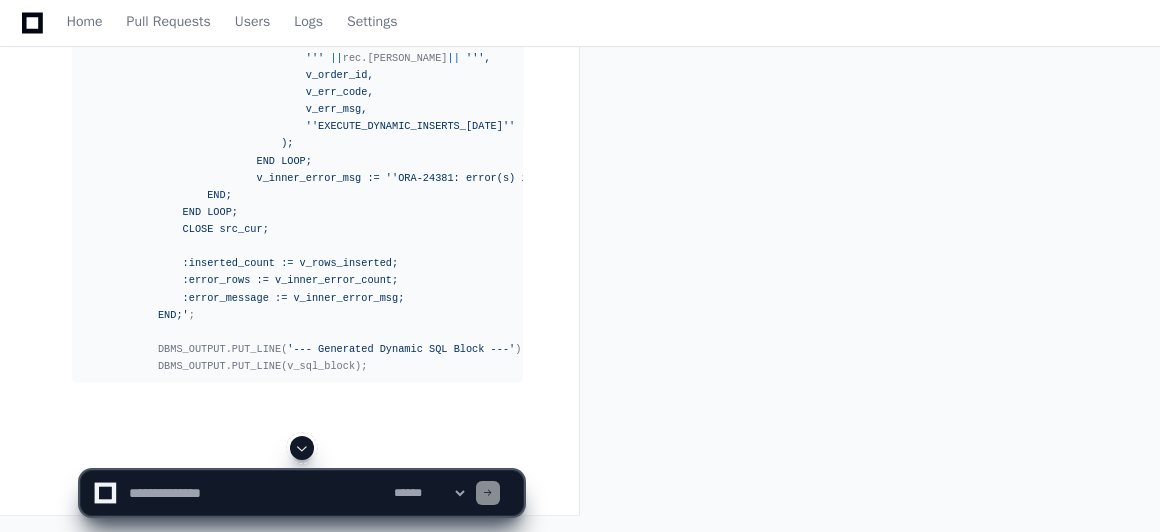 scroll, scrollTop: 49790, scrollLeft: 0, axis: vertical 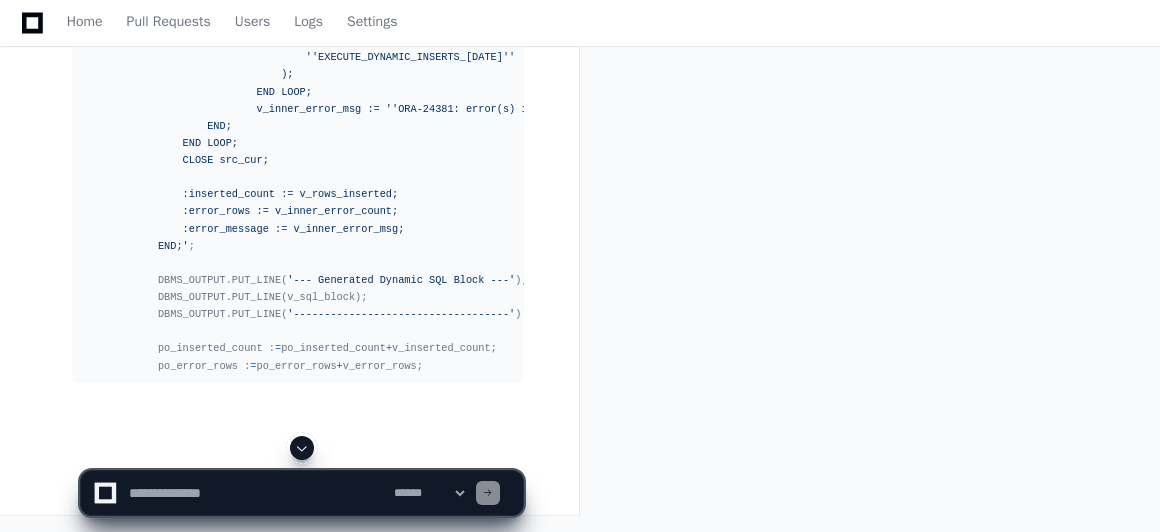 click 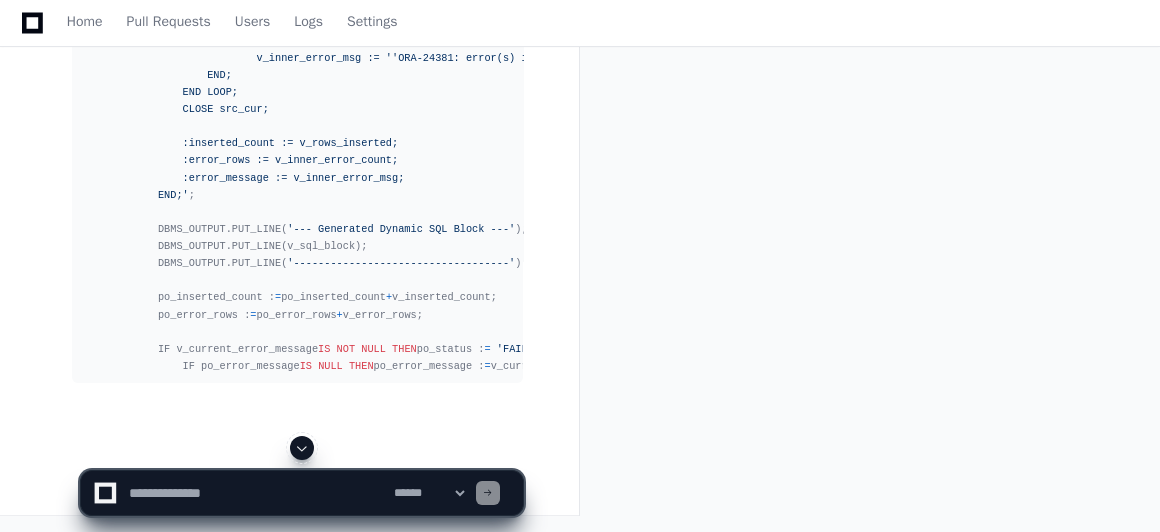click 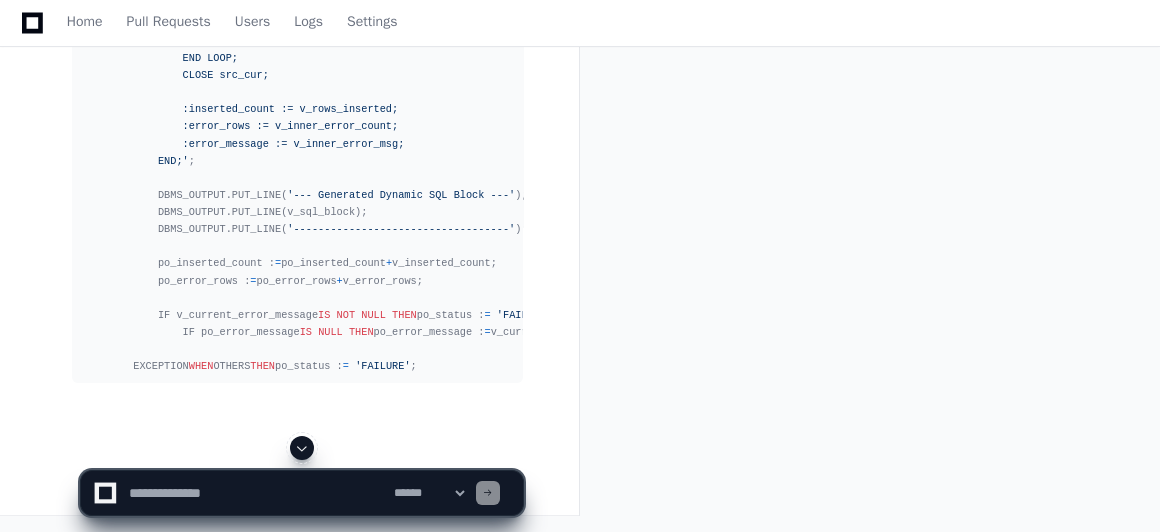 click 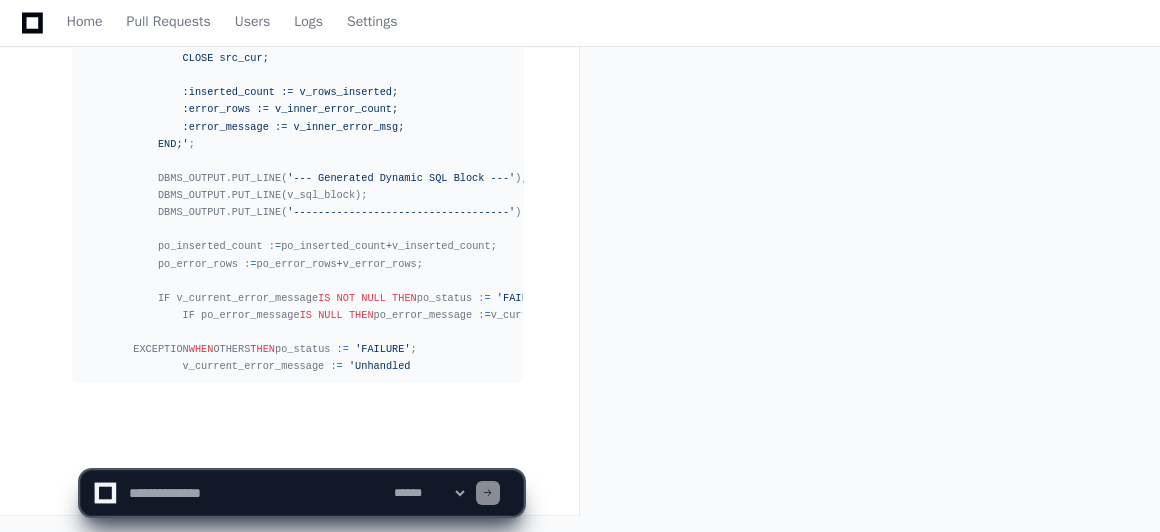 scroll, scrollTop: 50184, scrollLeft: 0, axis: vertical 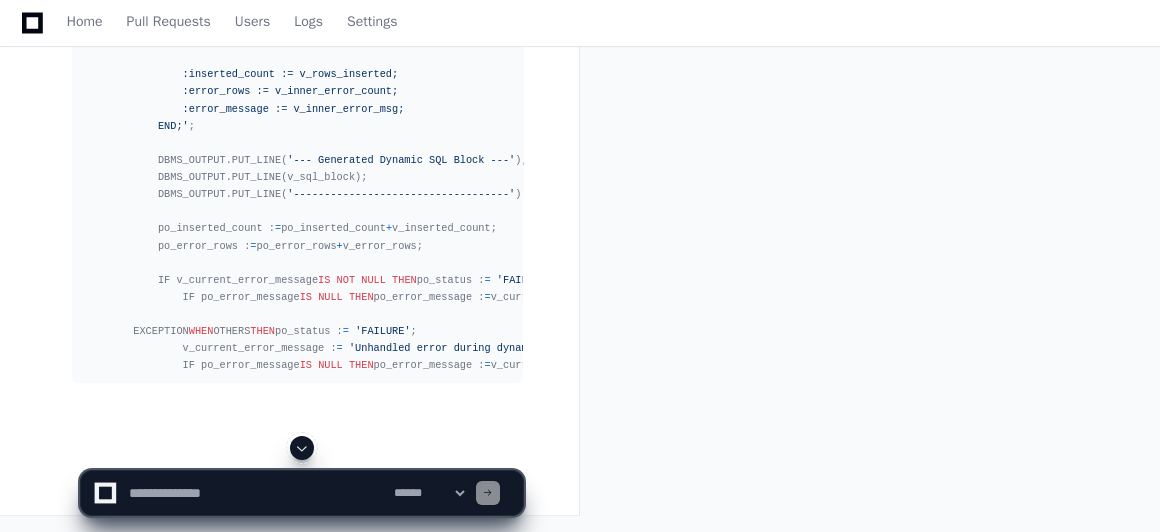 click 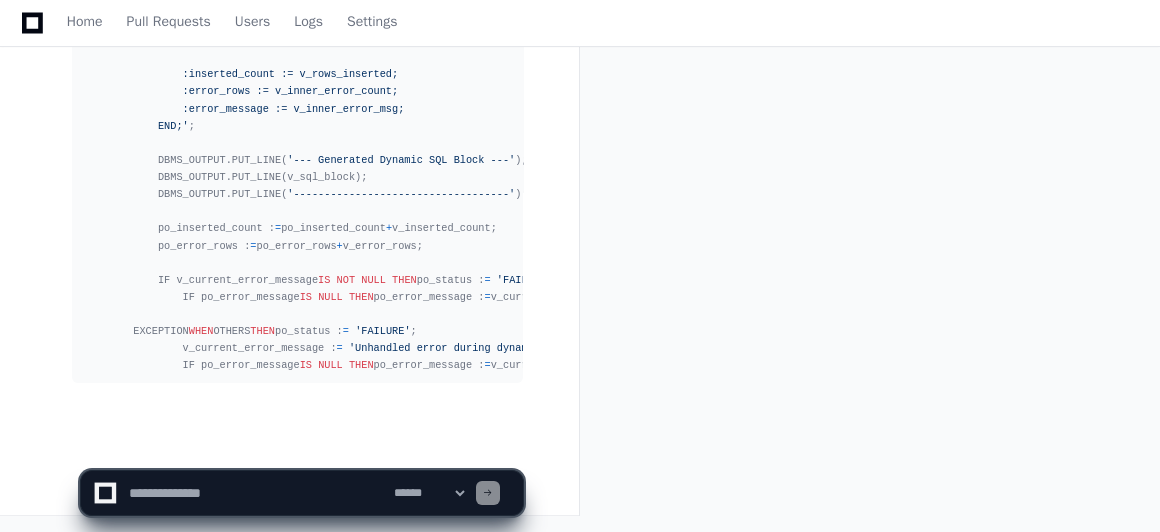 scroll, scrollTop: 50236, scrollLeft: 0, axis: vertical 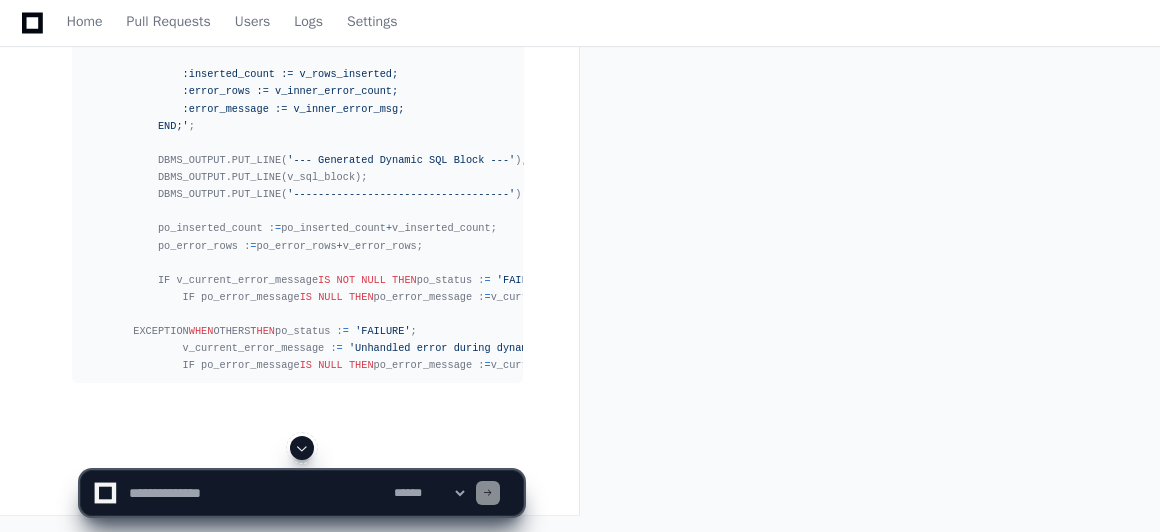 click 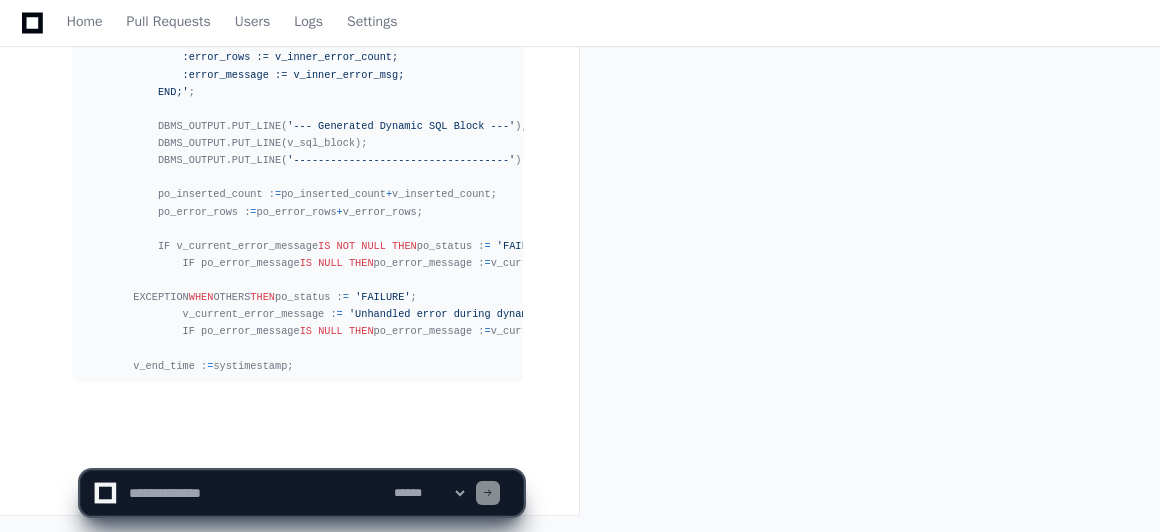 scroll, scrollTop: 50321, scrollLeft: 0, axis: vertical 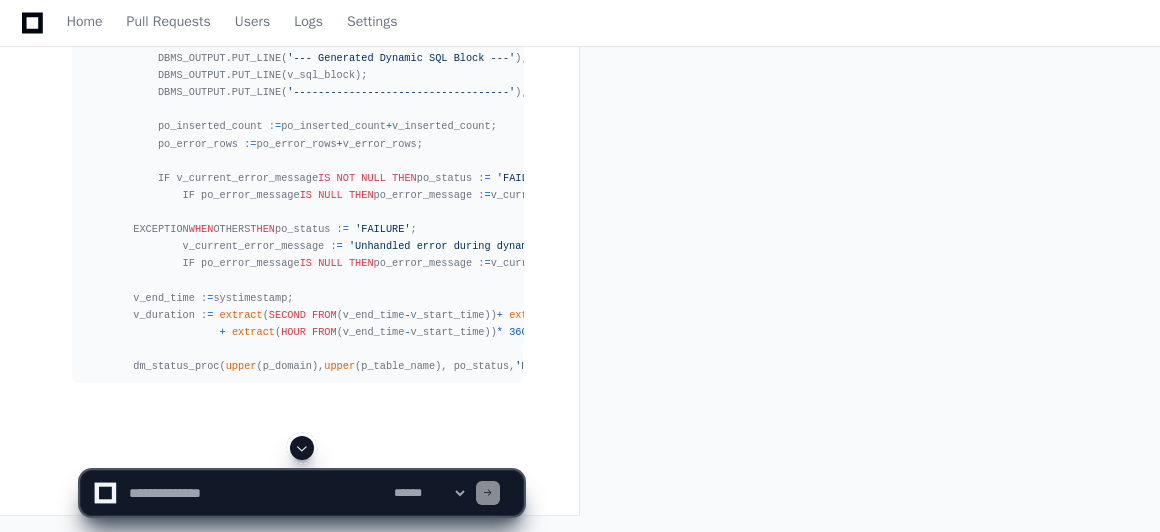 click 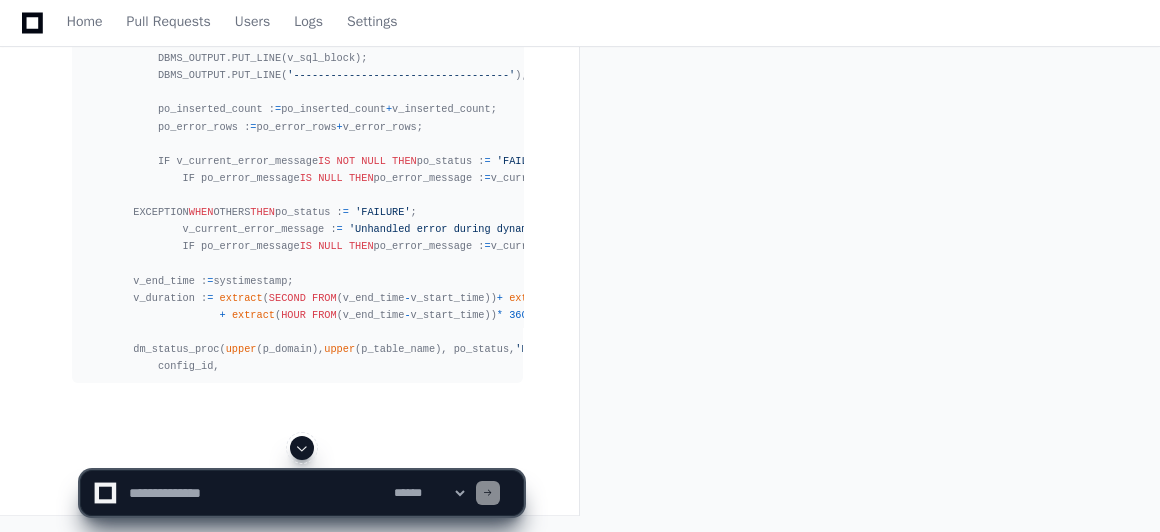 scroll, scrollTop: 50441, scrollLeft: 0, axis: vertical 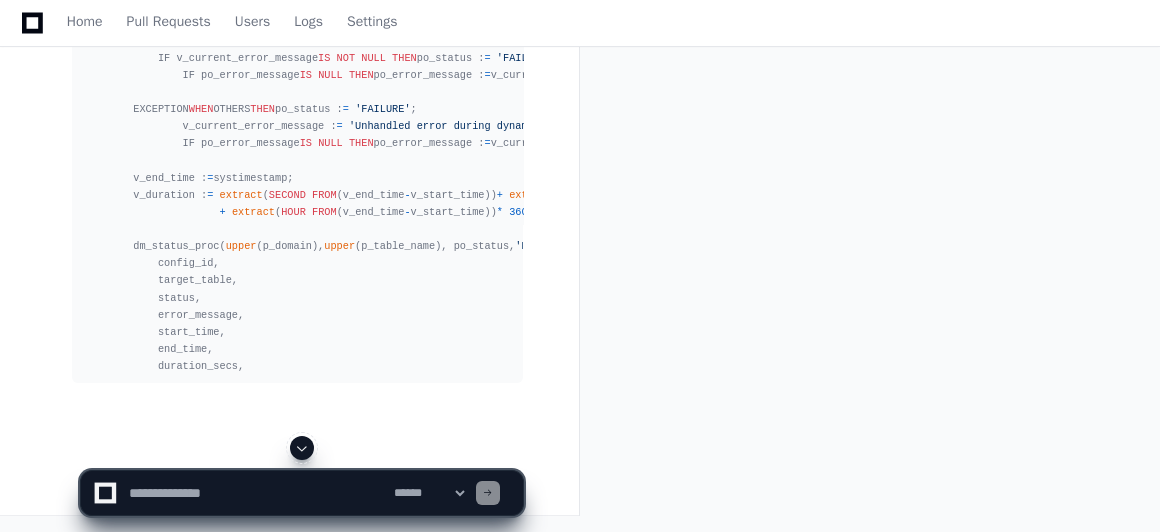 click 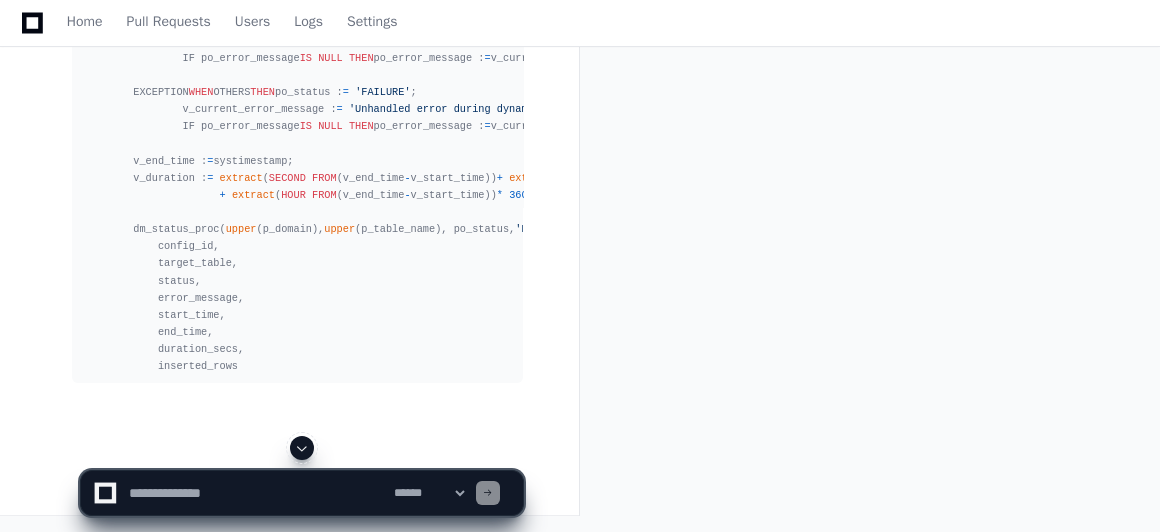 scroll, scrollTop: 50561, scrollLeft: 0, axis: vertical 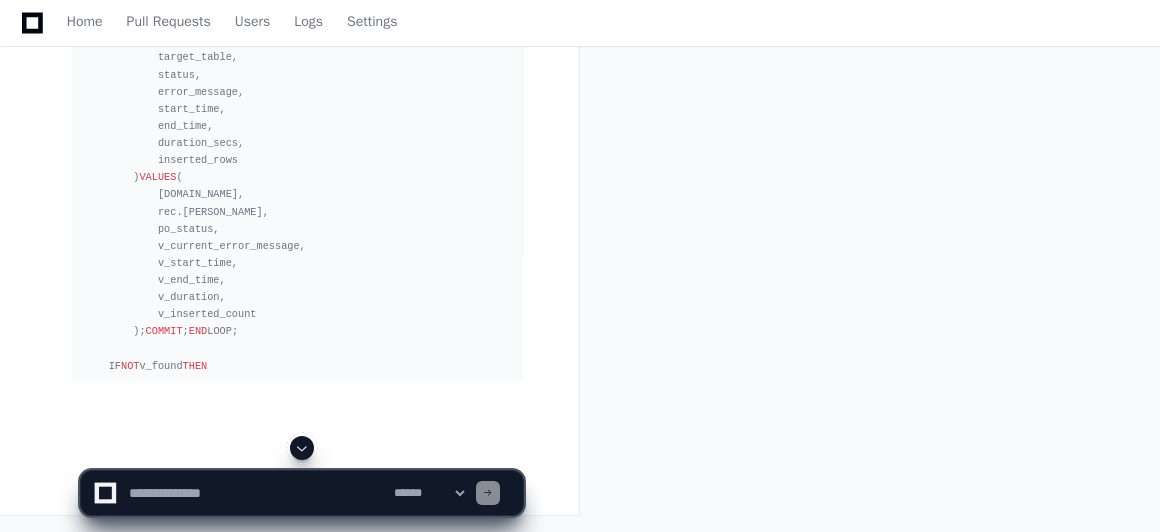 click 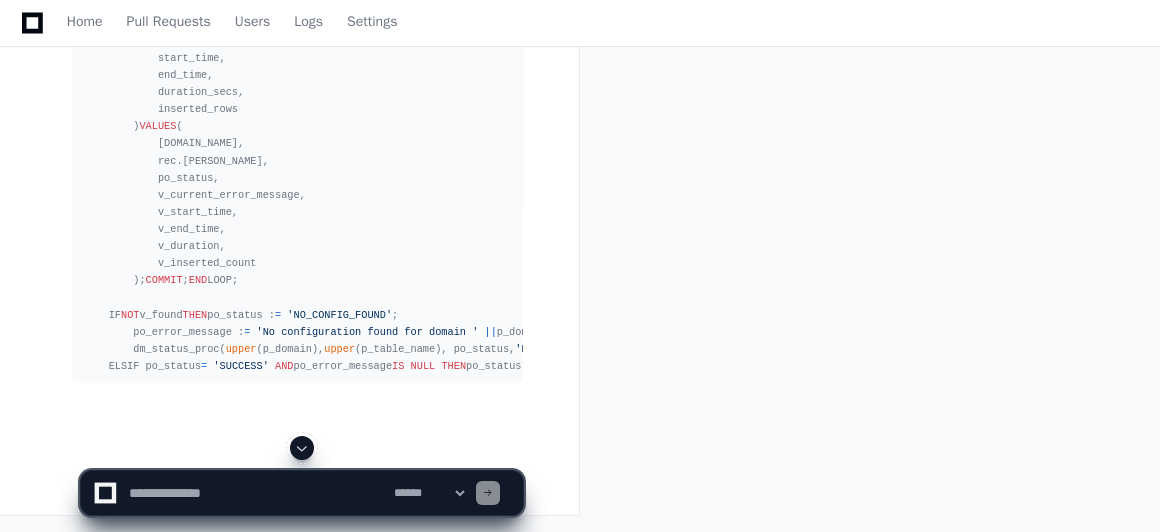 click 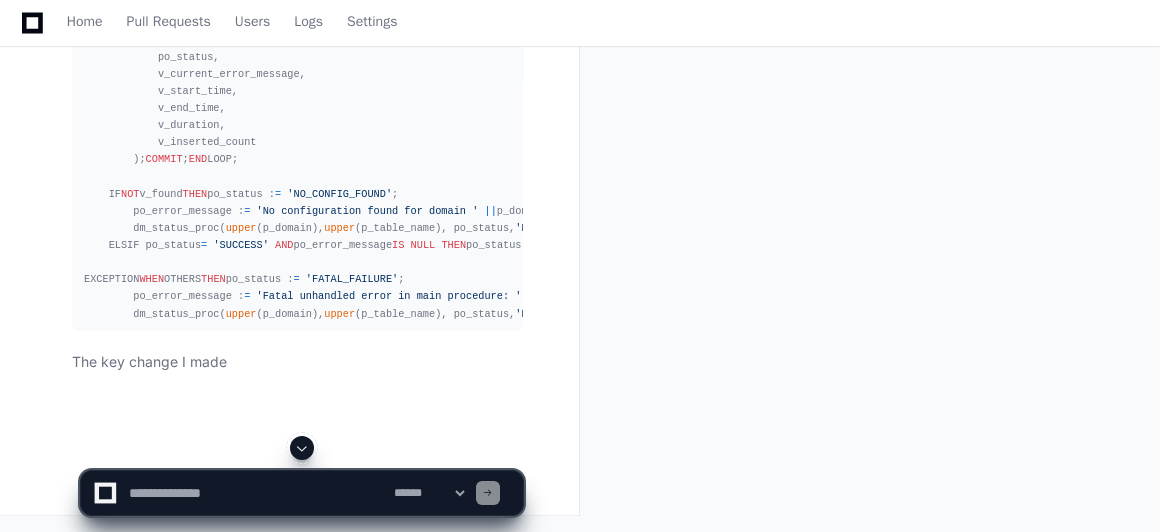 click 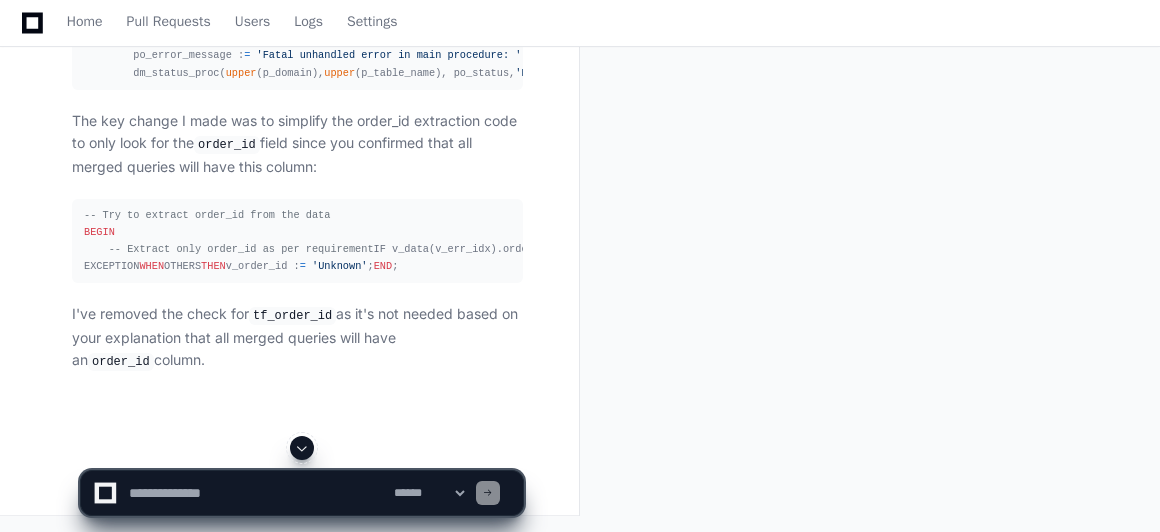 click 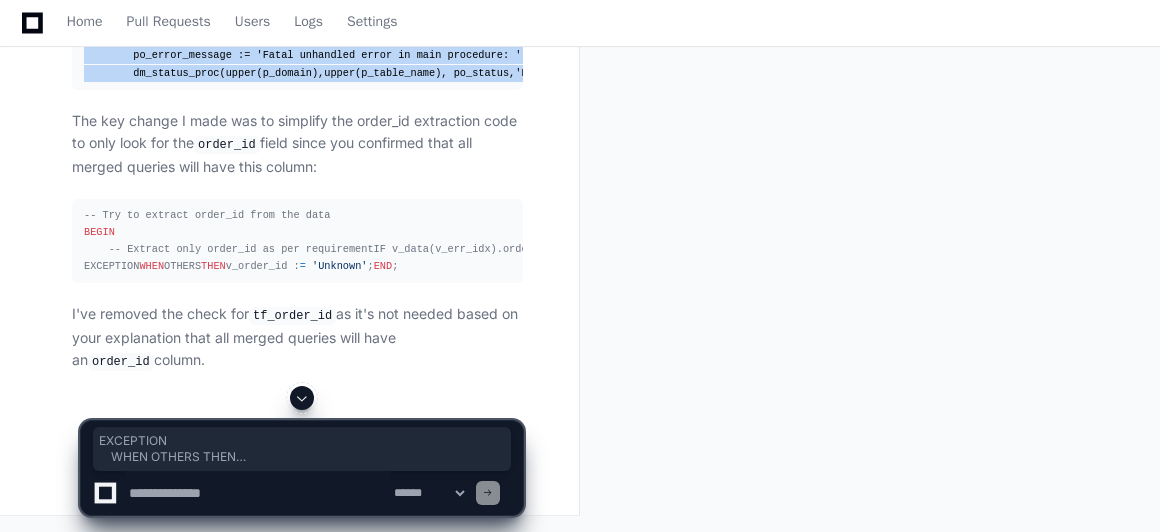 drag, startPoint x: 93, startPoint y: 214, endPoint x: 126, endPoint y: 123, distance: 96.79876 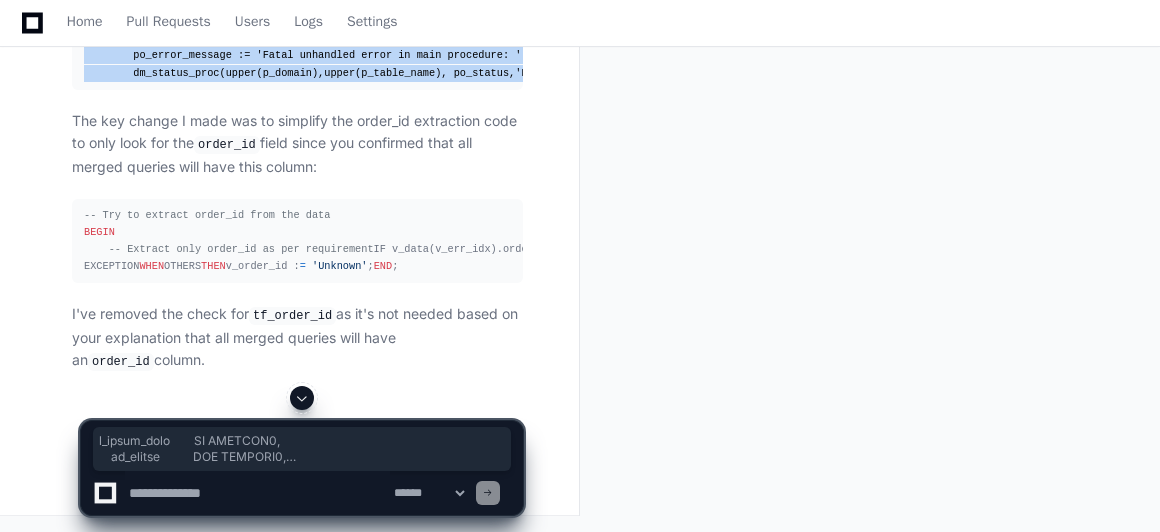 scroll, scrollTop: 48112, scrollLeft: 0, axis: vertical 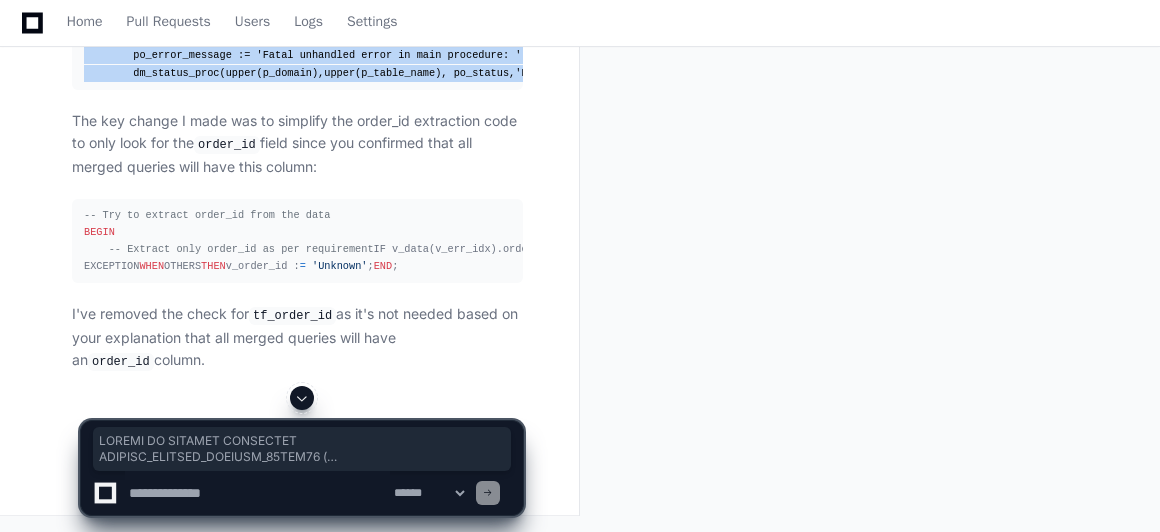 copy on "CREATE   OR  REPLACE  PROCEDURE  EXECUTE_DYNAMIC_INSERTS_[DATE] (
p_domain             IN  VARCHAR2,
p_table_name         IN  VARCHAR2,
po_status            OUT  VARCHAR2,
po_error_message     OUT  VARCHAR2,
po_inserted_count    OUT  NUMBER,
po_error_rows        OUT  NUMBER
)  IS
CURSOR  config_cur  IS
SELECT  id, cassandra_rep_table_name, merged_query, domain
FROM  config_table
WHERE   upper (domain)  =   upper (p_domain)
AND   upper (cassandra_rep_table_name)  =   upper (p_table_name);
v_start_time         TIMESTAMP ;
v_end_time           TIMESTAMP ;
v_duration          NUMBER;
v_sql_block          CLOB ;
v_inserted_count    NUMBER : =   0 ;
v_error_rows        NUMBER : =   0 ;
v_found              BOOLEAN  : =   FALSE ;
v_current_error_message VARCHAR2( 4000 ) : =   NULL ;
BEGIN
po_status : =   'FAILURE' ;
po_error_message : =   NULL ;
po_inserted_count : =   0 ;
po_error_rows : =   0 ..." 